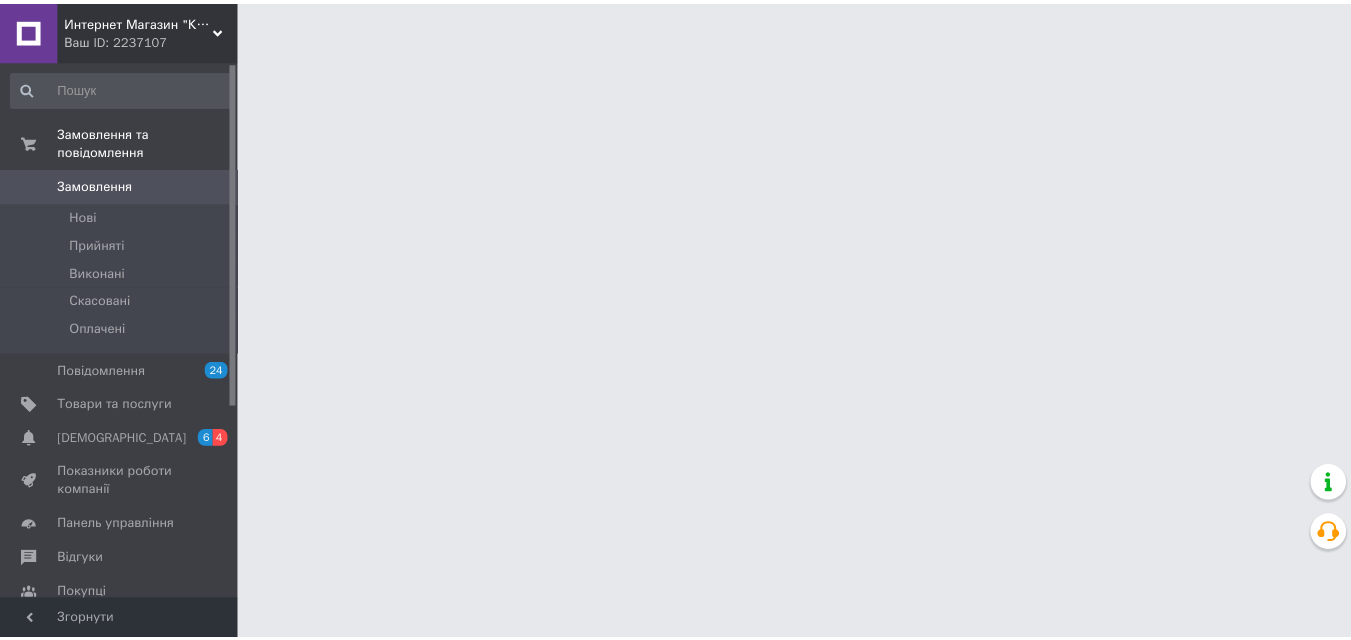 scroll, scrollTop: 0, scrollLeft: 0, axis: both 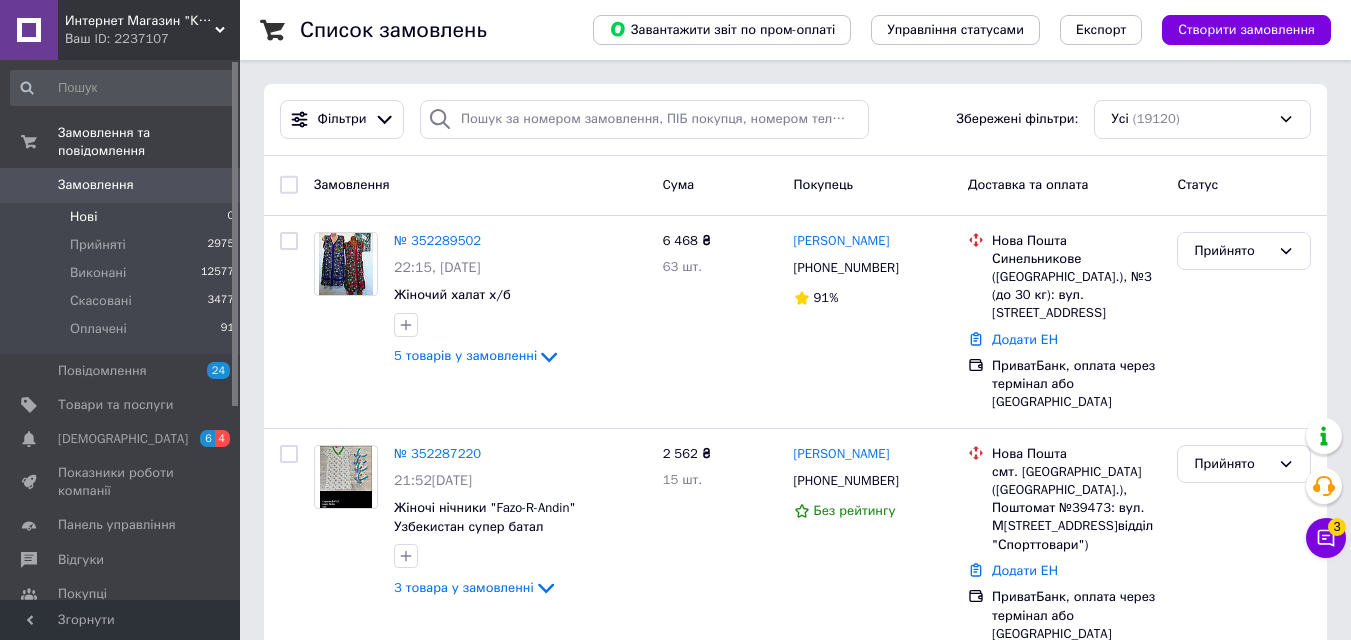 click on "Нові" at bounding box center (83, 217) 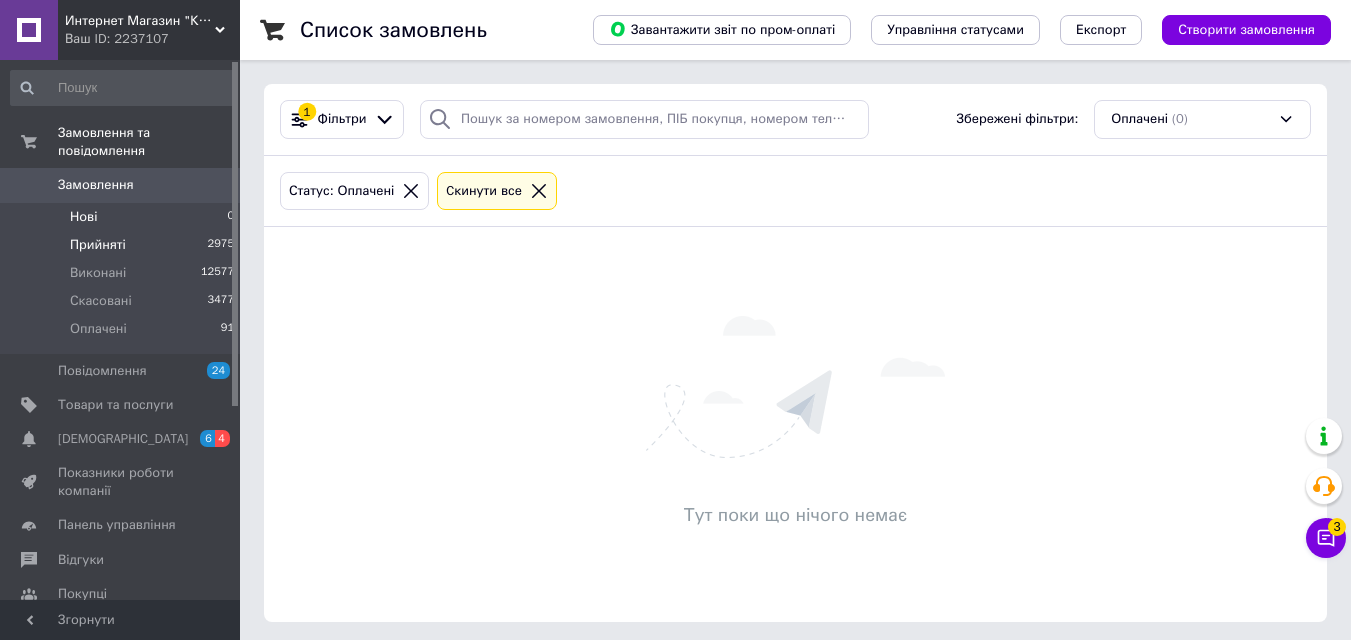 click on "Прийняті" at bounding box center [98, 245] 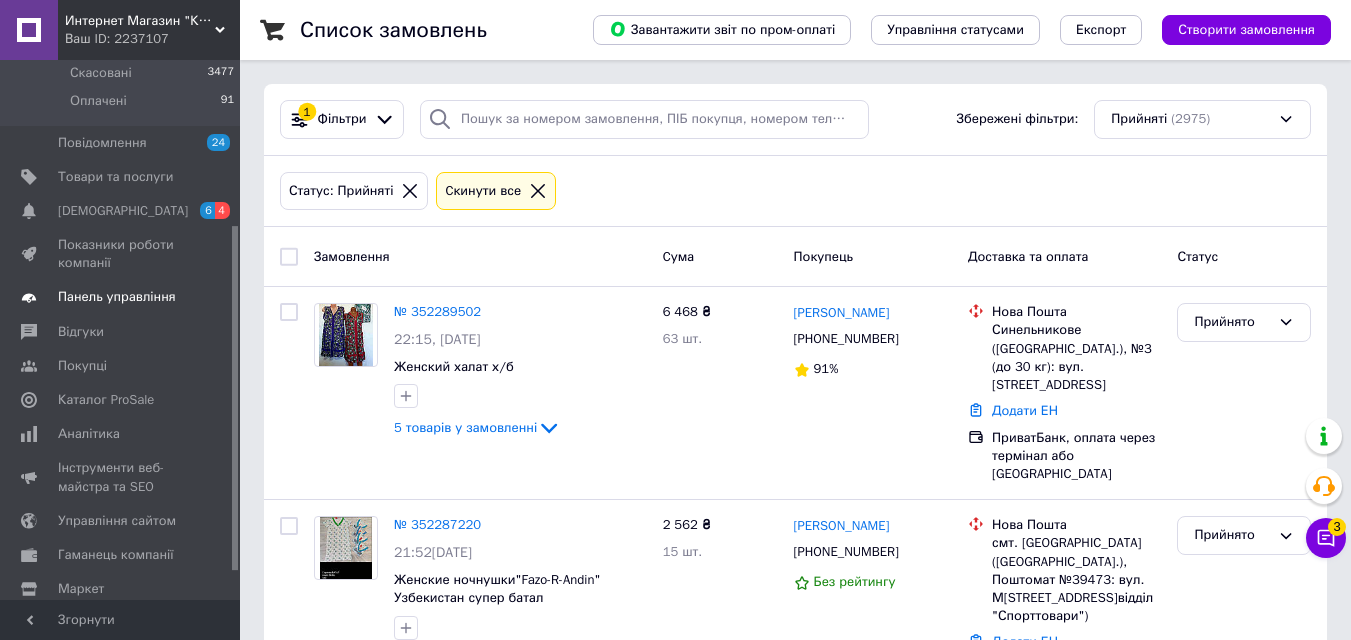 scroll, scrollTop: 303, scrollLeft: 0, axis: vertical 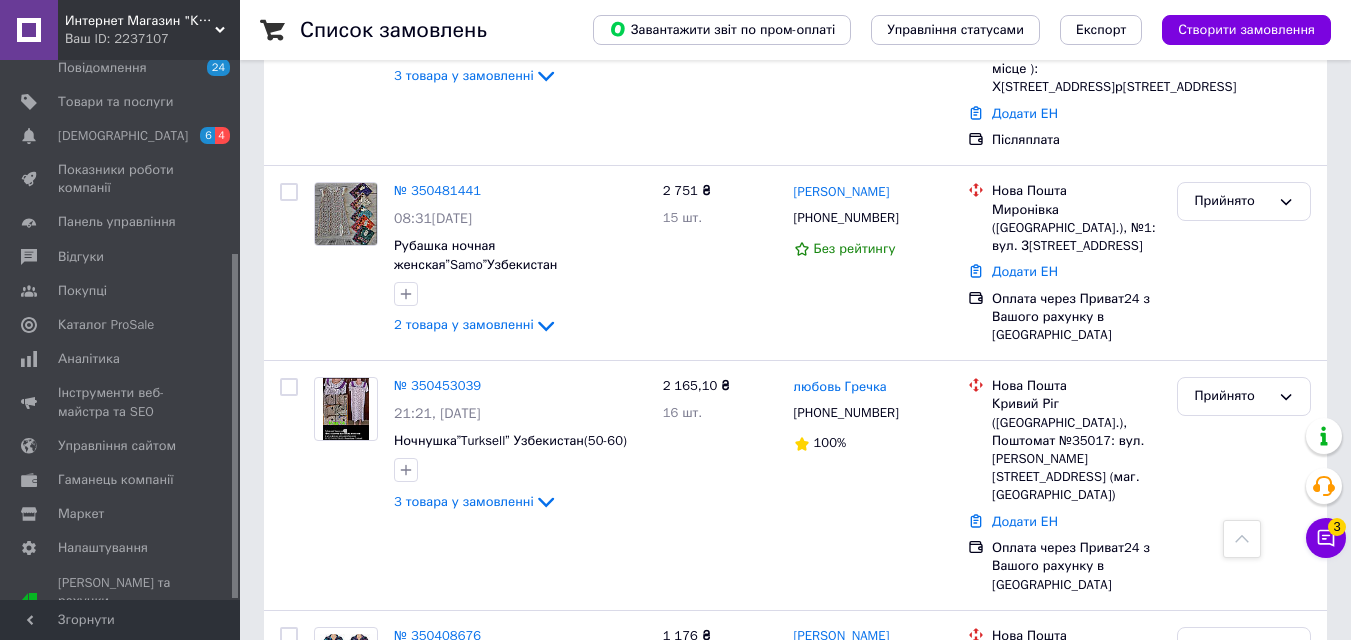 click on "149" at bounding box center [463, 831] 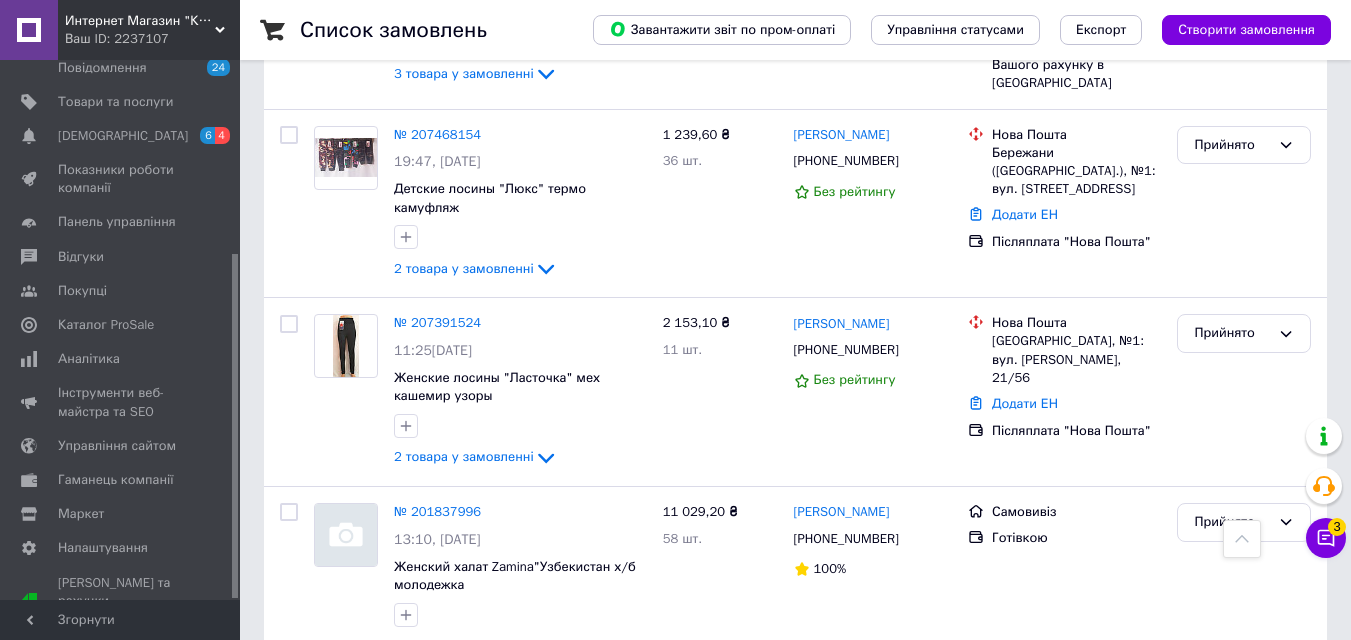 scroll, scrollTop: 1160, scrollLeft: 0, axis: vertical 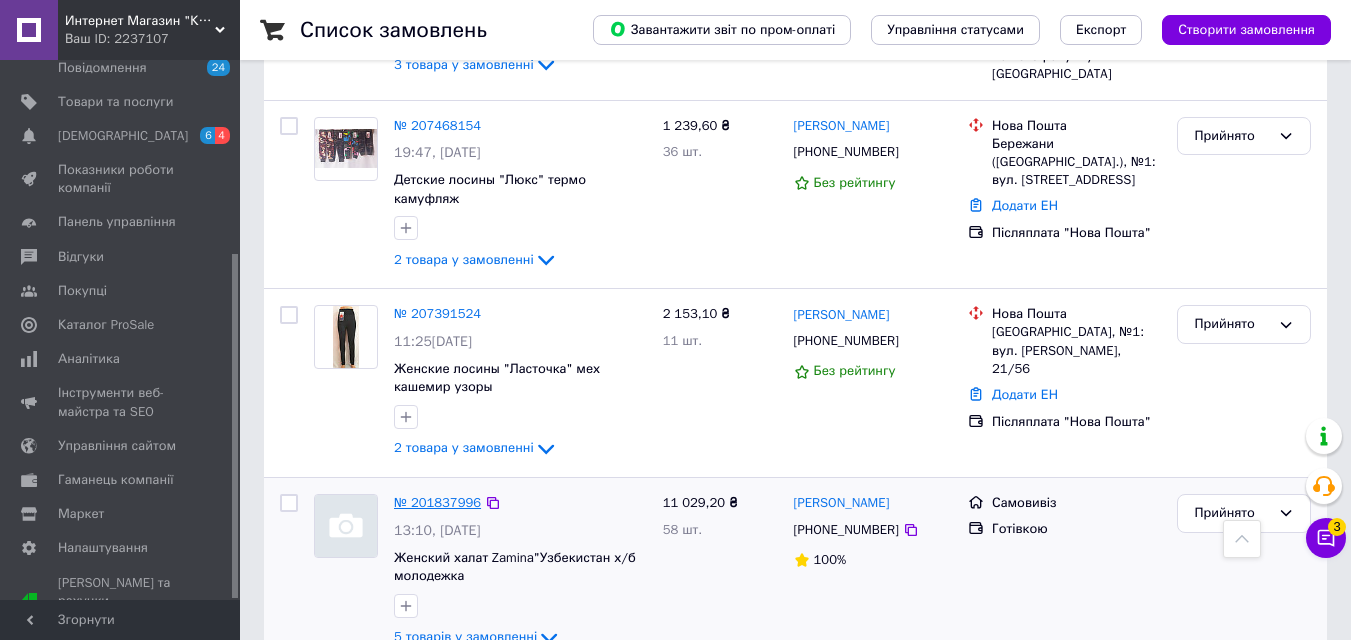 click on "№ 201837996" at bounding box center (437, 502) 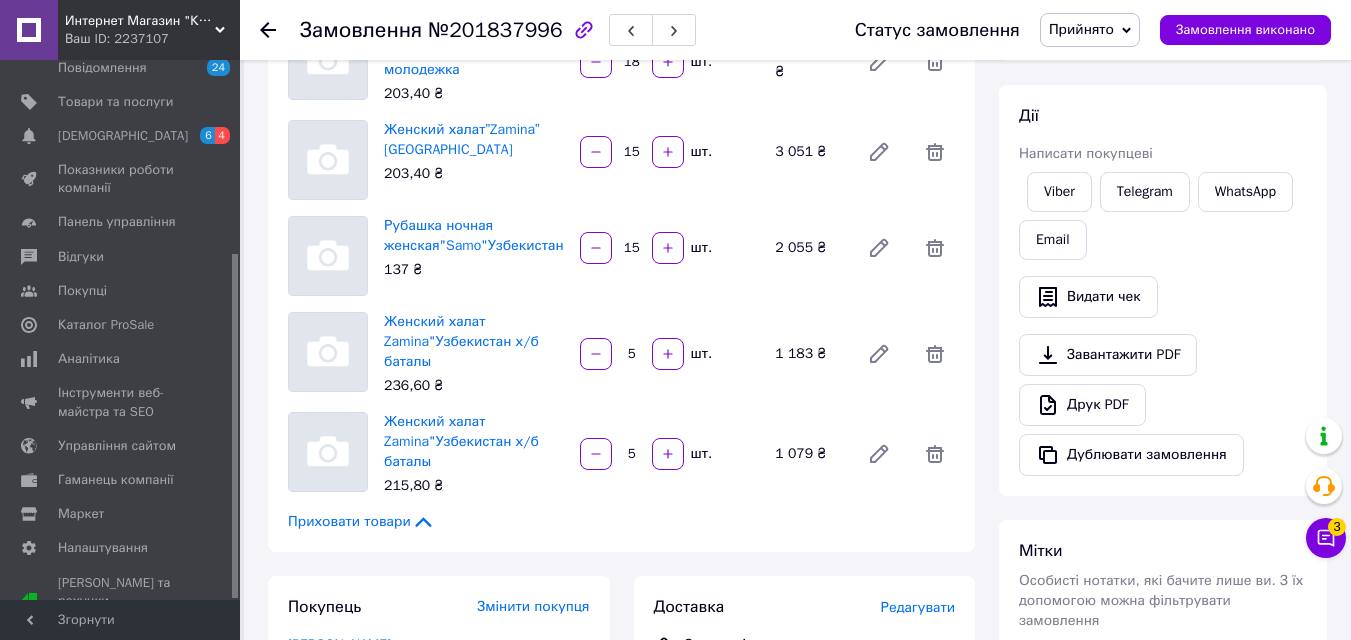 scroll, scrollTop: 213, scrollLeft: 0, axis: vertical 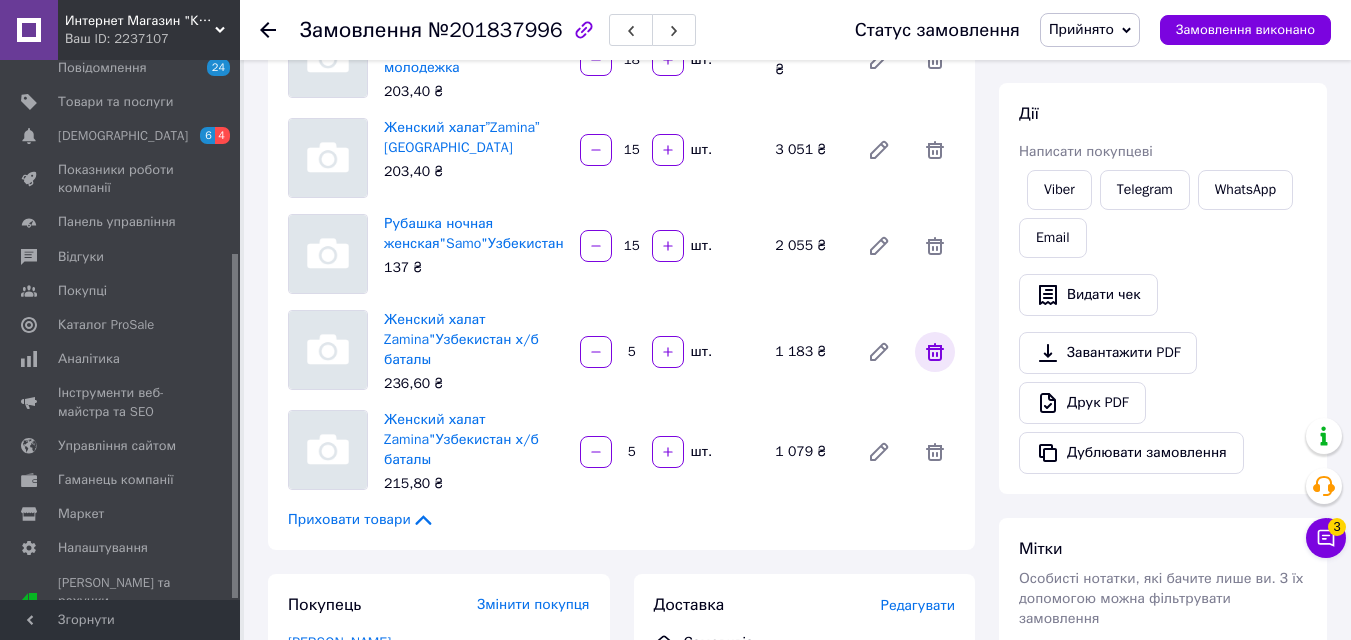 click 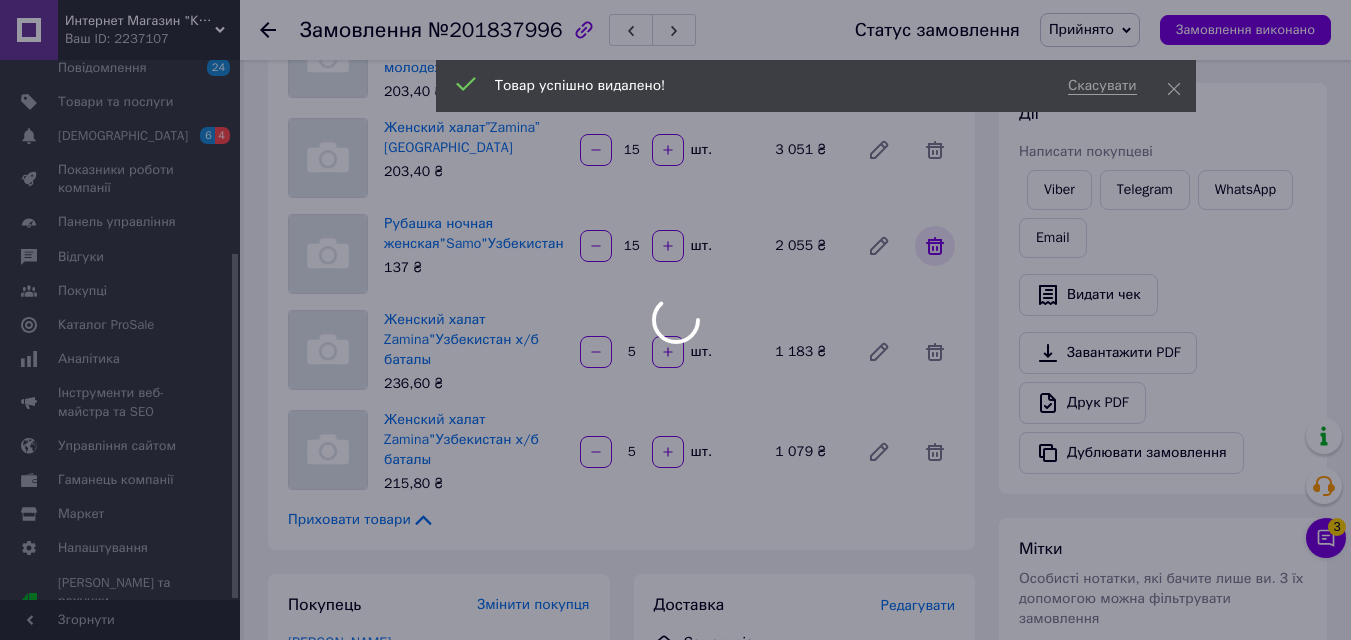 click at bounding box center (675, 320) 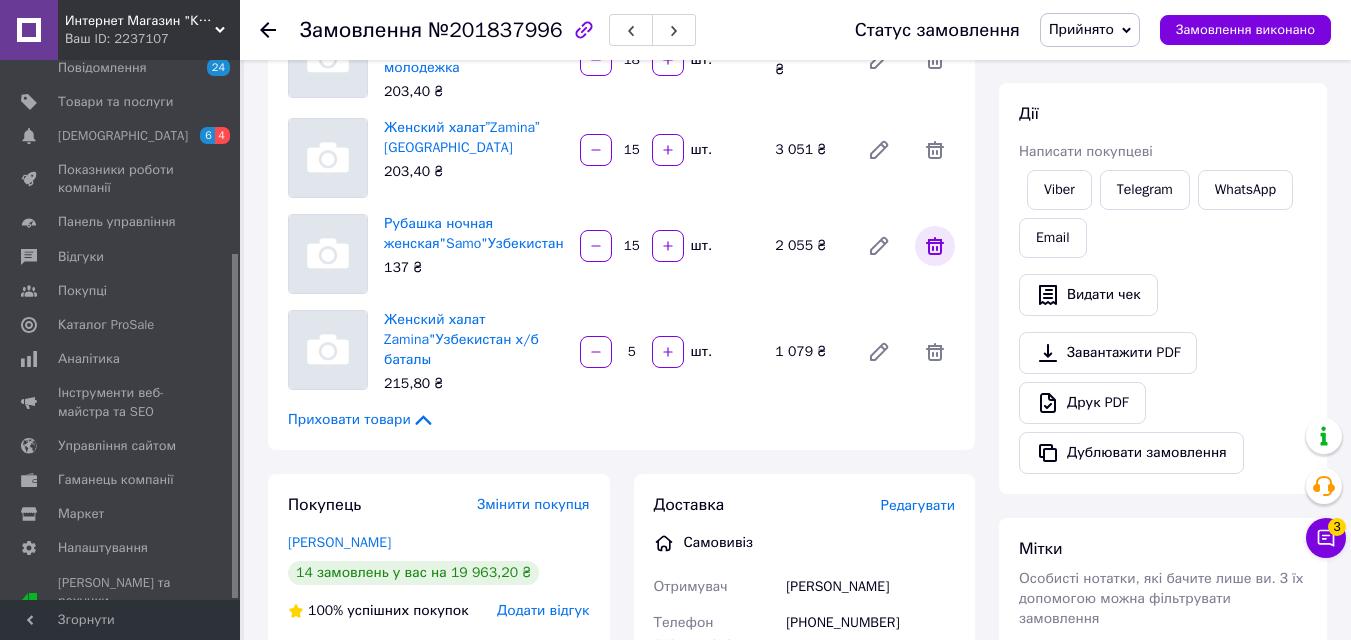 click 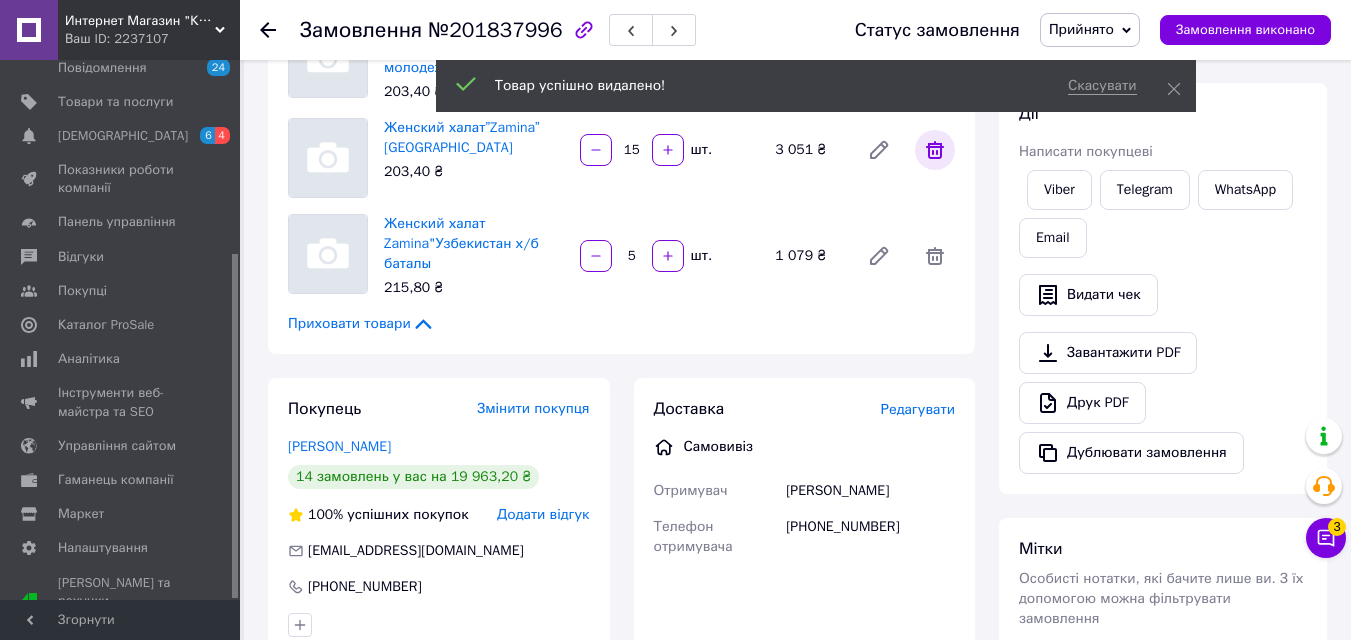 click 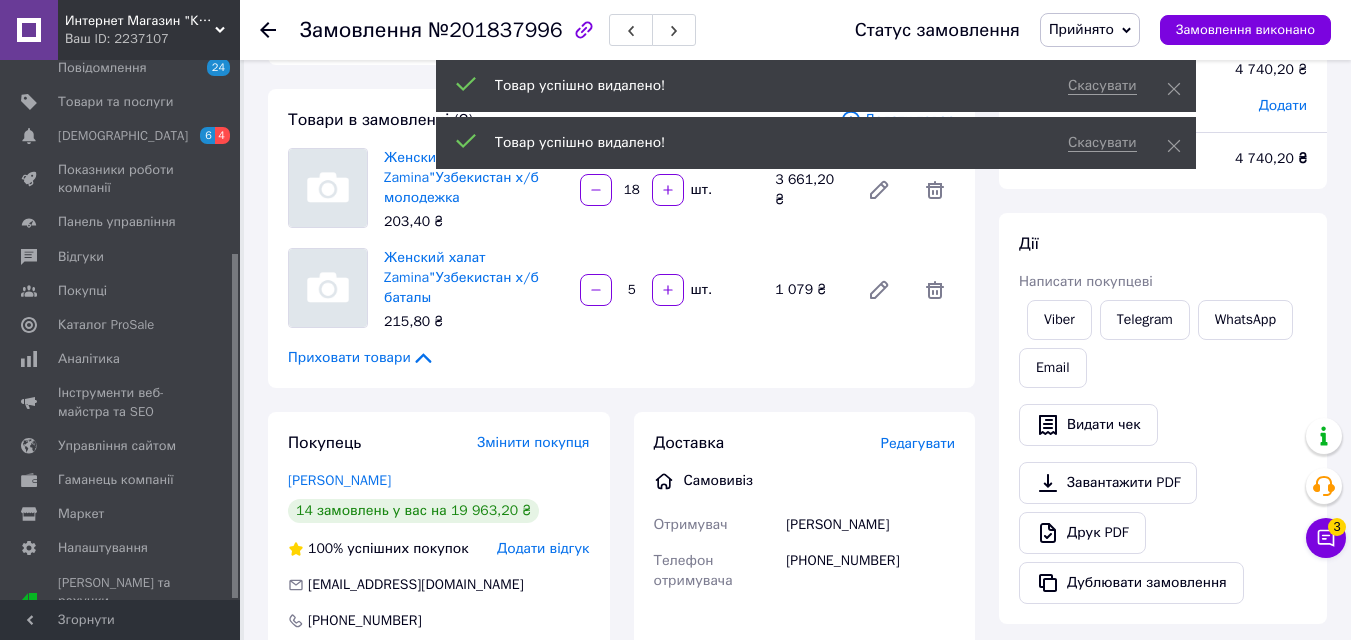 scroll, scrollTop: 0, scrollLeft: 0, axis: both 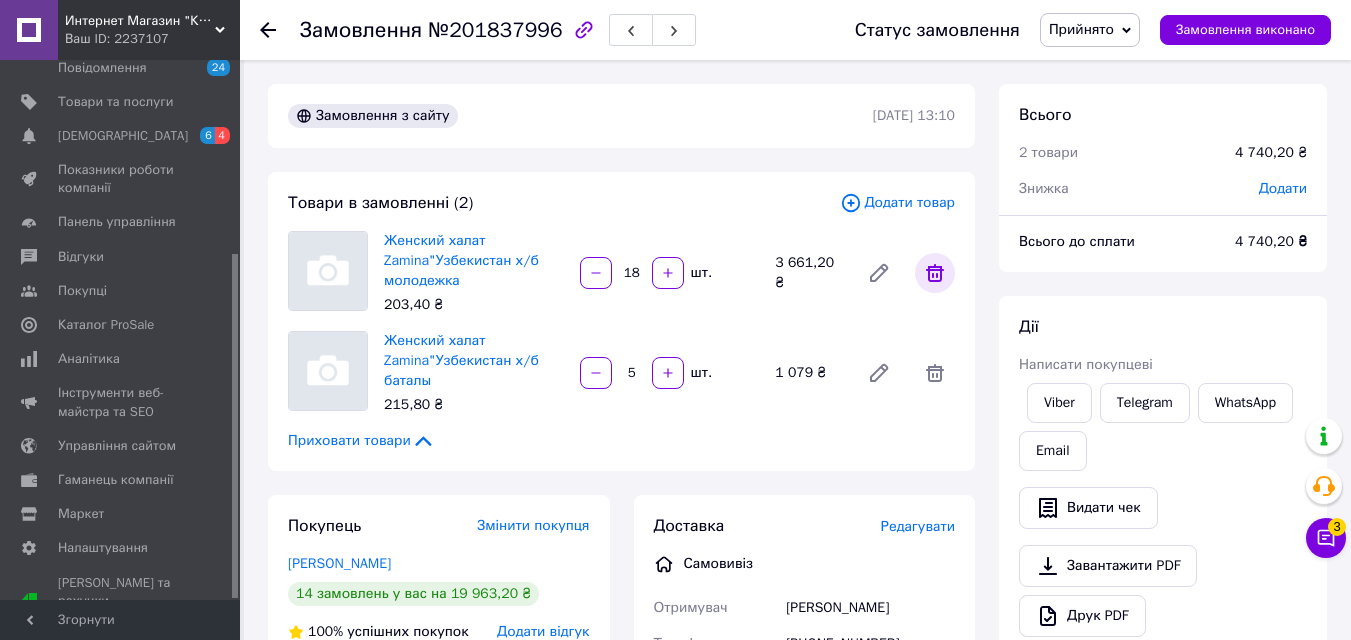click 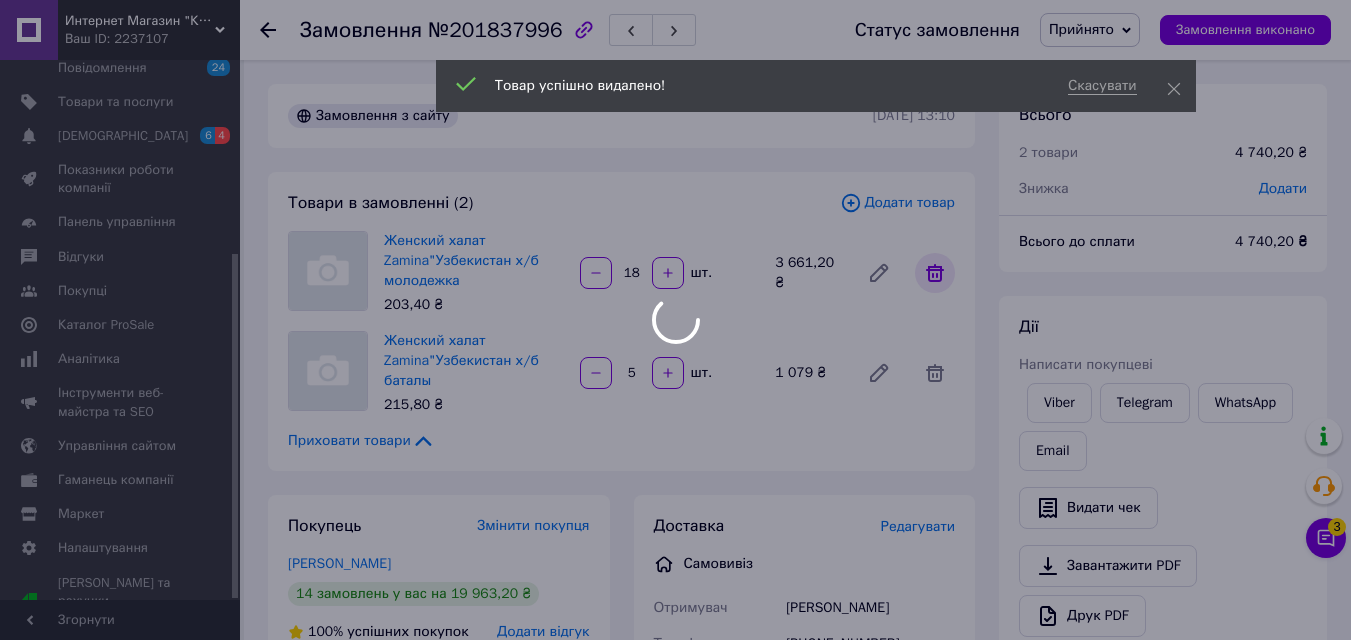 type on "5" 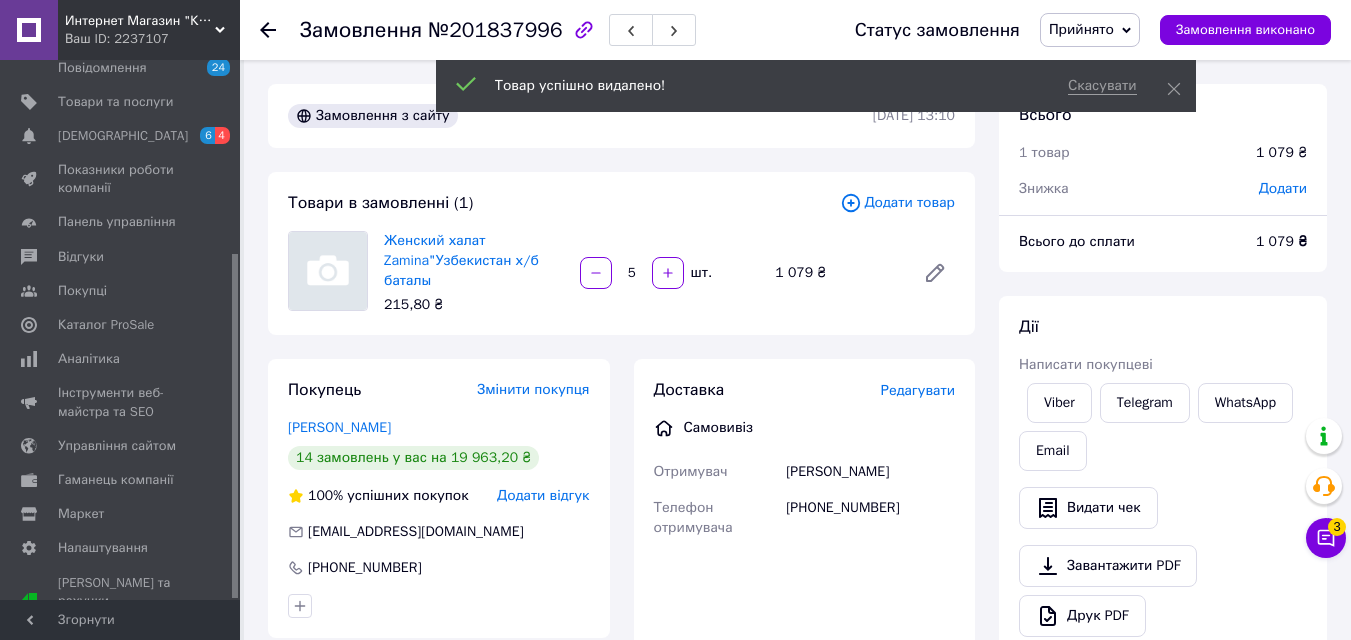 click on "Прийнято" at bounding box center (1081, 29) 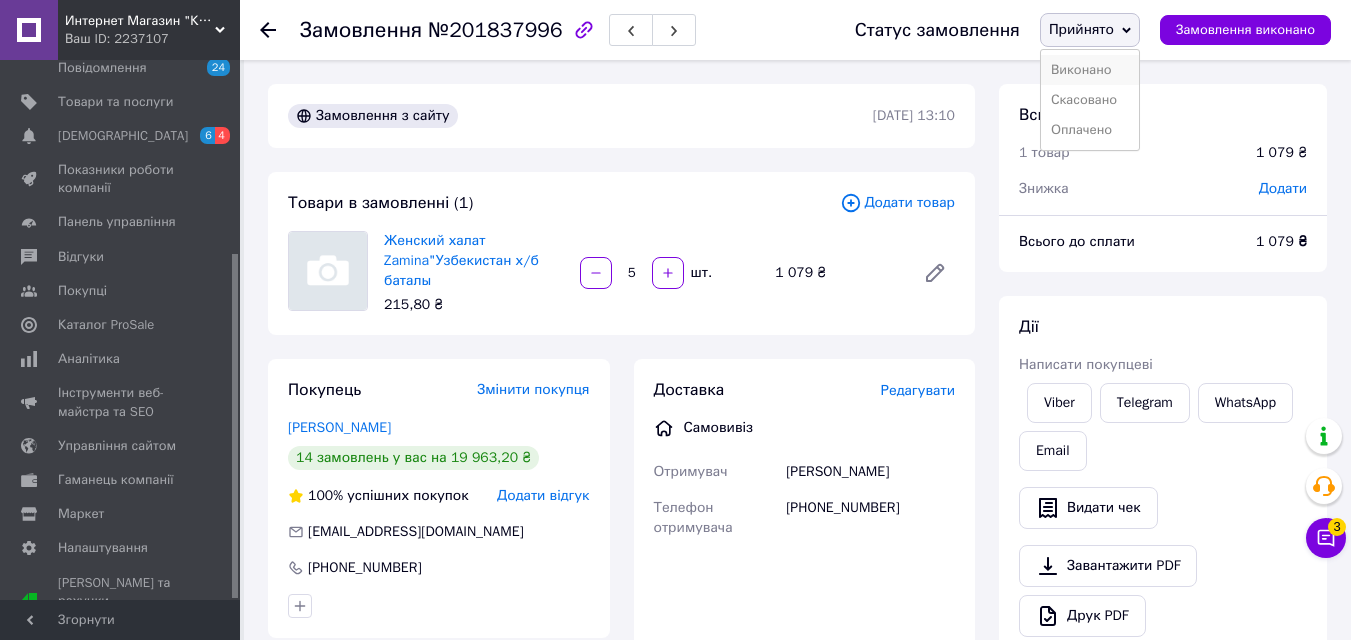 click on "Виконано" at bounding box center (1090, 70) 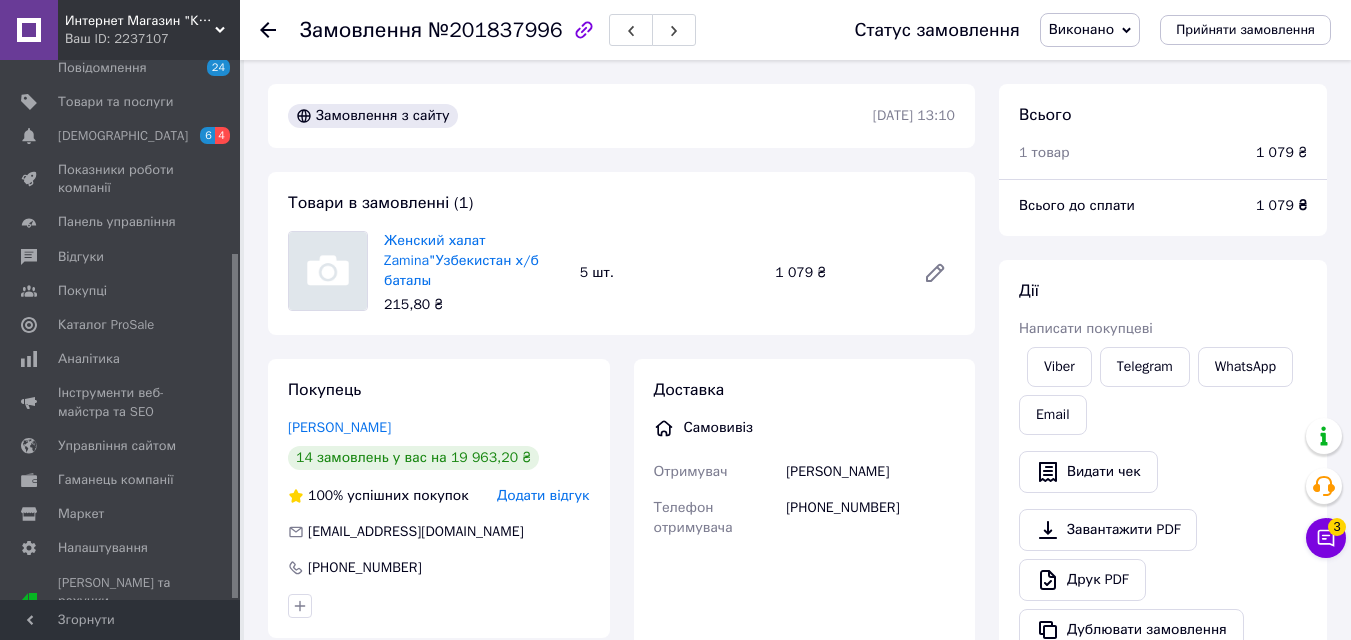 click 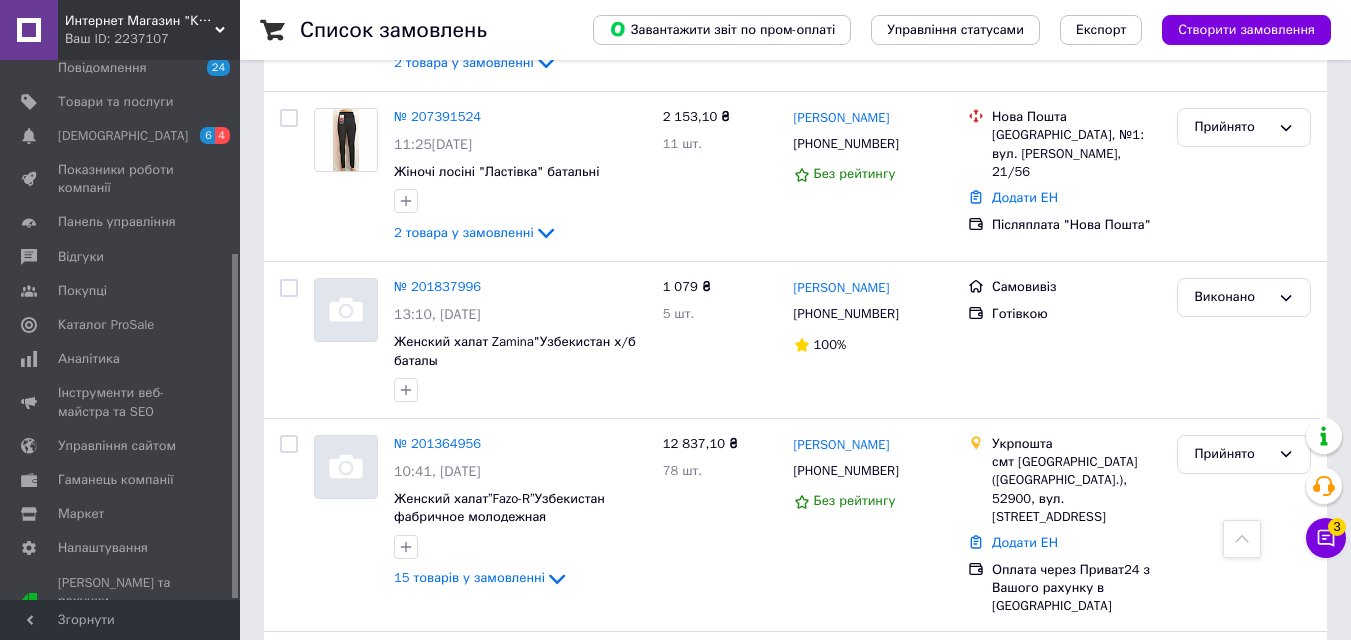scroll, scrollTop: 1367, scrollLeft: 0, axis: vertical 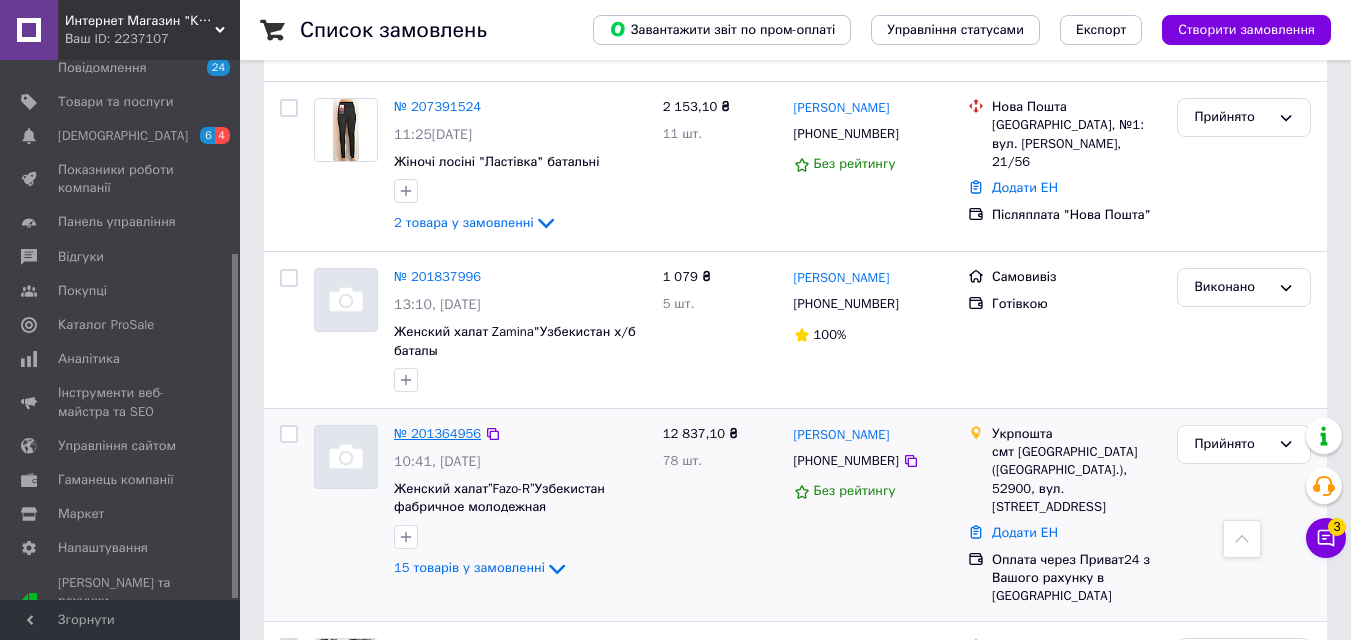 click on "№ 201364956" at bounding box center (437, 433) 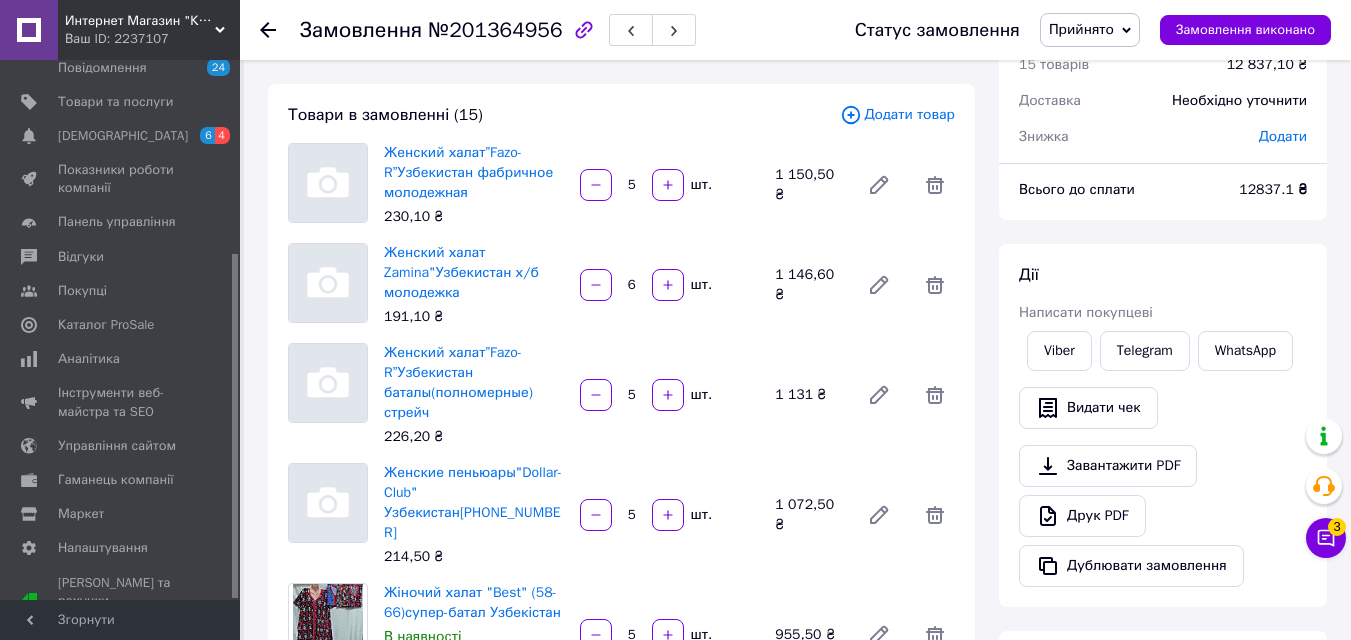 scroll, scrollTop: 0, scrollLeft: 0, axis: both 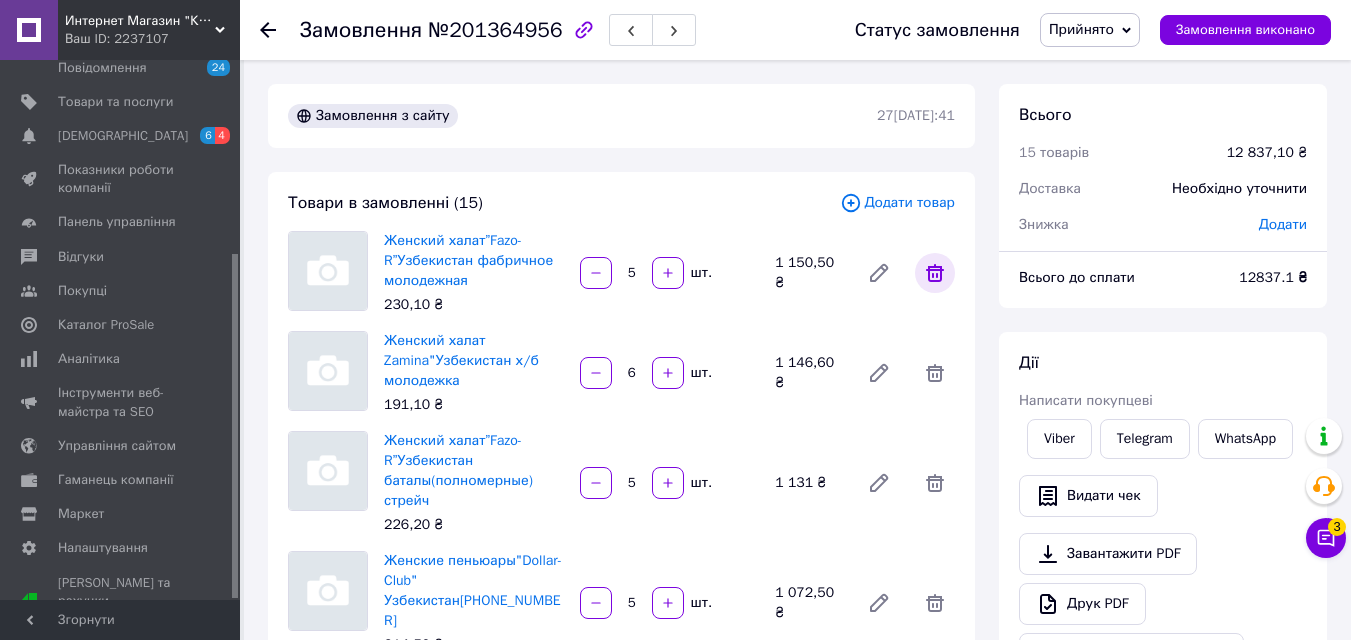 click 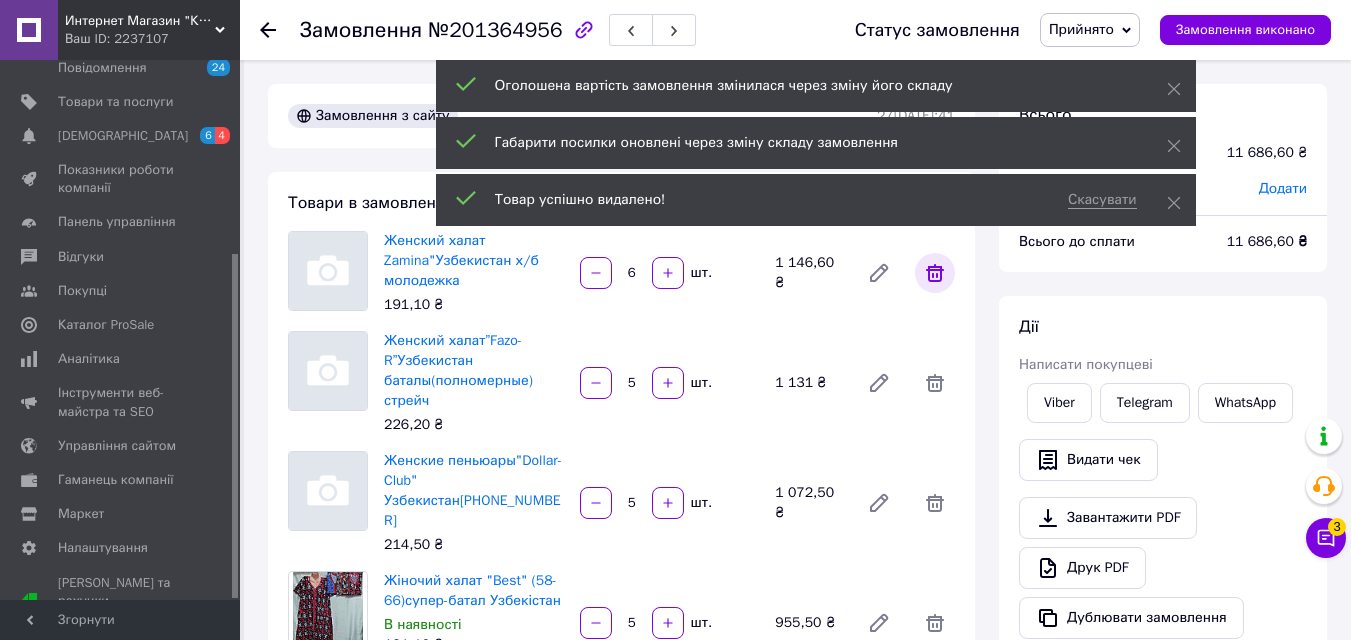 click 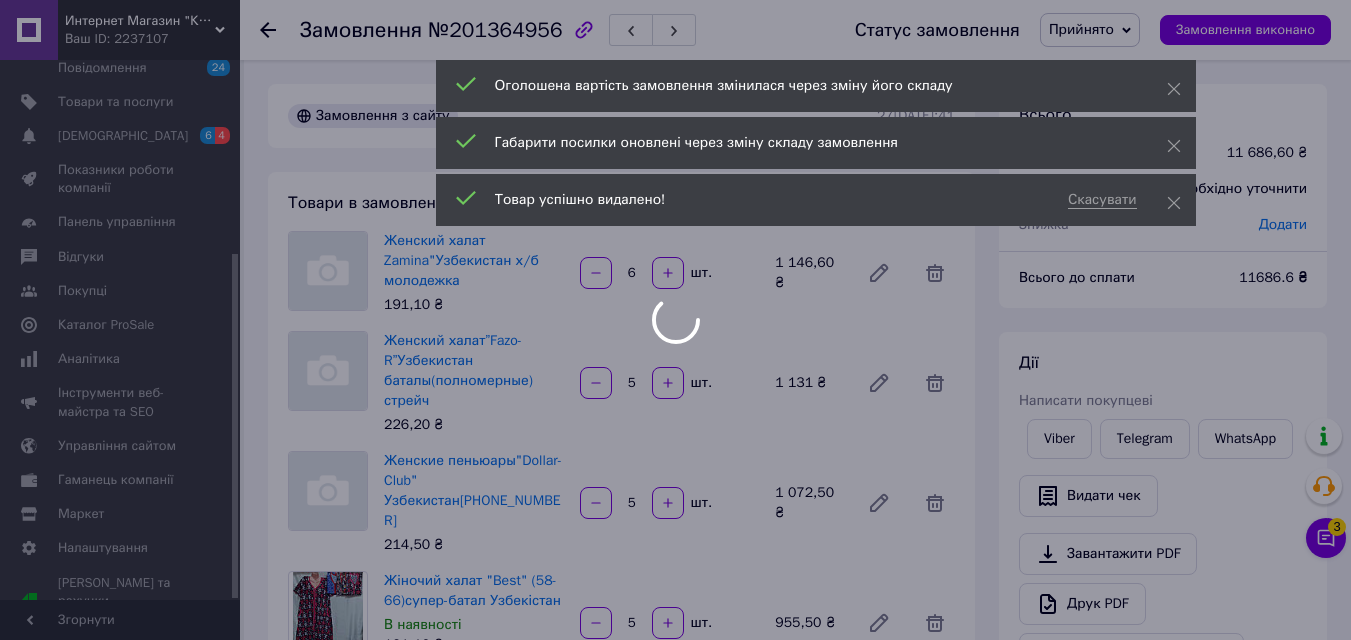 click on "Оголошена вартість замовлення змінилася через зміну його складу" at bounding box center (816, 86) 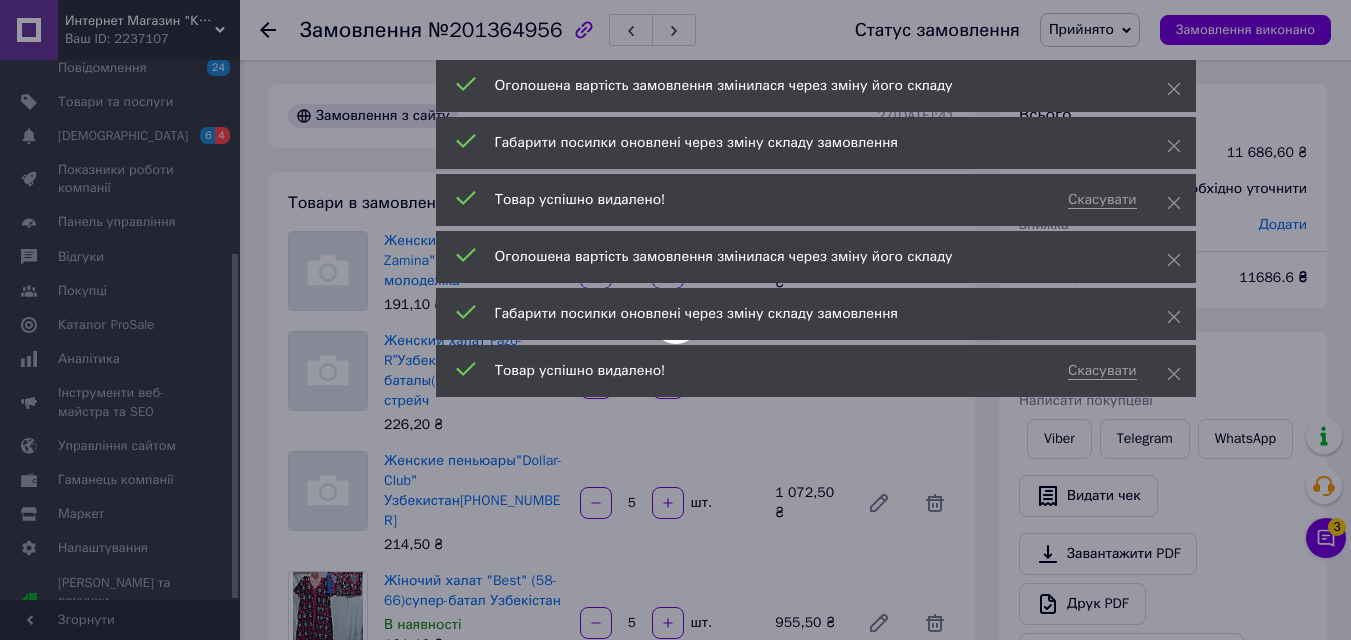 type on "5" 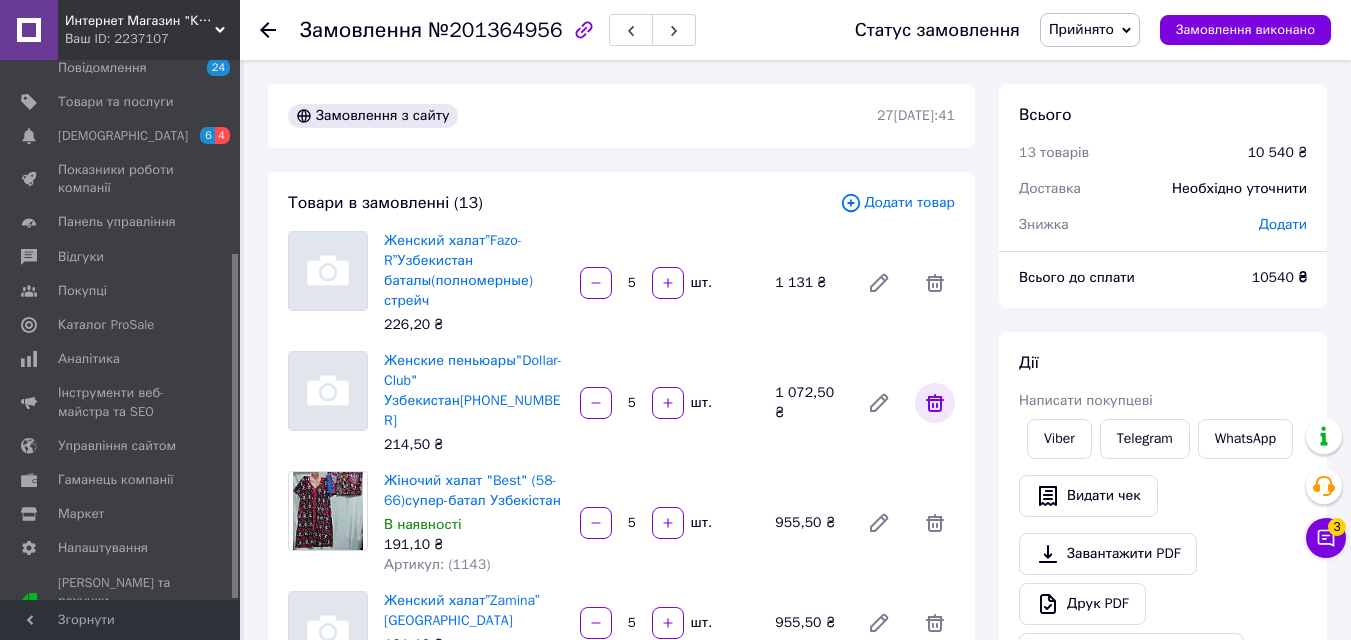 click 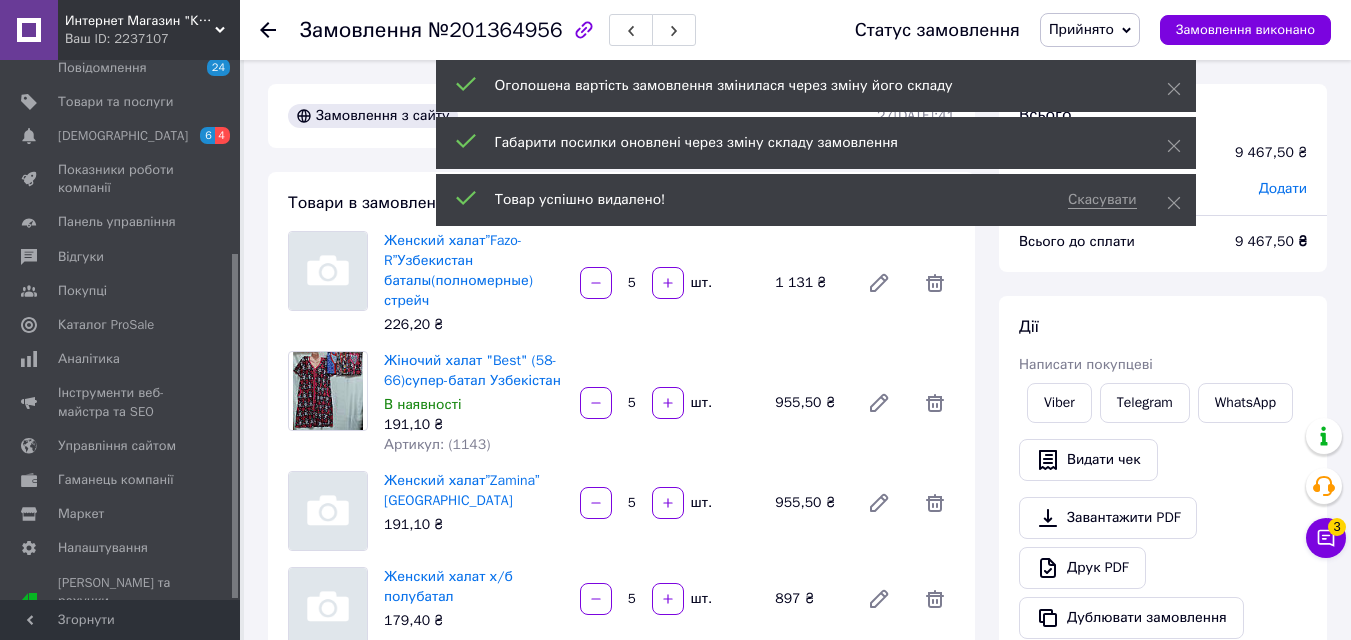 click 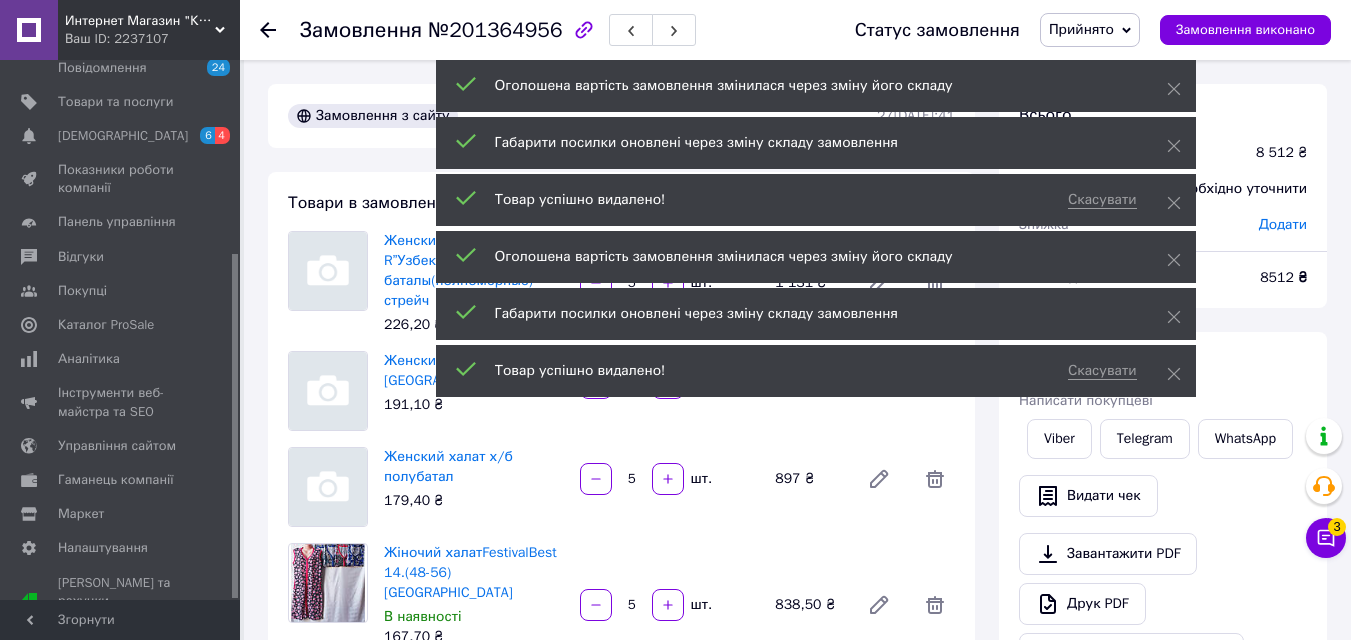 click on "Оголошена вартість замовлення змінилася через зміну його складу Габарити посилки оновлені через зміну складу замовлення Скасувати Товар успішно видалено! Оголошена вартість замовлення змінилася через зміну його складу Габарити посилки оновлені через зміну складу замовлення Скасувати Товар успішно видалено!" at bounding box center [816, 231] 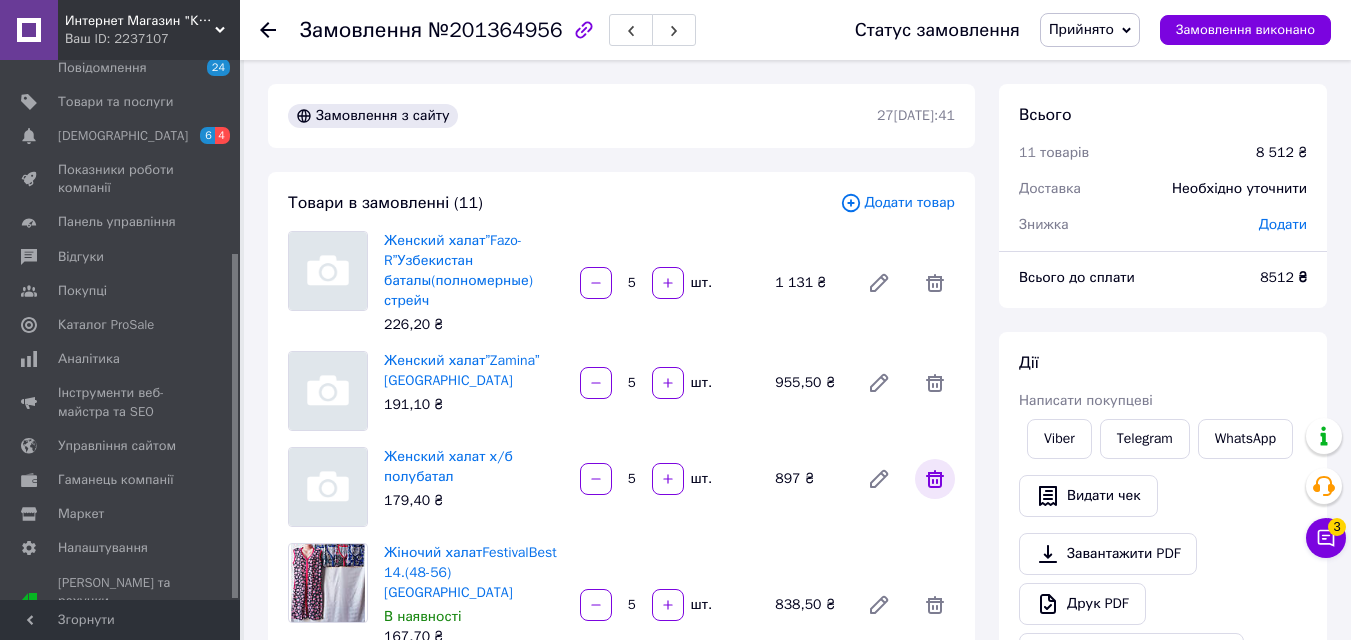 click 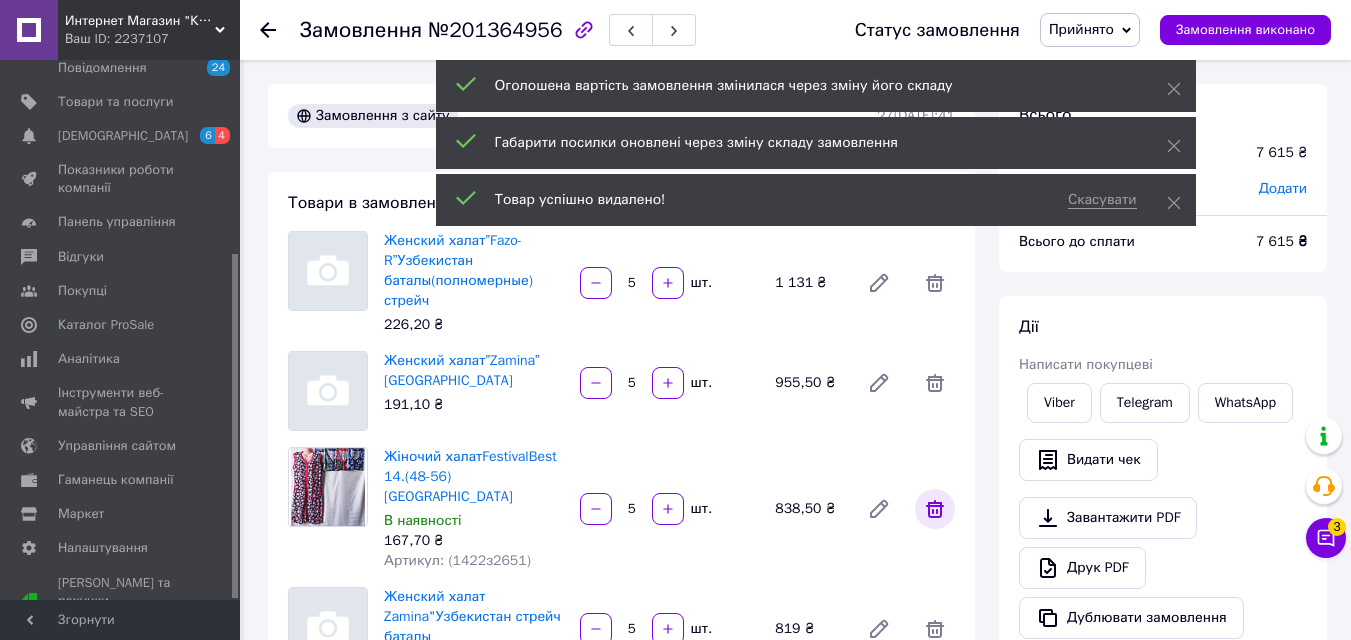 click at bounding box center [935, 509] 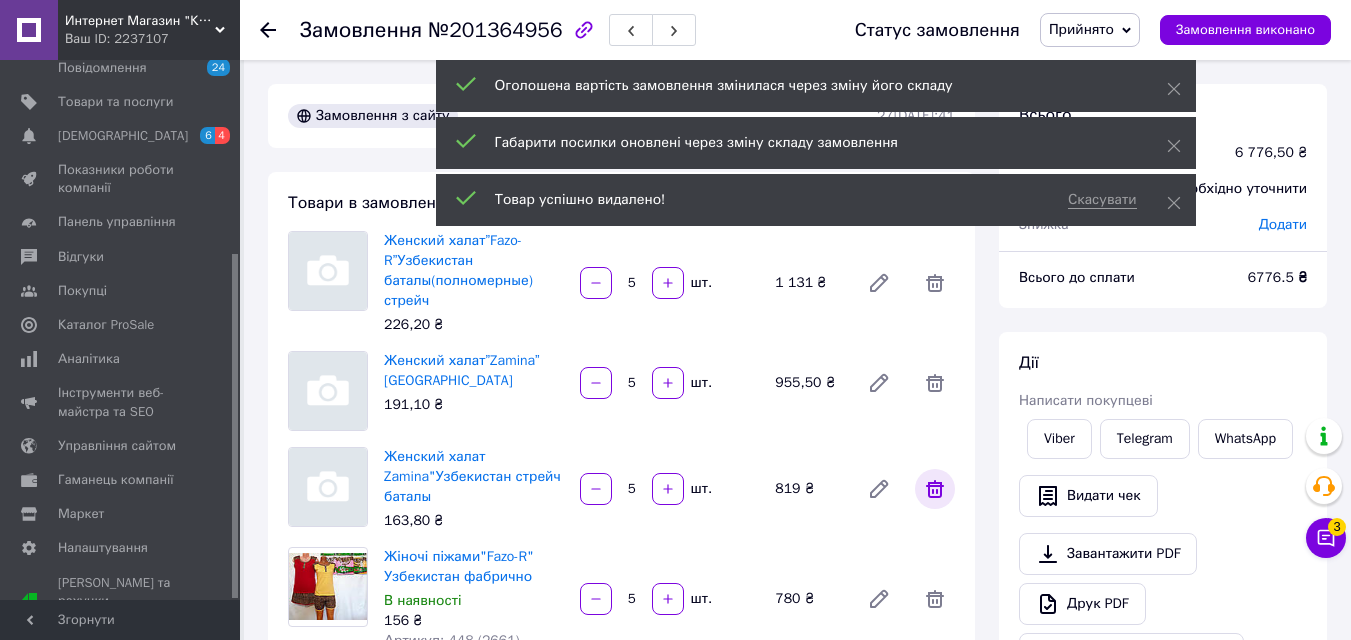 click 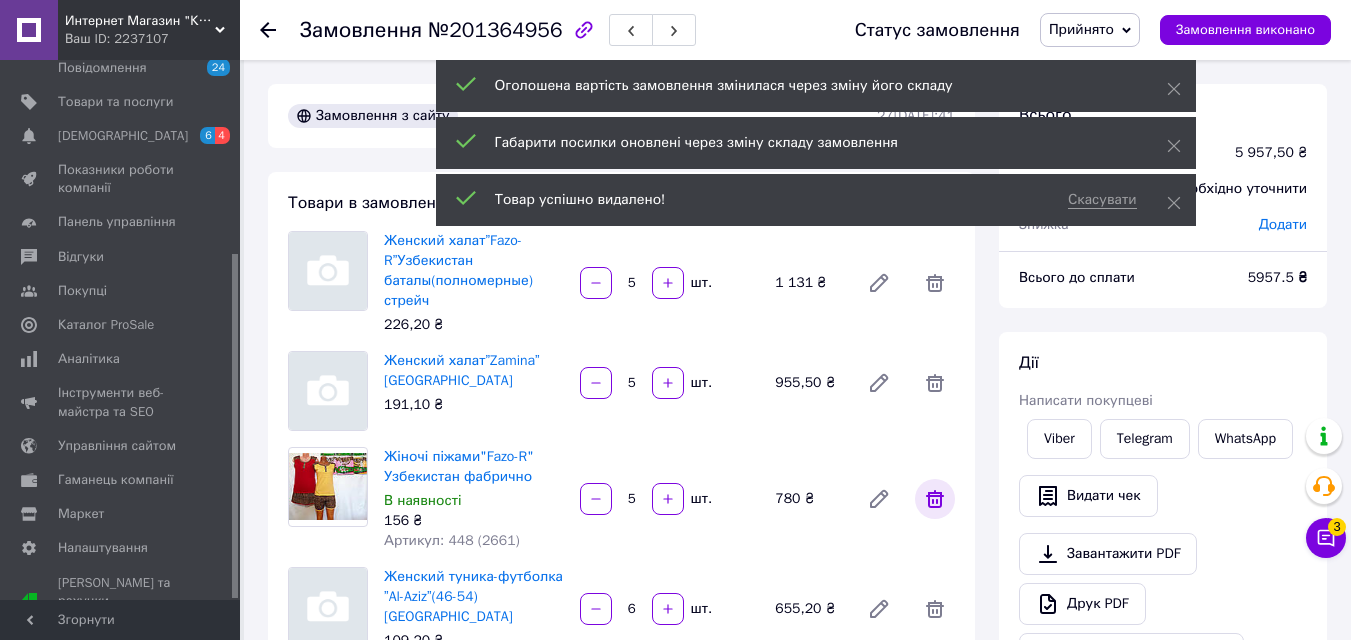 click 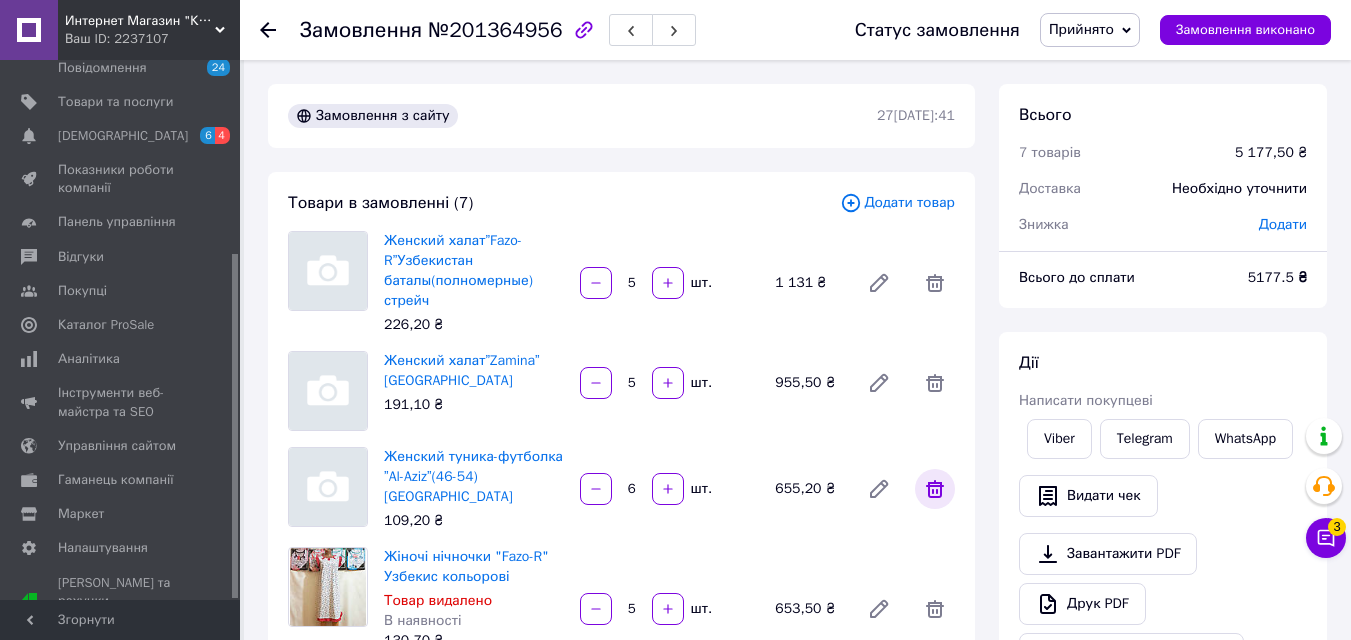 click 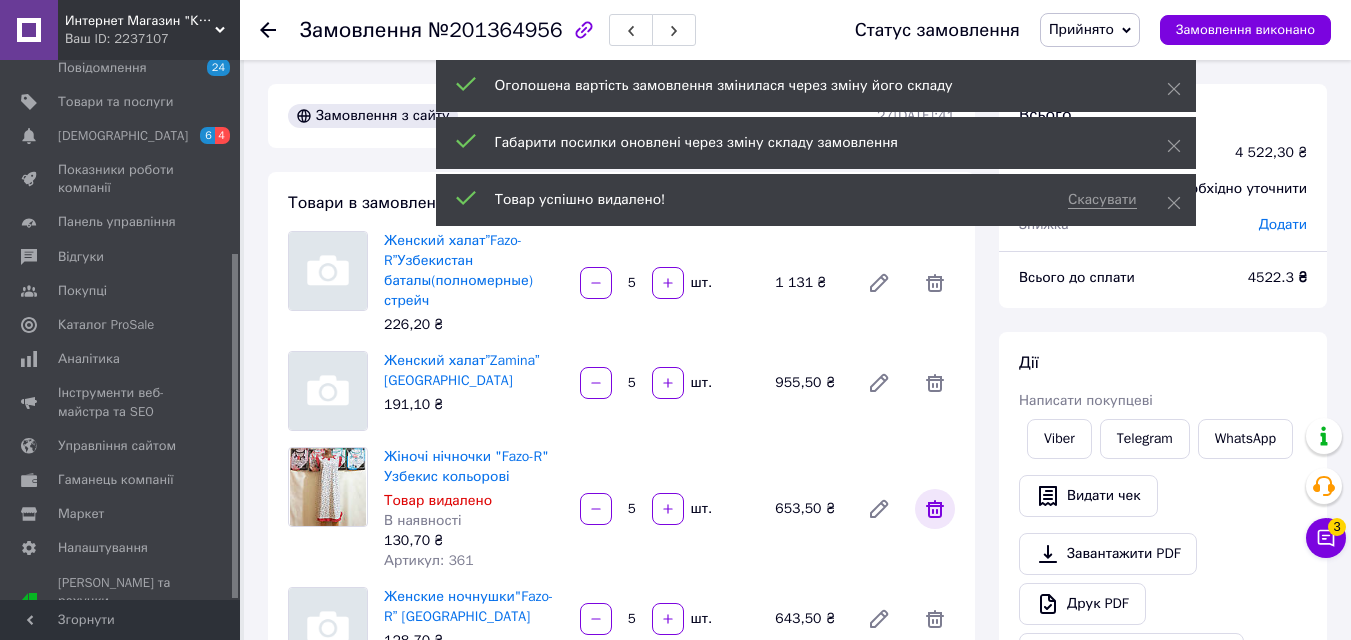 click 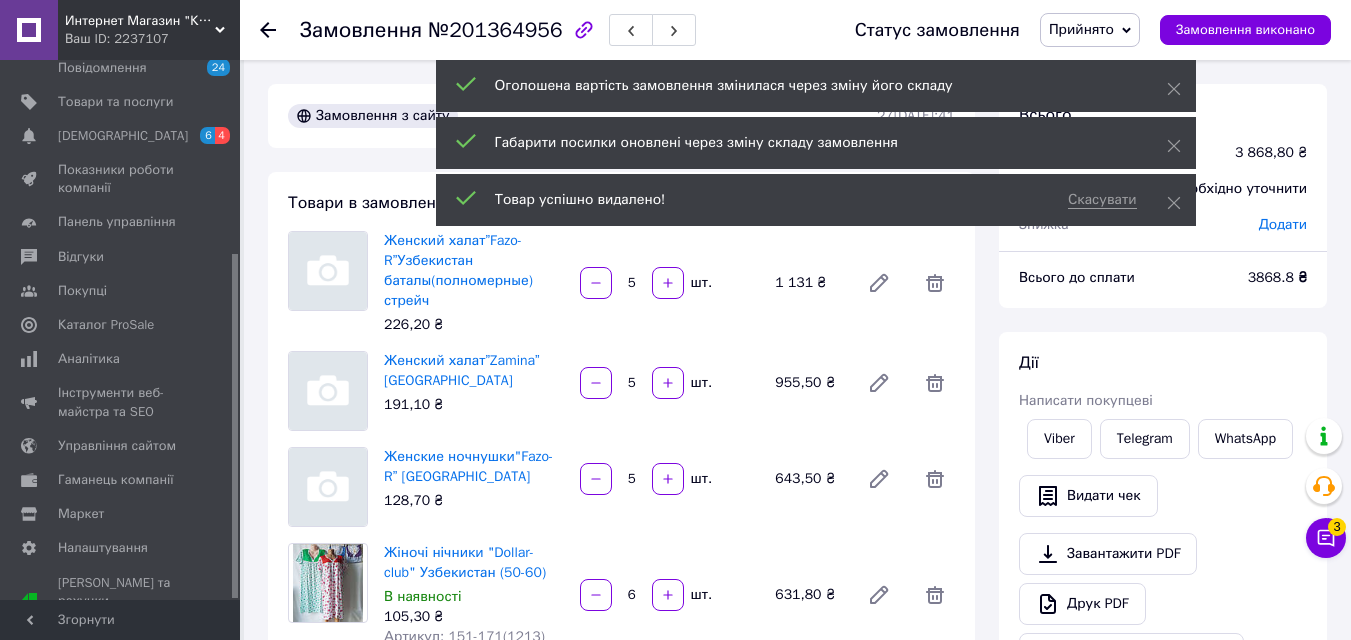click at bounding box center (935, 479) 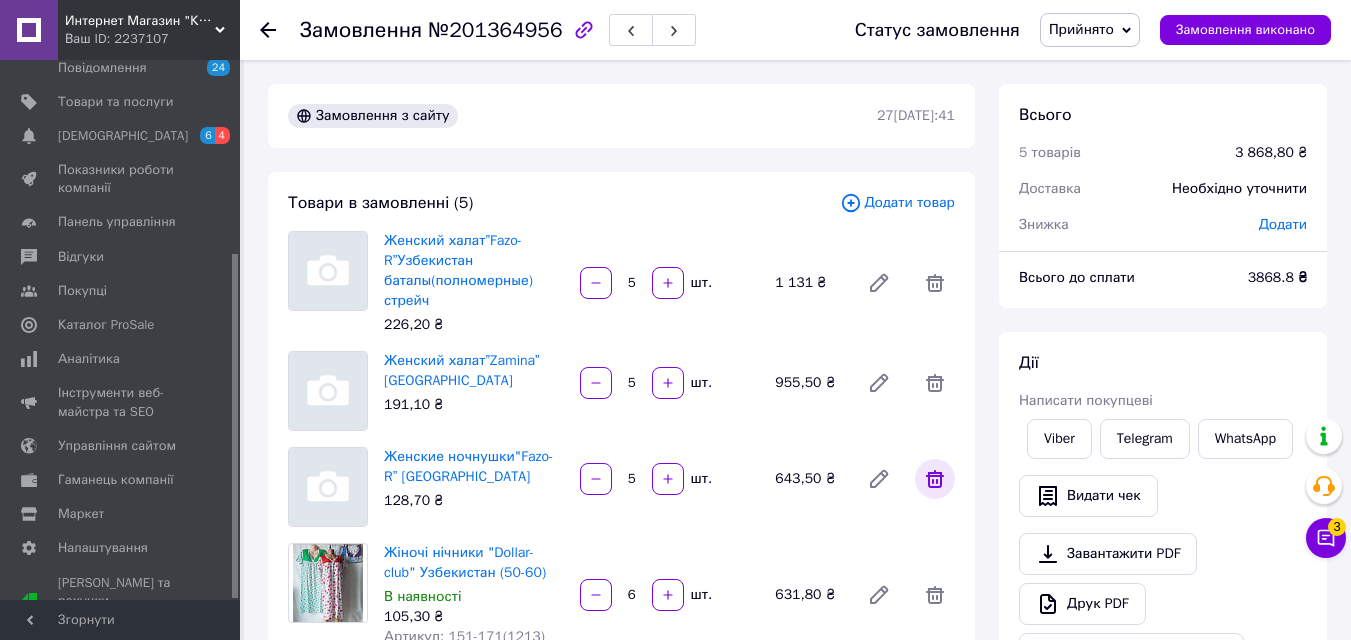 click 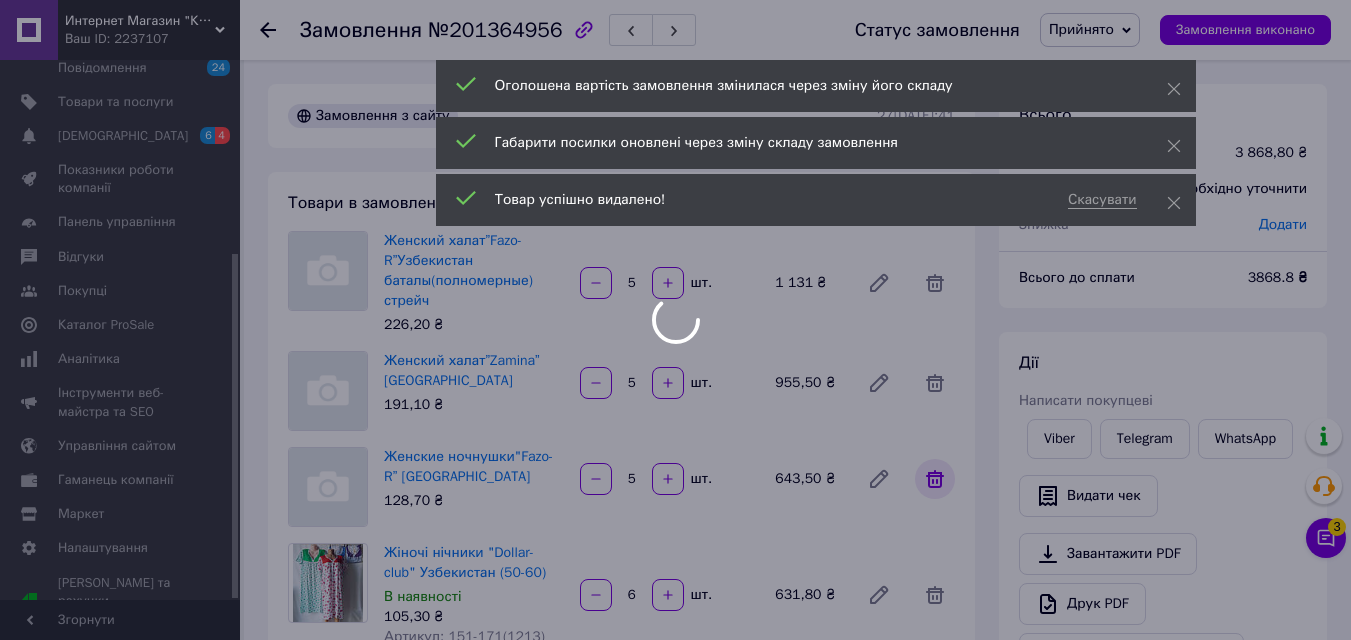 scroll, scrollTop: 16, scrollLeft: 0, axis: vertical 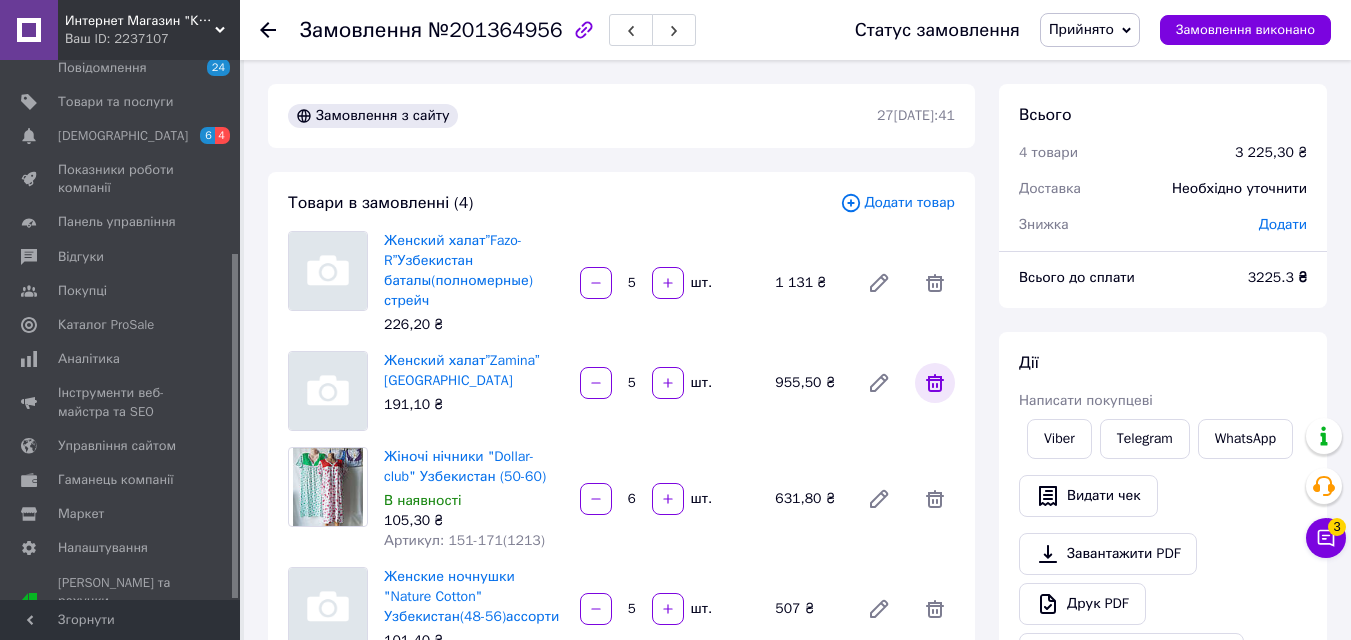 click 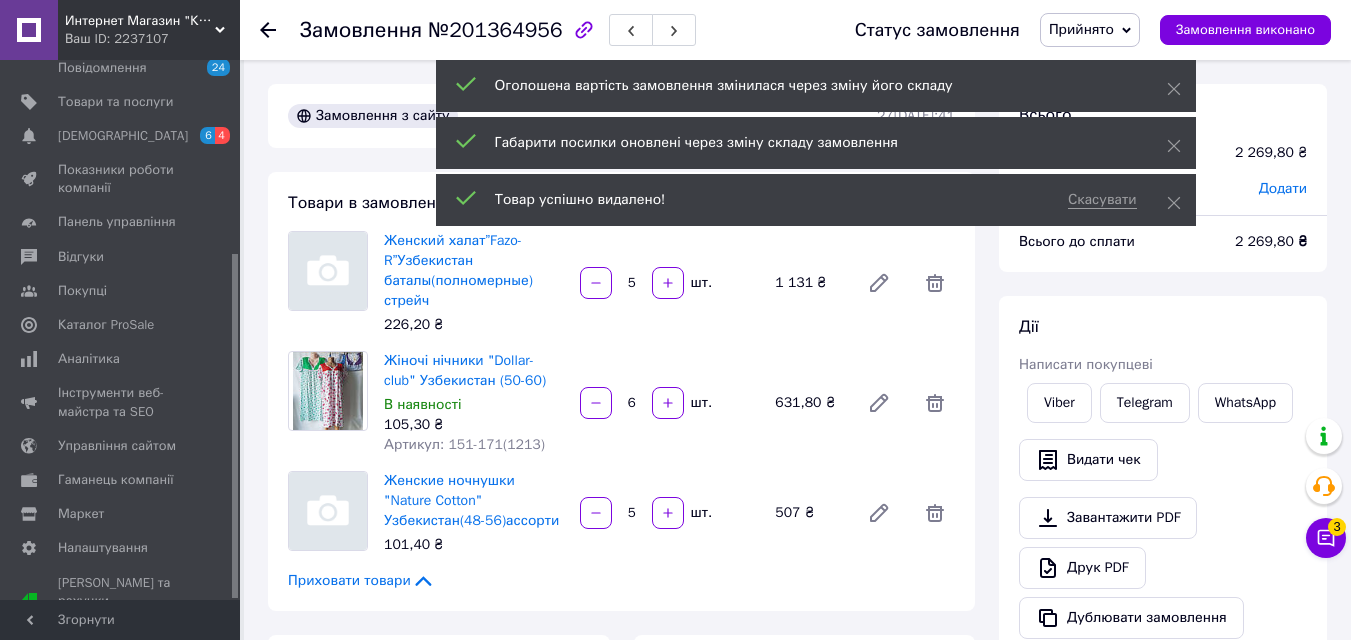 scroll, scrollTop: 64, scrollLeft: 0, axis: vertical 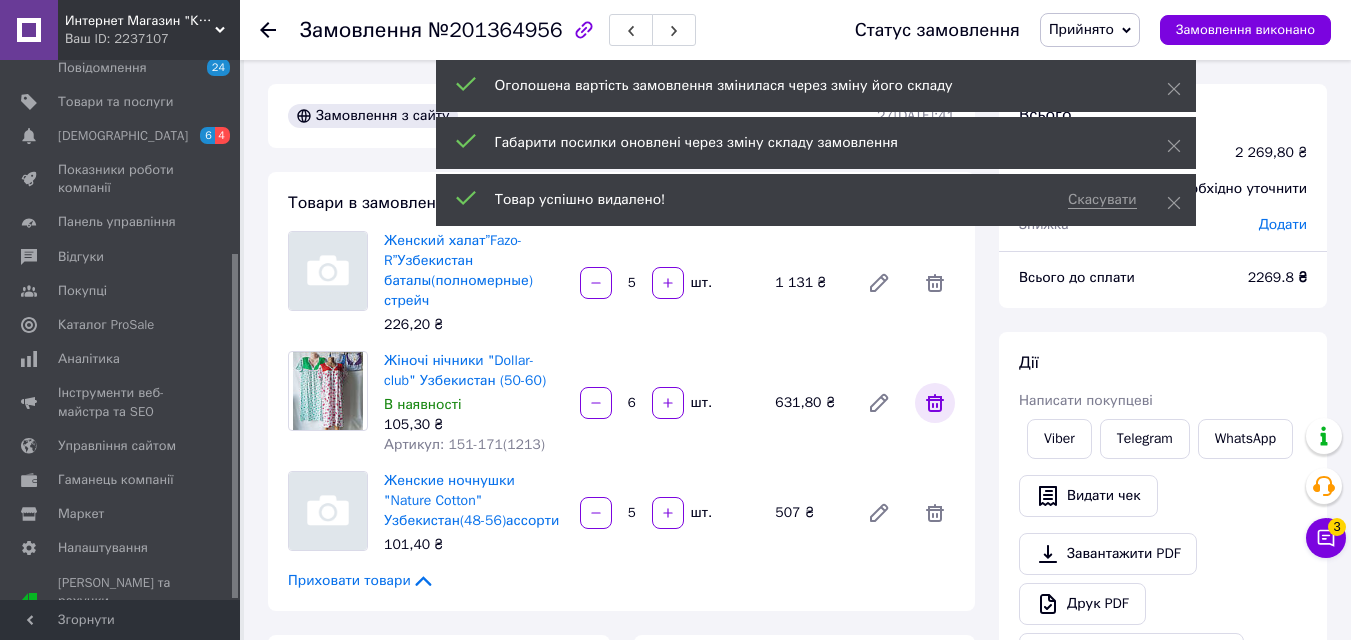 click 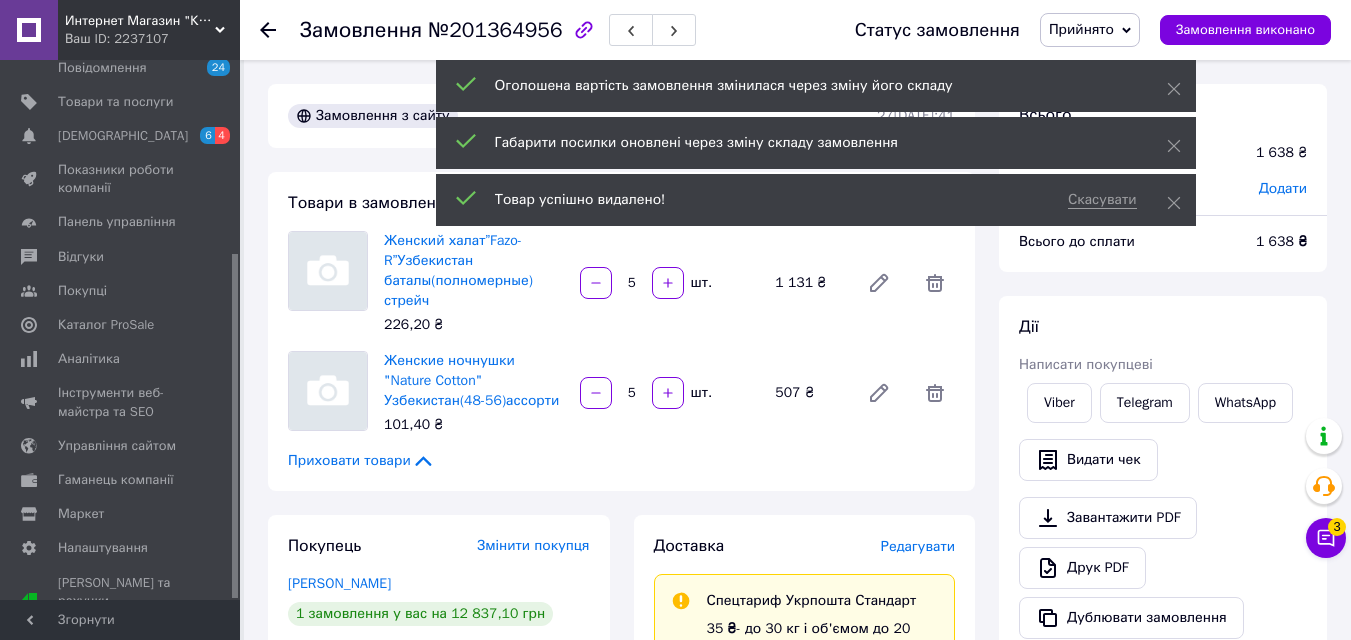 scroll, scrollTop: 112, scrollLeft: 0, axis: vertical 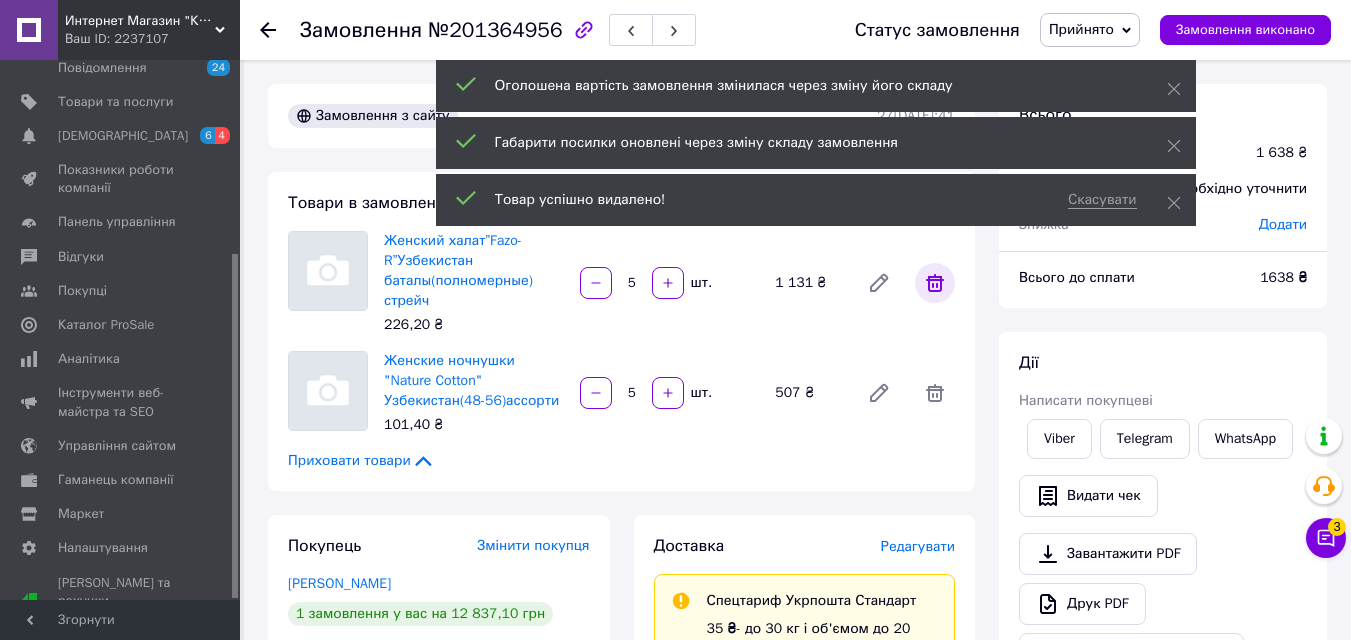 click 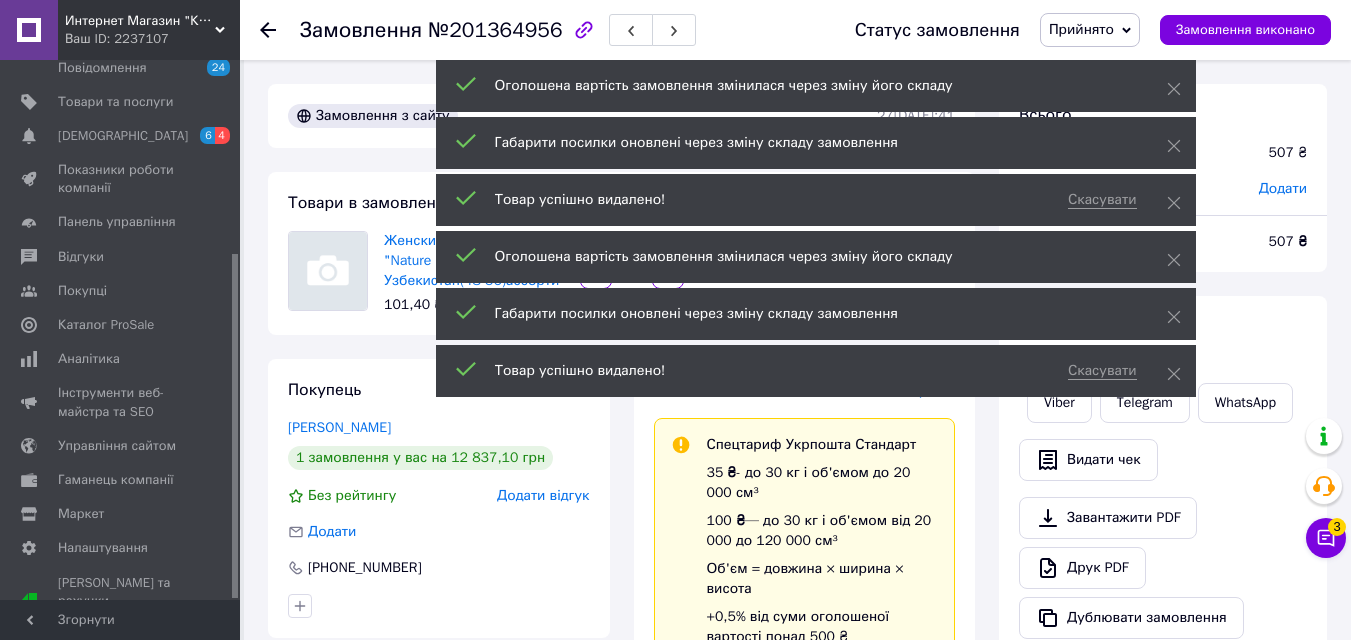 scroll, scrollTop: 180, scrollLeft: 0, axis: vertical 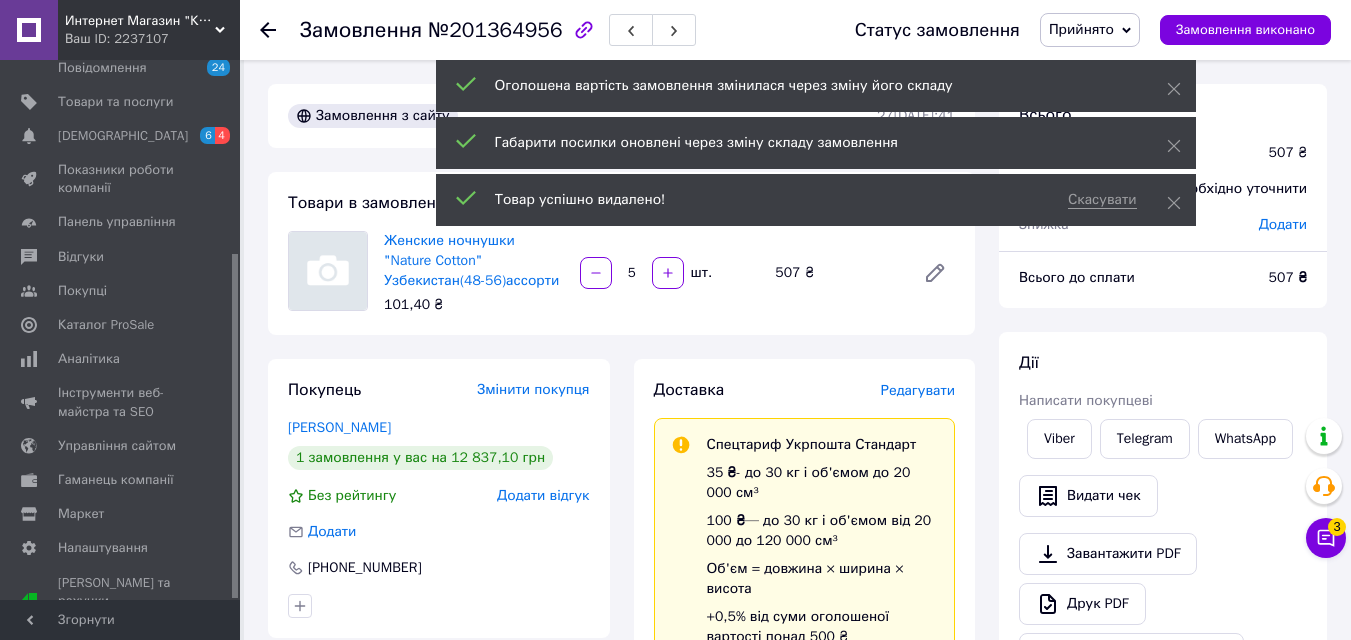 click on "Прийнято" at bounding box center [1090, 30] 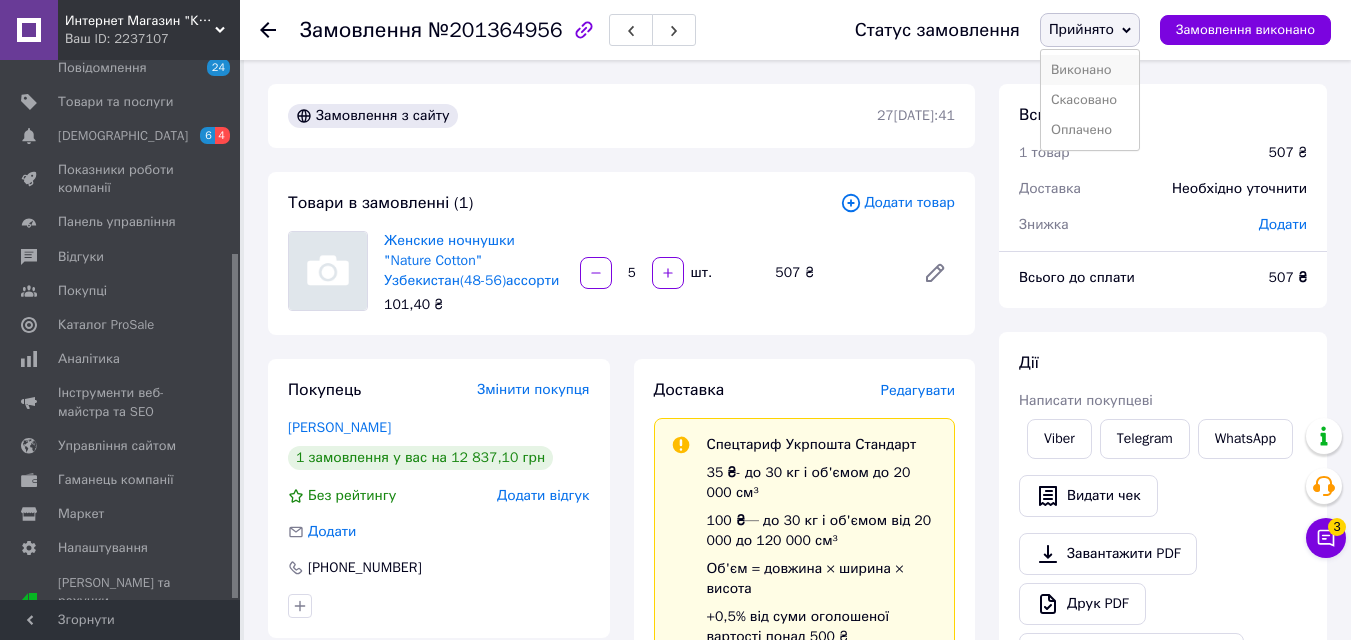 click on "Виконано" at bounding box center (1090, 70) 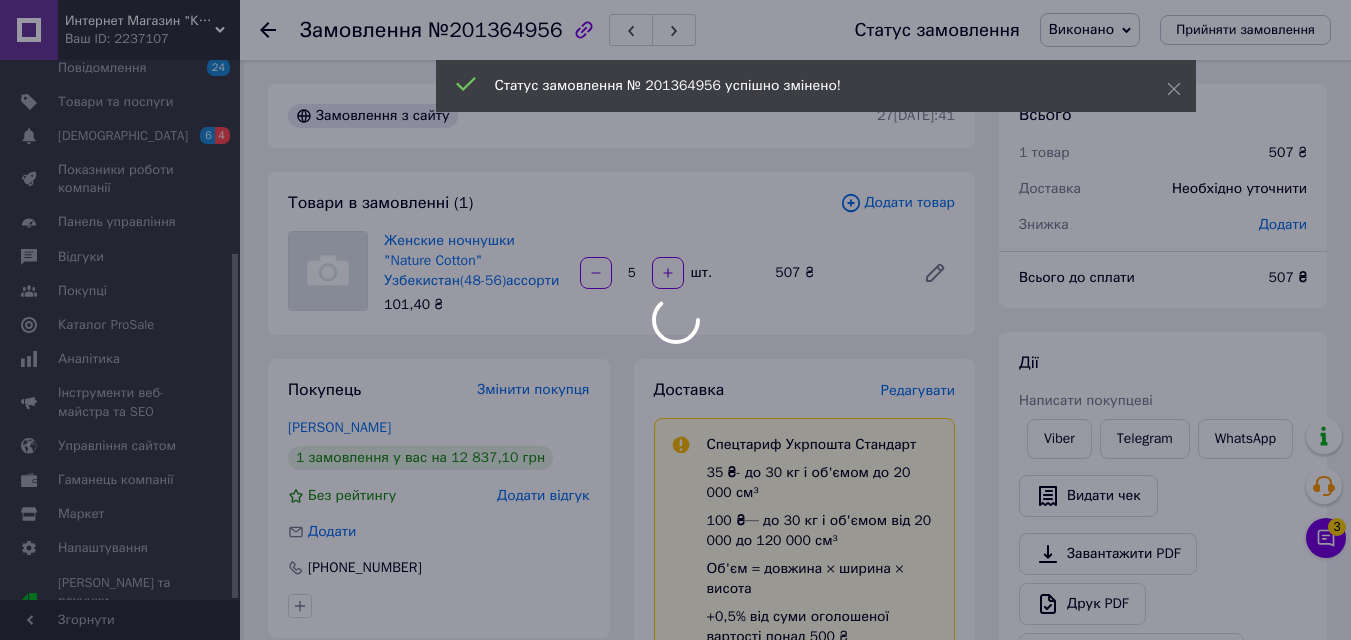 scroll, scrollTop: 228, scrollLeft: 0, axis: vertical 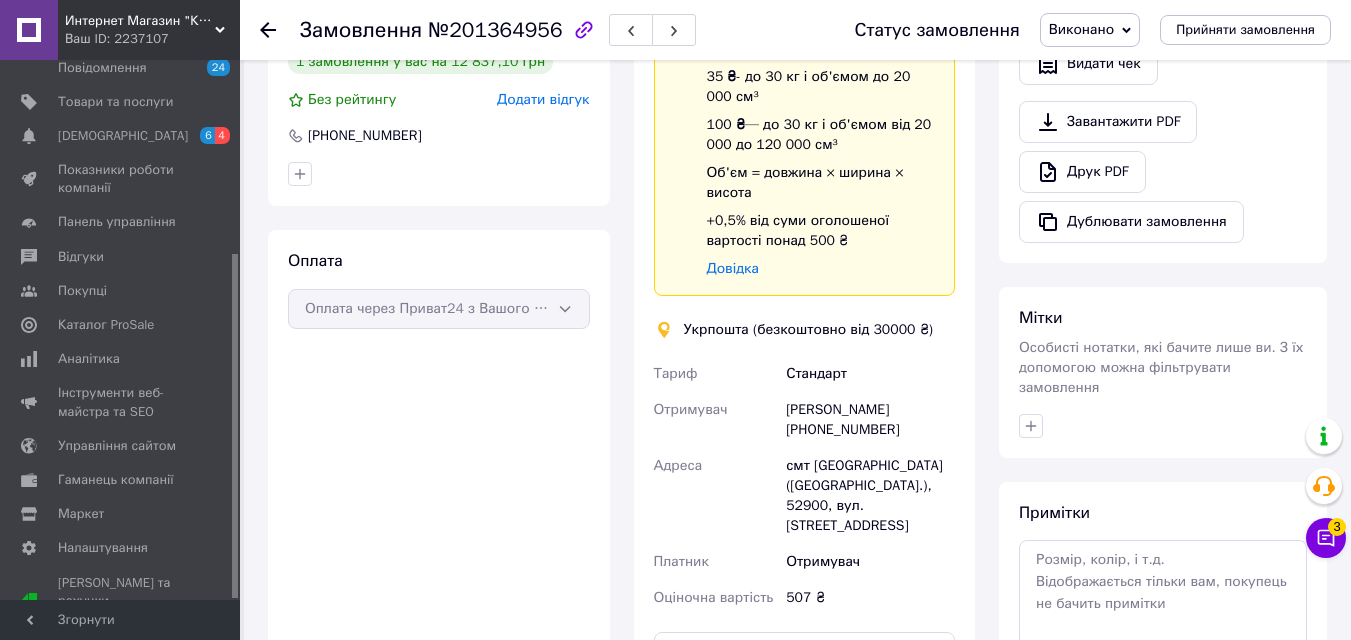 click 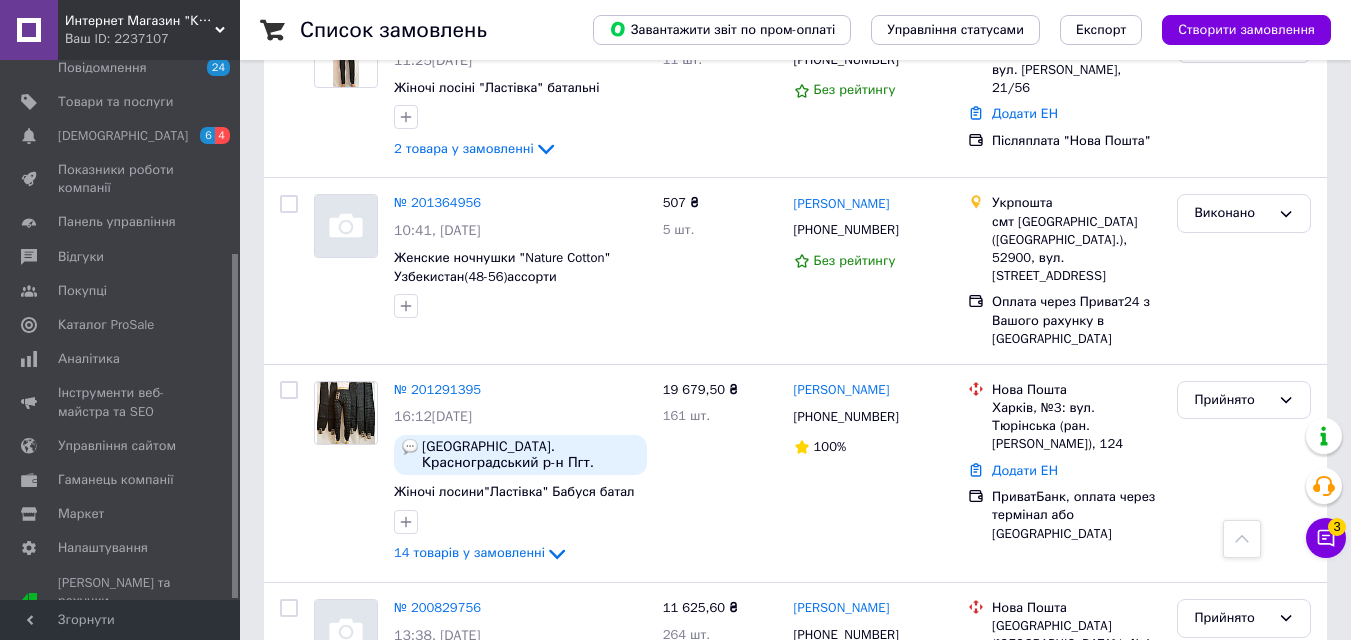 scroll, scrollTop: 1445, scrollLeft: 0, axis: vertical 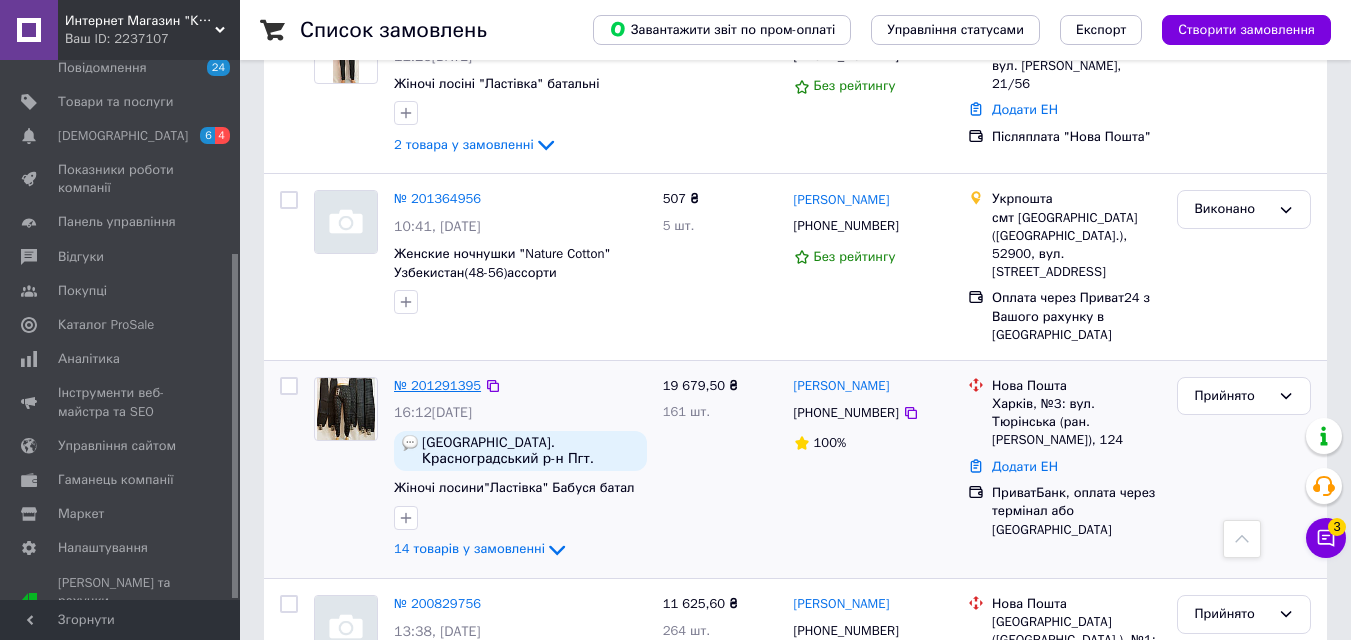 click on "№ 201291395" at bounding box center [437, 385] 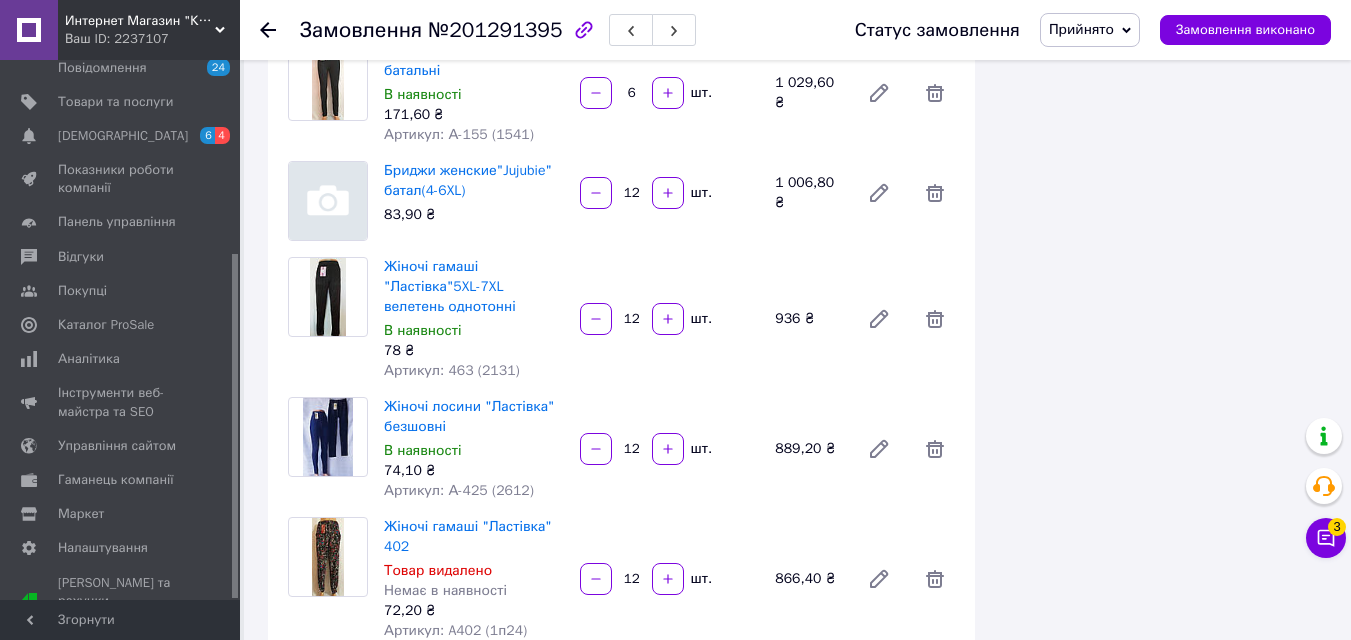 scroll, scrollTop: 1128, scrollLeft: 0, axis: vertical 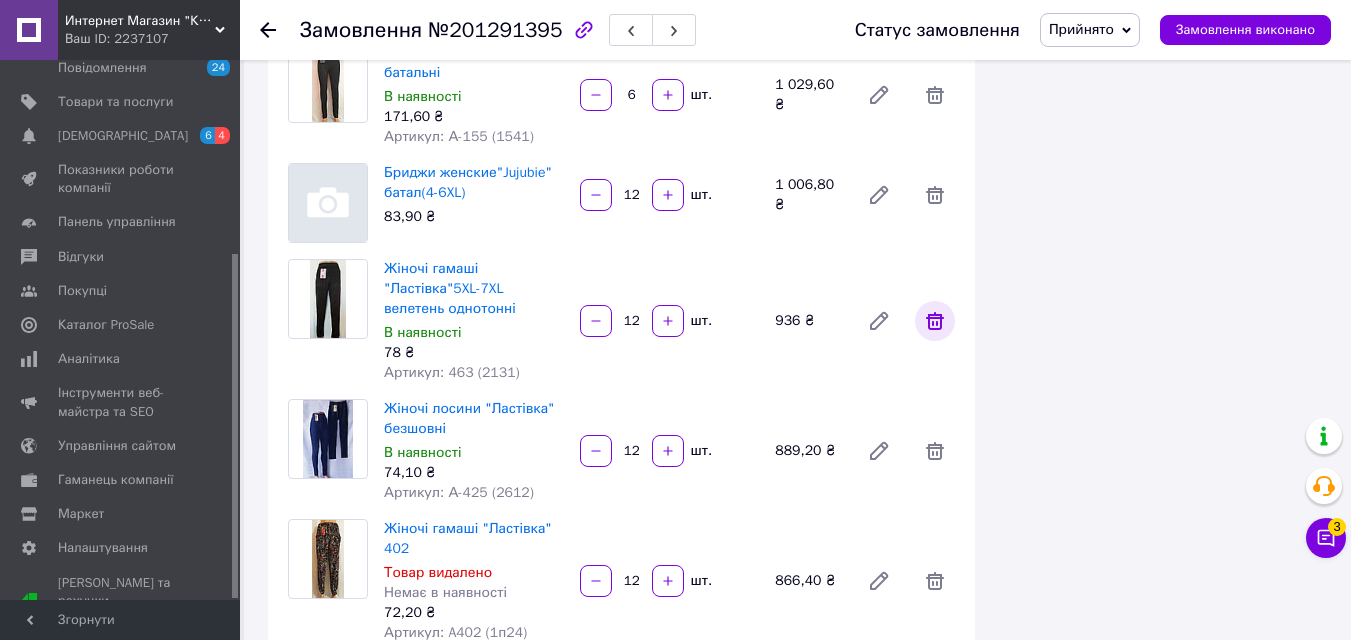 click 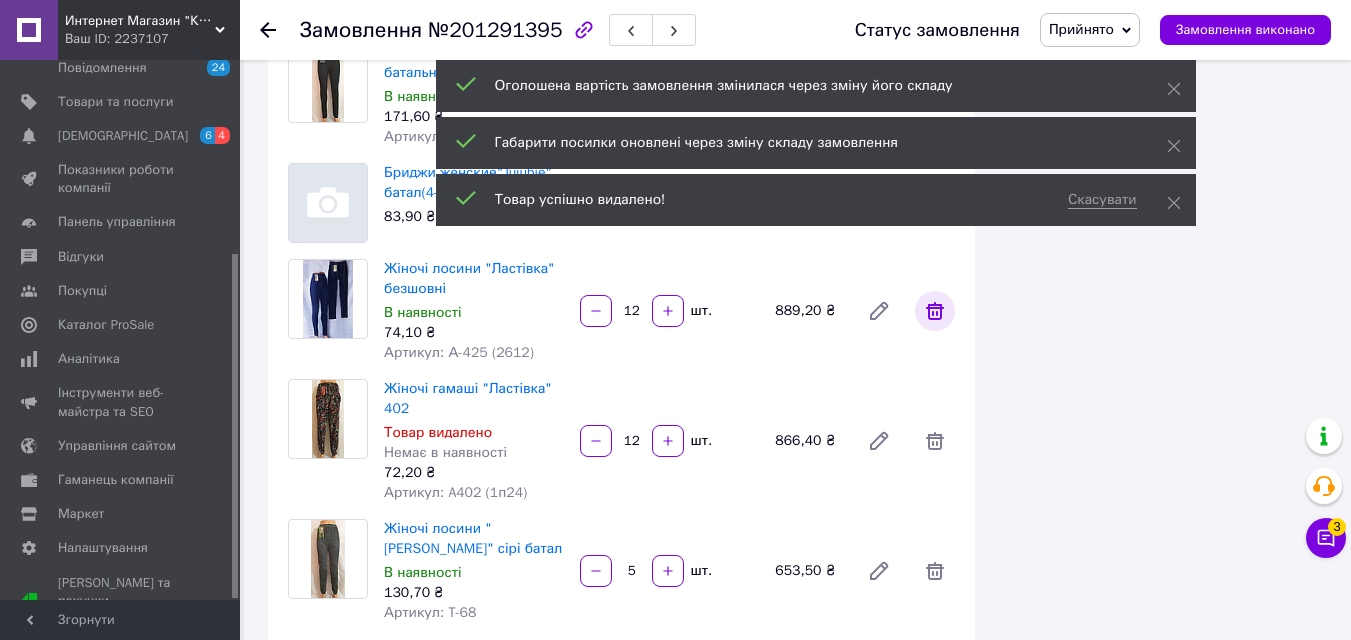 click at bounding box center (935, 311) 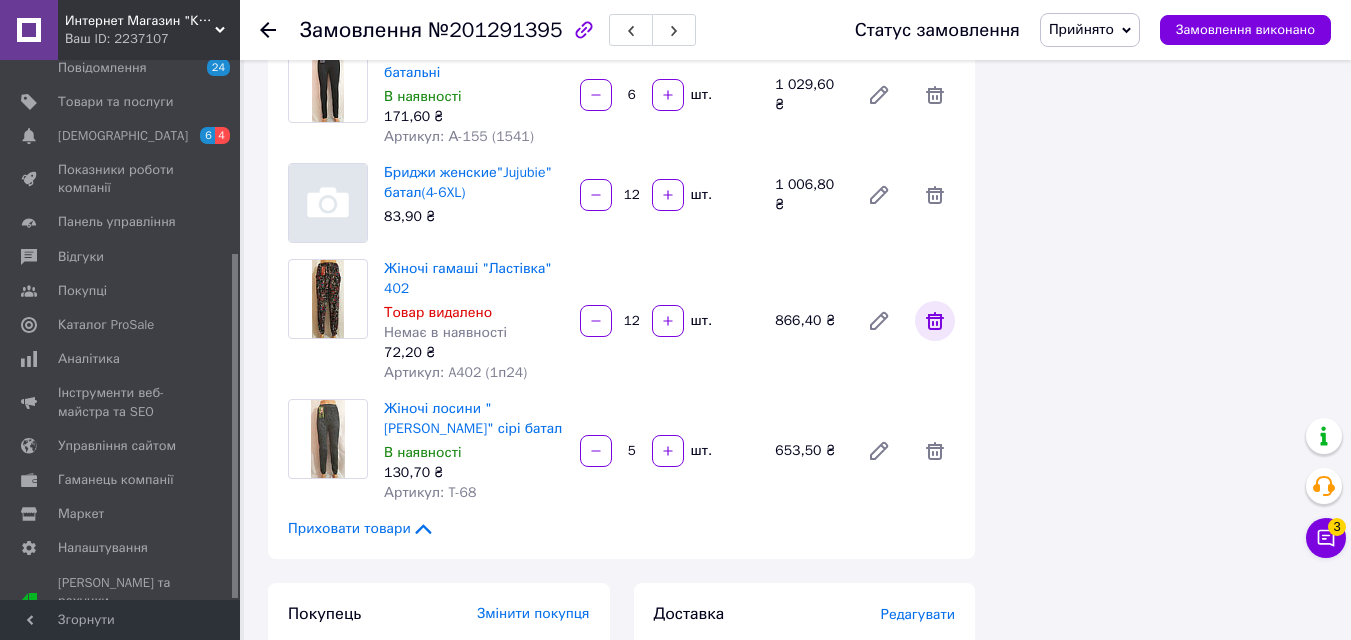 click 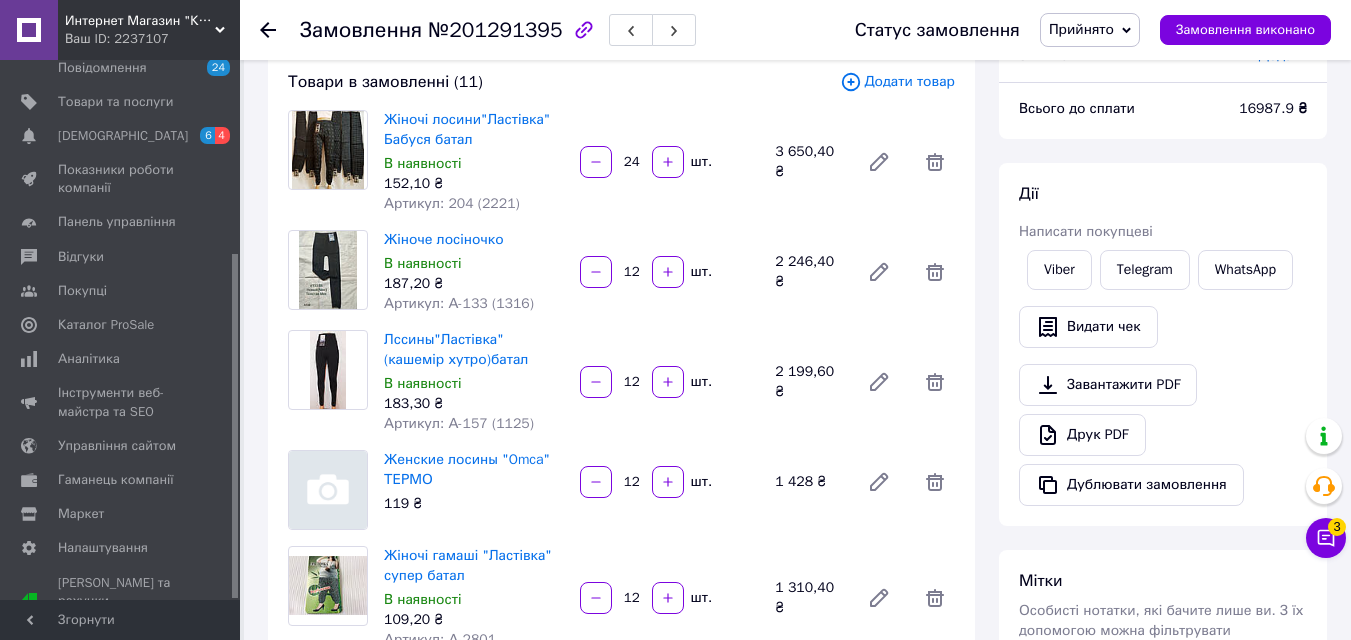 scroll, scrollTop: 0, scrollLeft: 0, axis: both 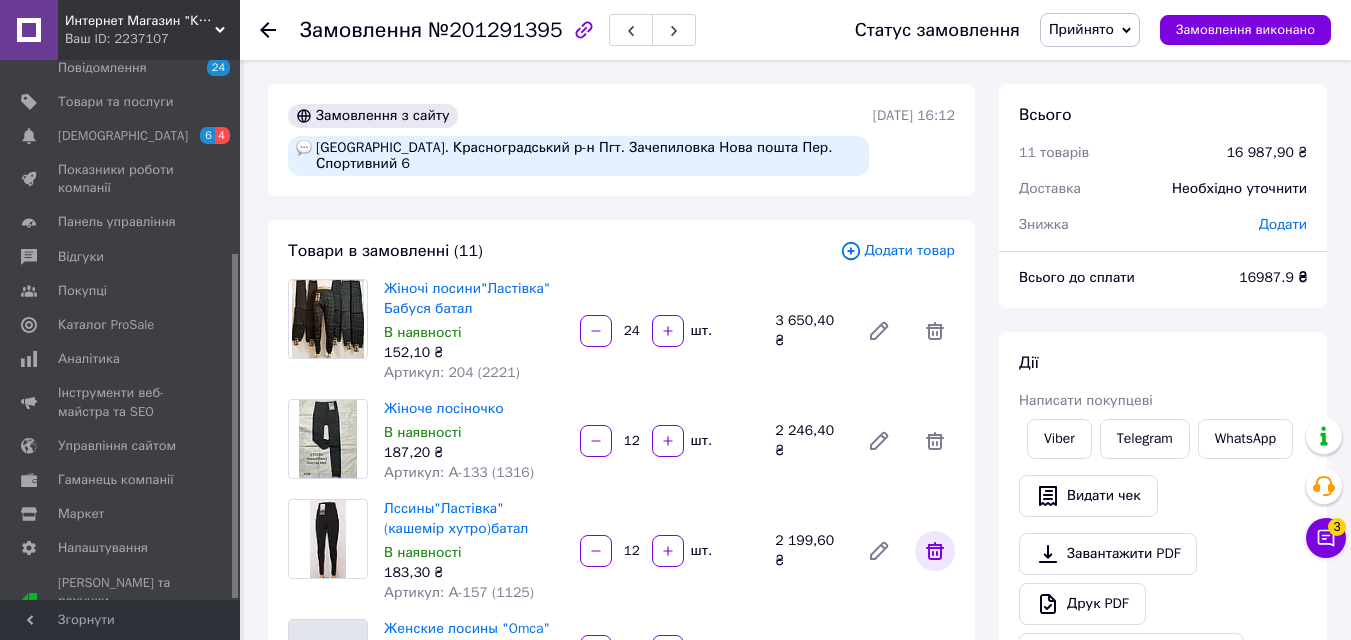 click 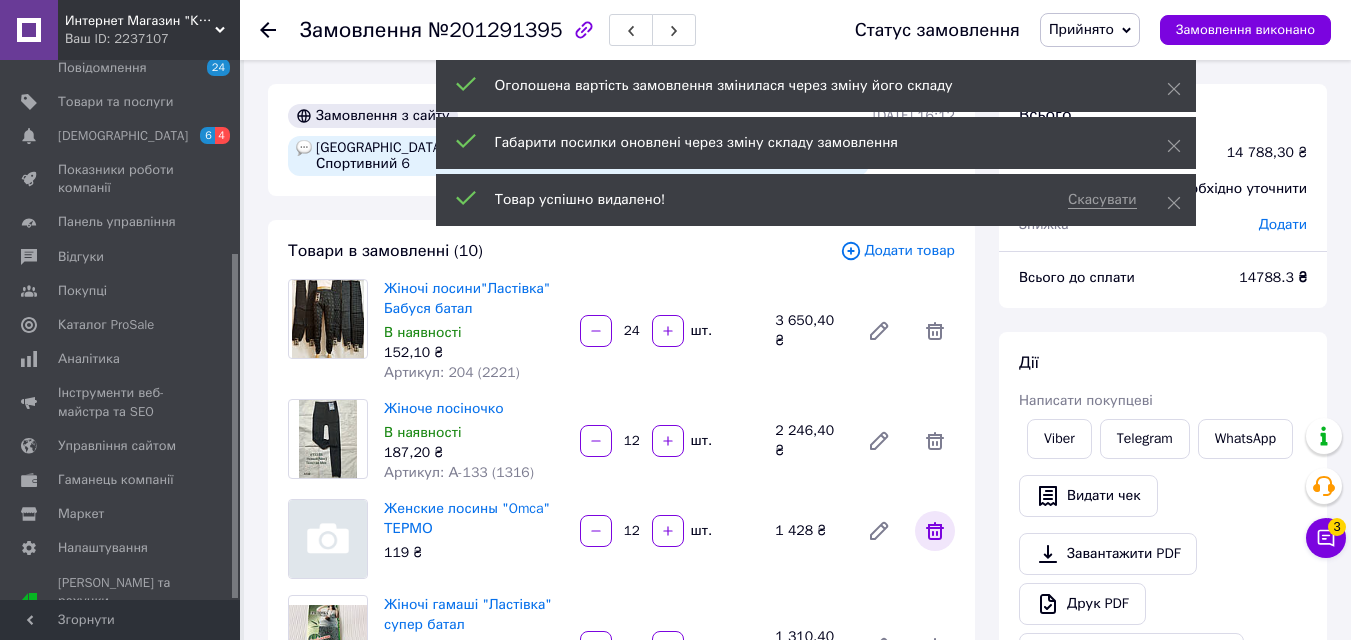 click at bounding box center [935, 531] 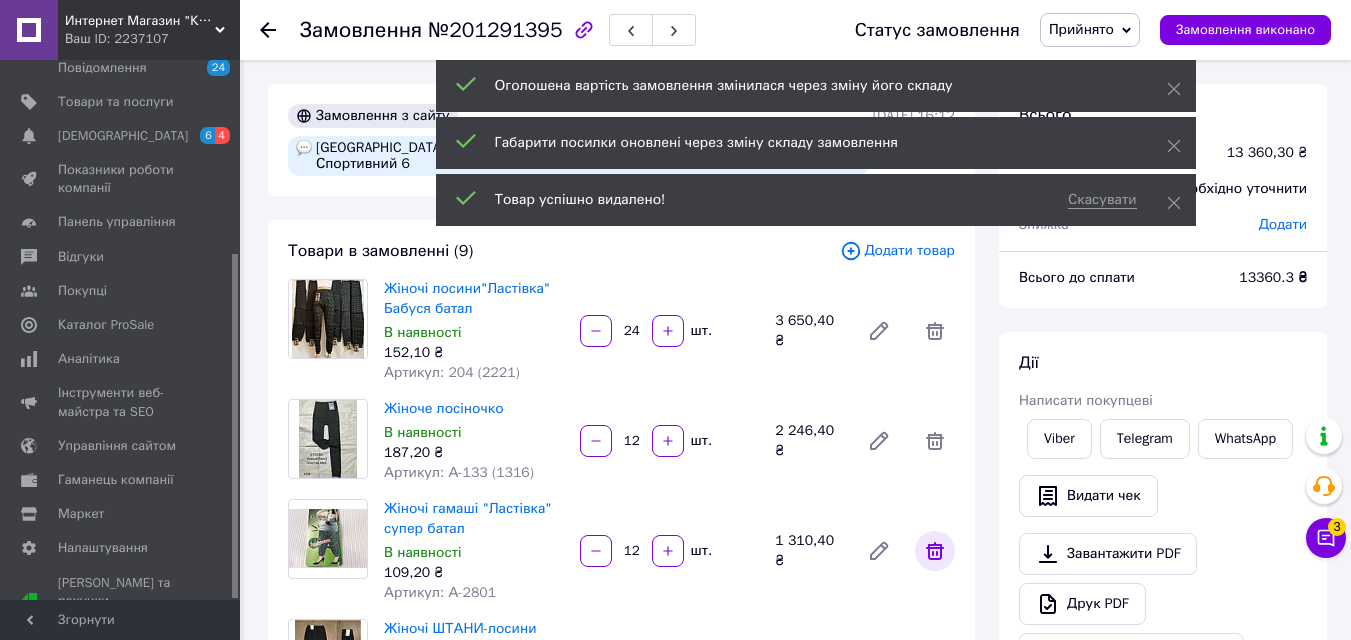 click 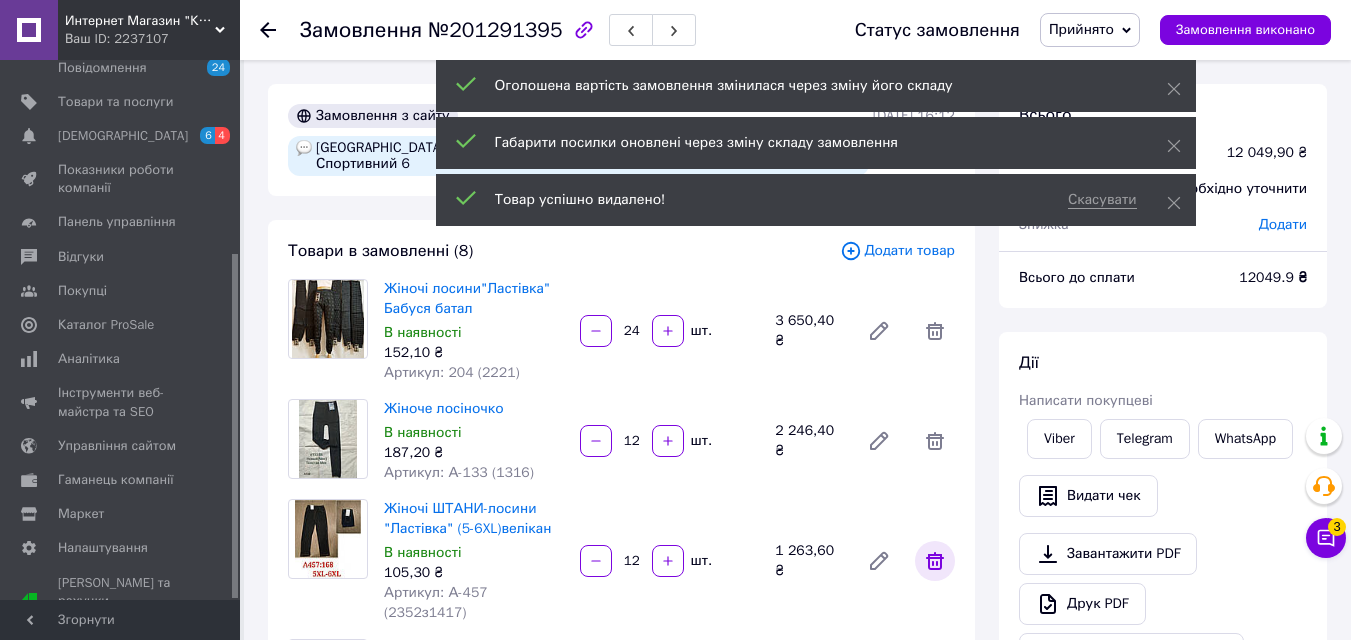 click 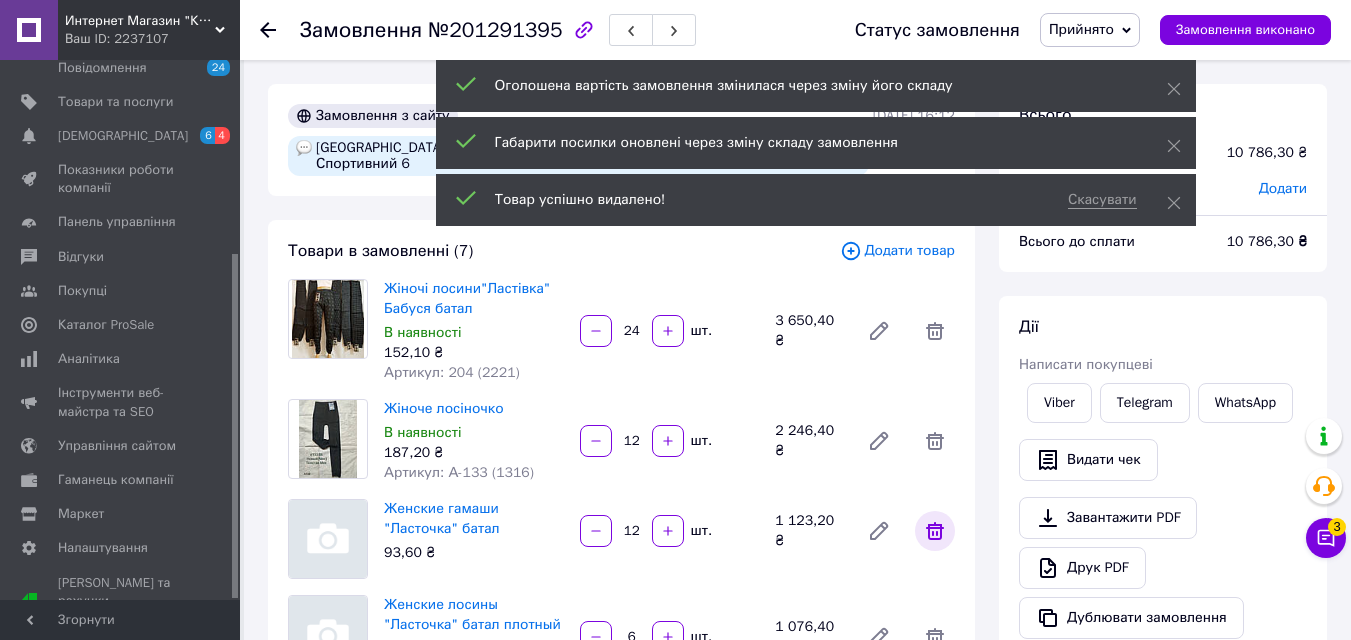click 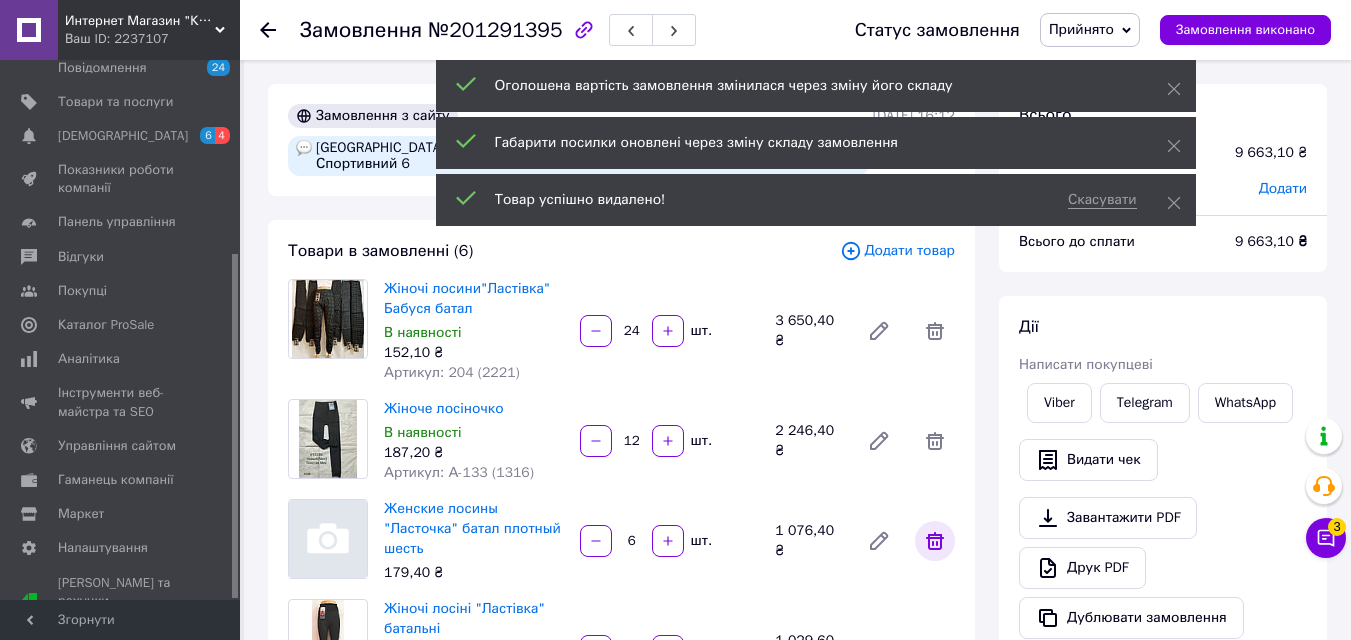 click 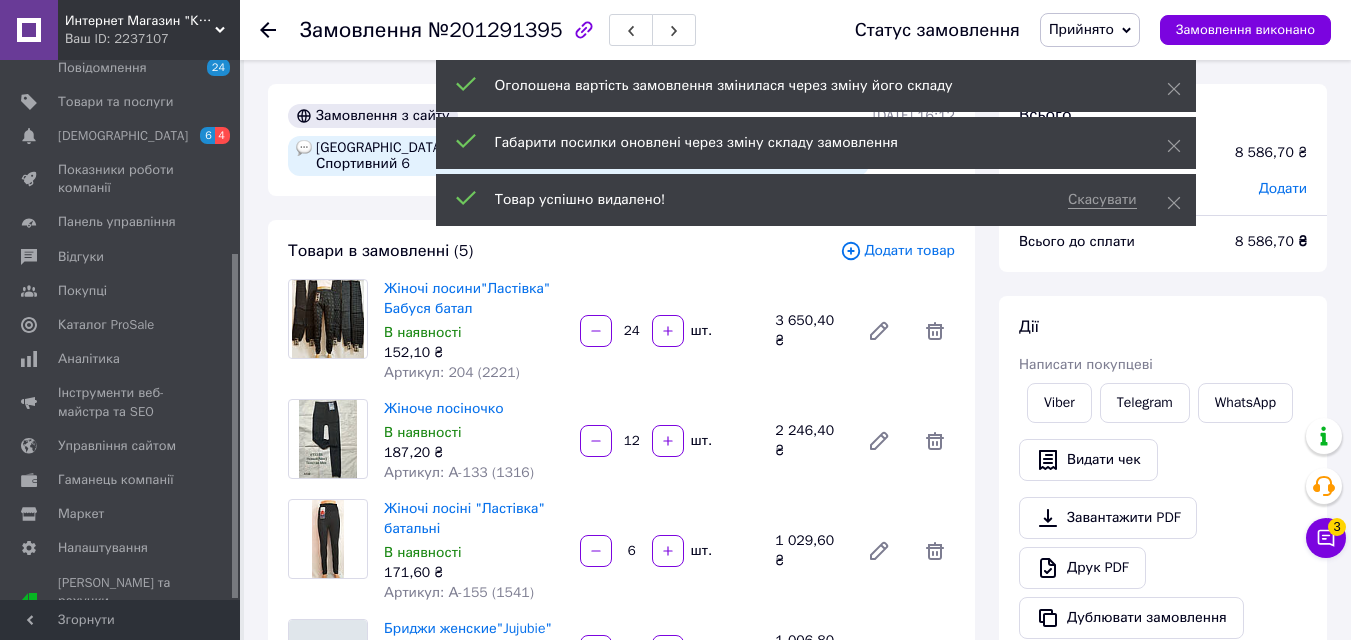 click 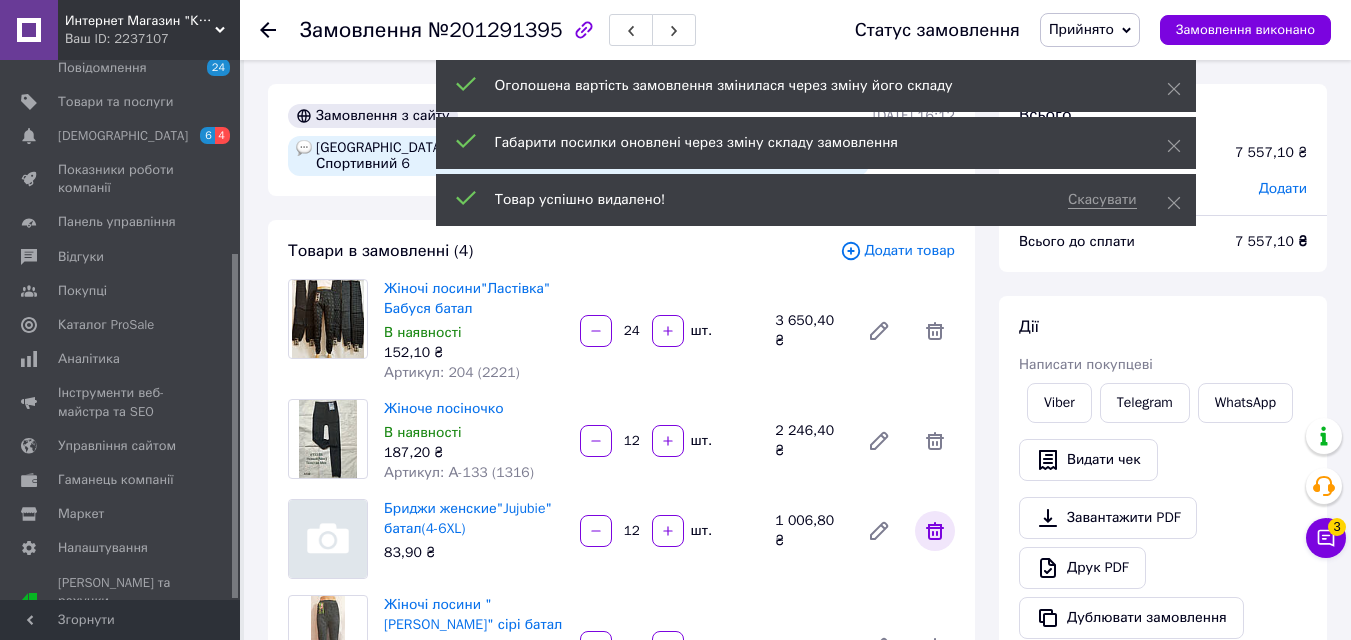 click at bounding box center (935, 531) 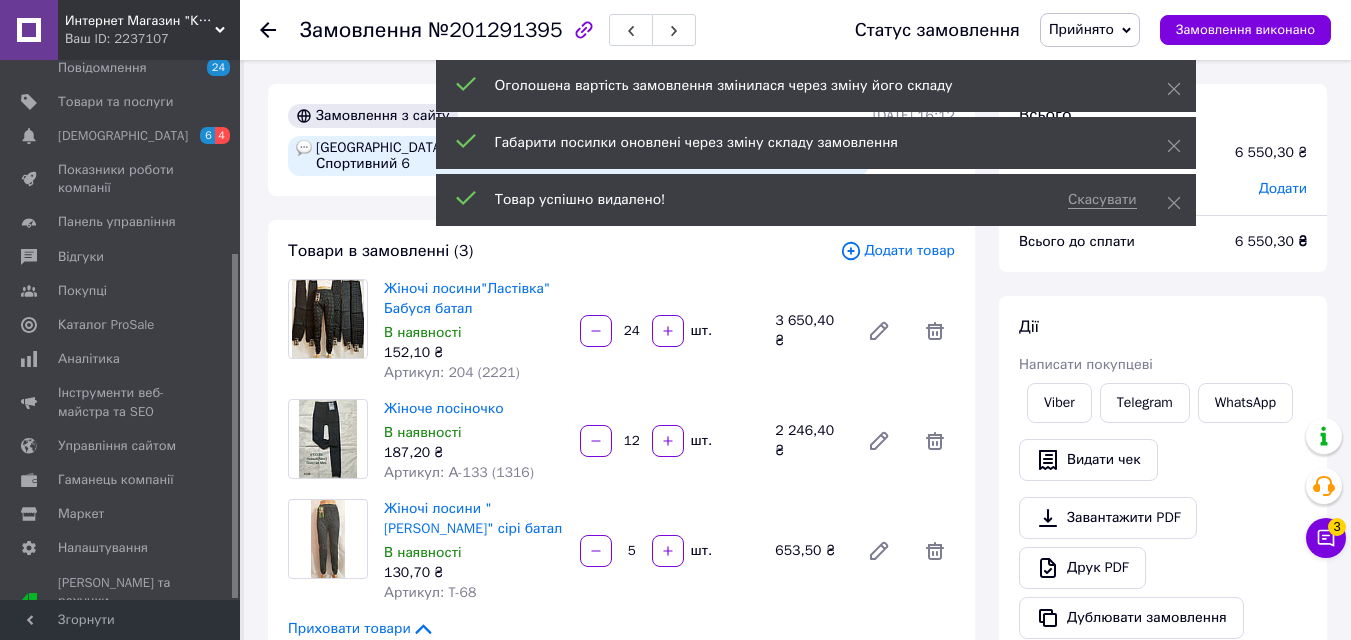 scroll, scrollTop: 16, scrollLeft: 0, axis: vertical 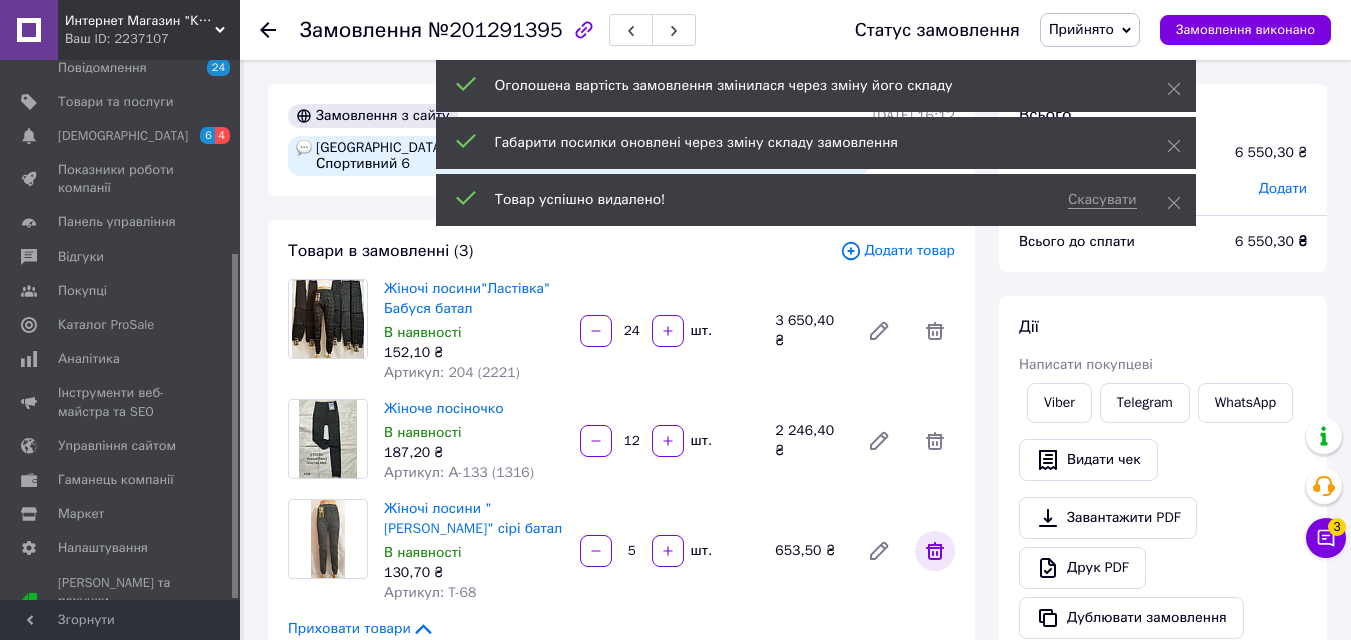 click 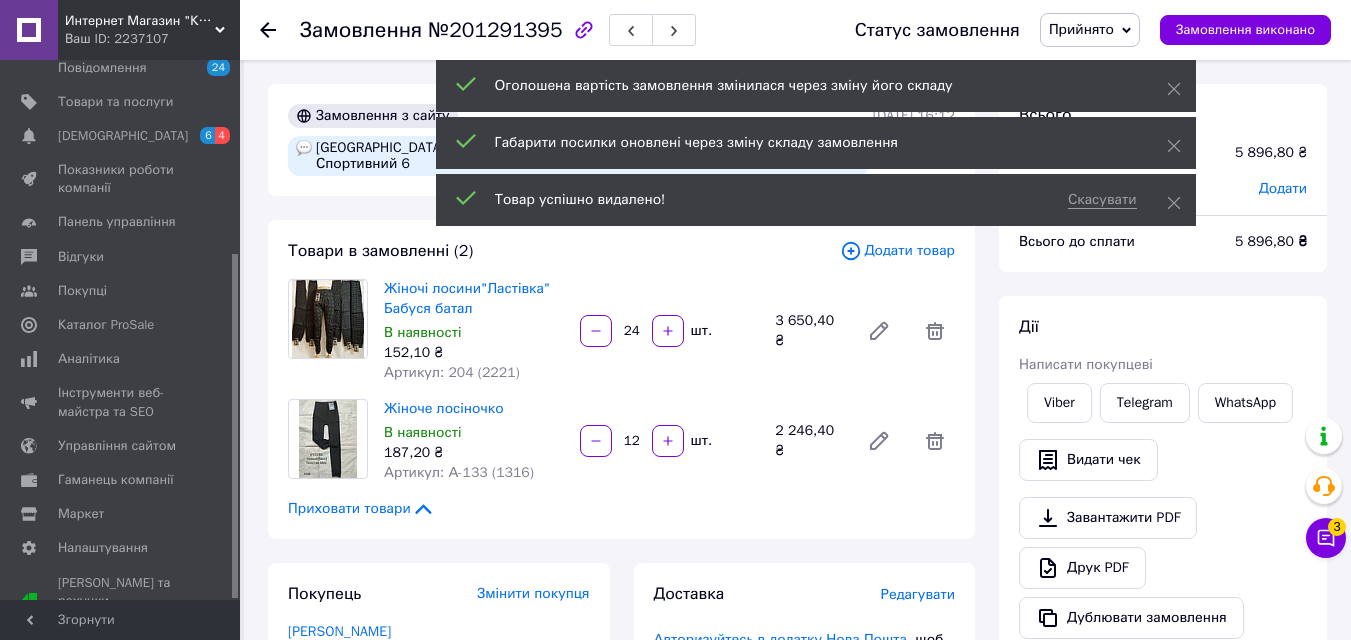 scroll, scrollTop: 64, scrollLeft: 0, axis: vertical 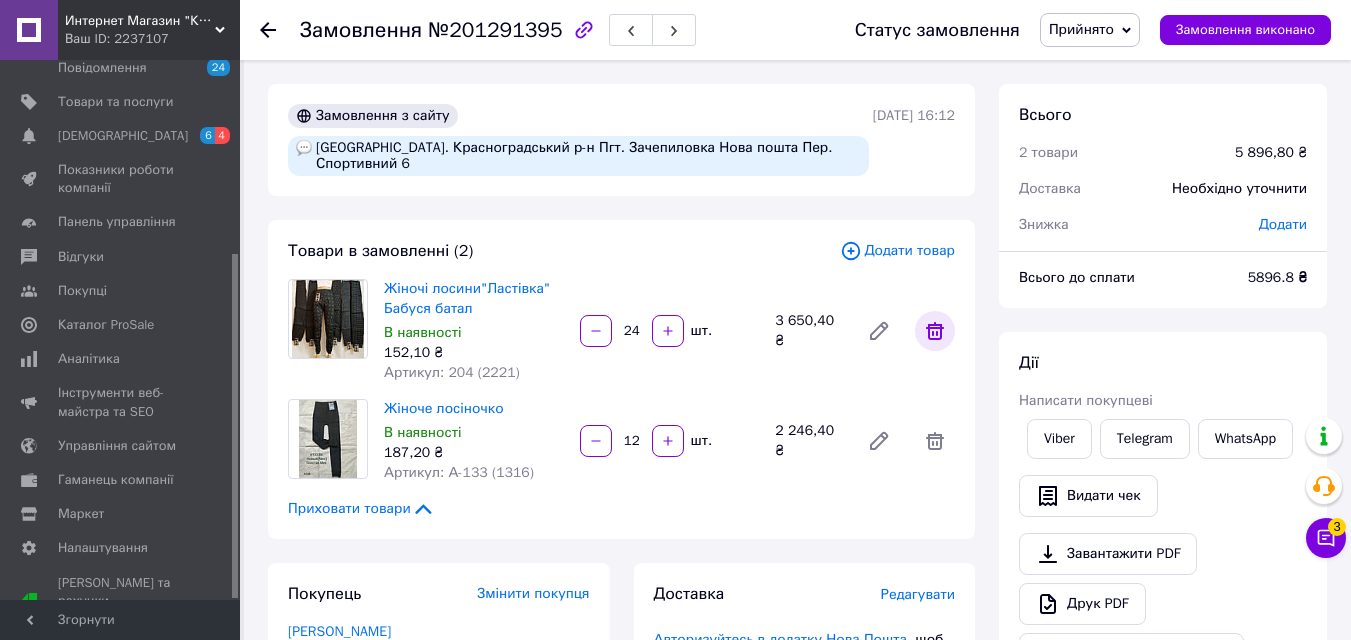 click 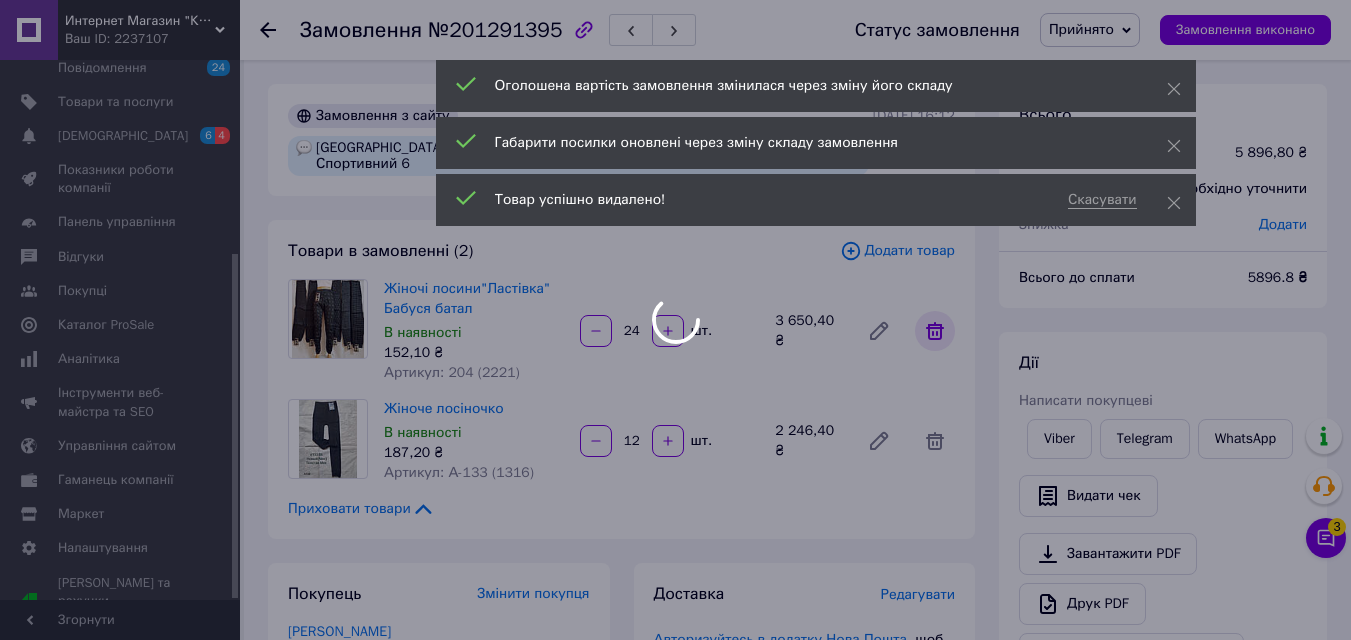 type on "12" 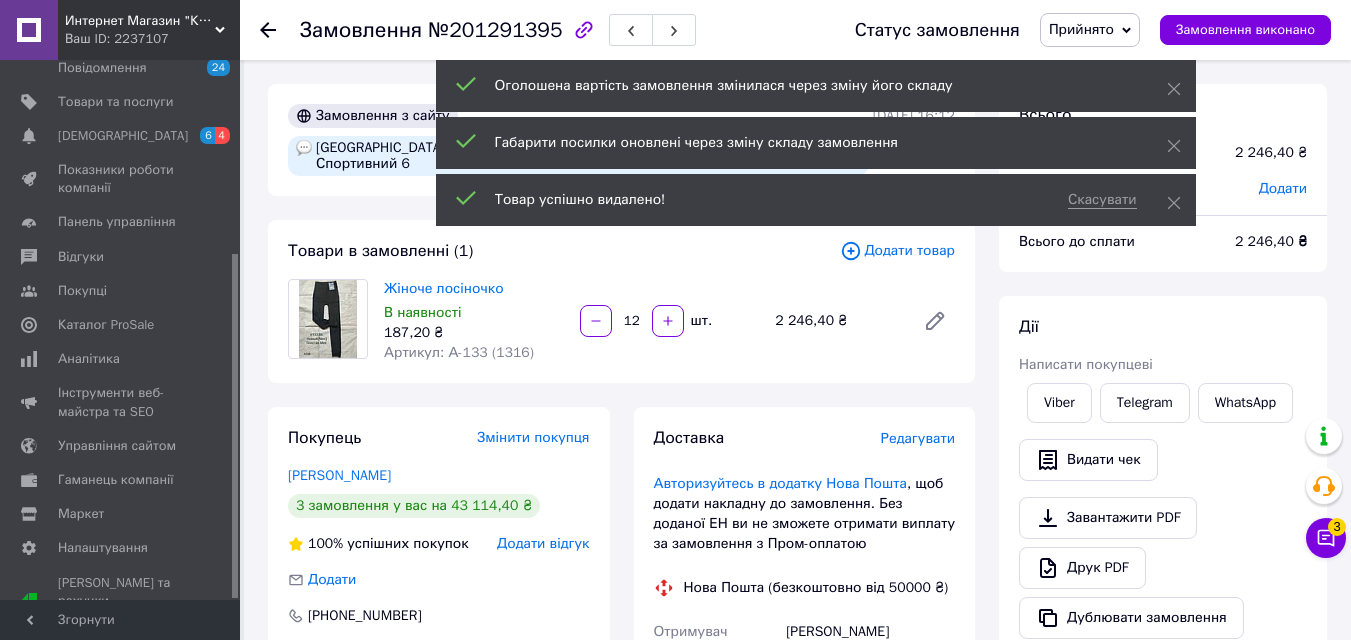 scroll, scrollTop: 112, scrollLeft: 0, axis: vertical 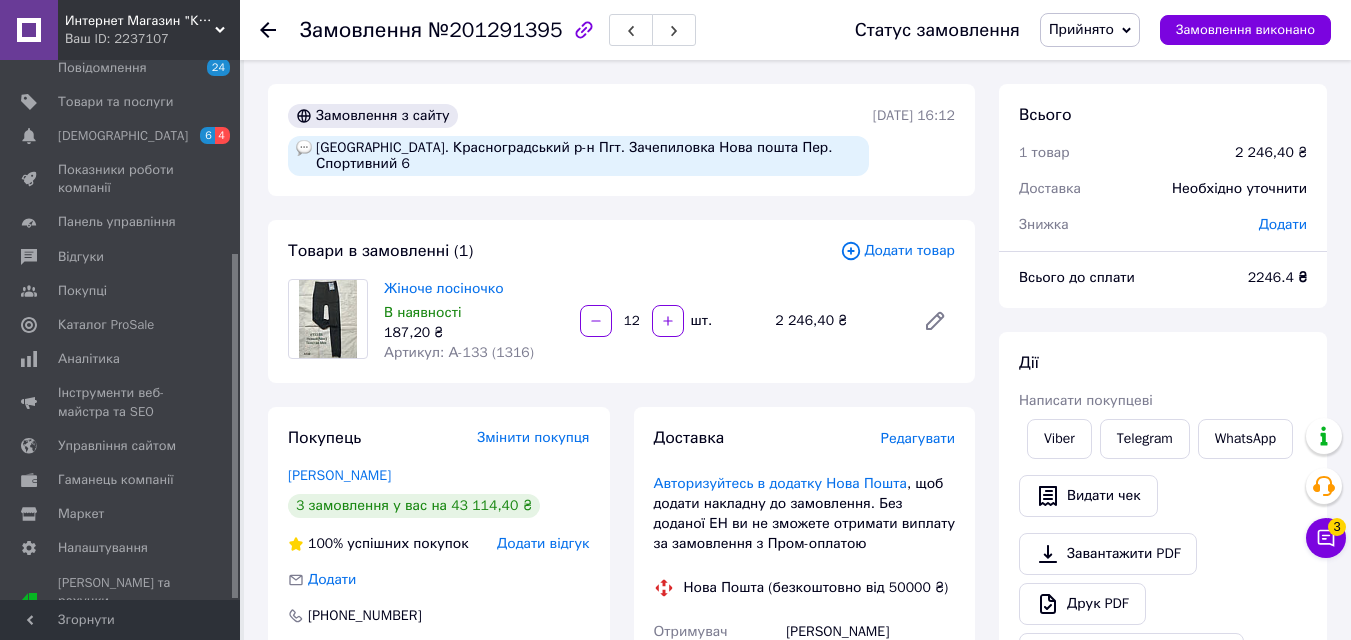 click on "Прийнято" at bounding box center [1081, 29] 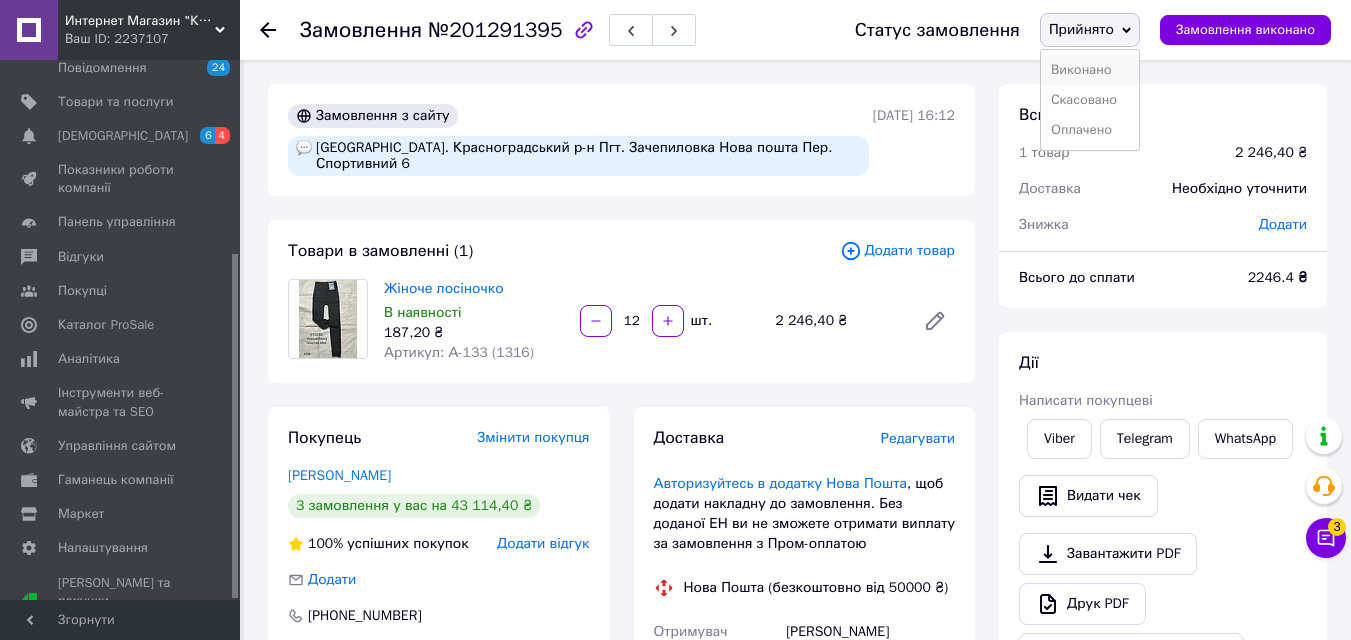 click on "Виконано" at bounding box center (1090, 70) 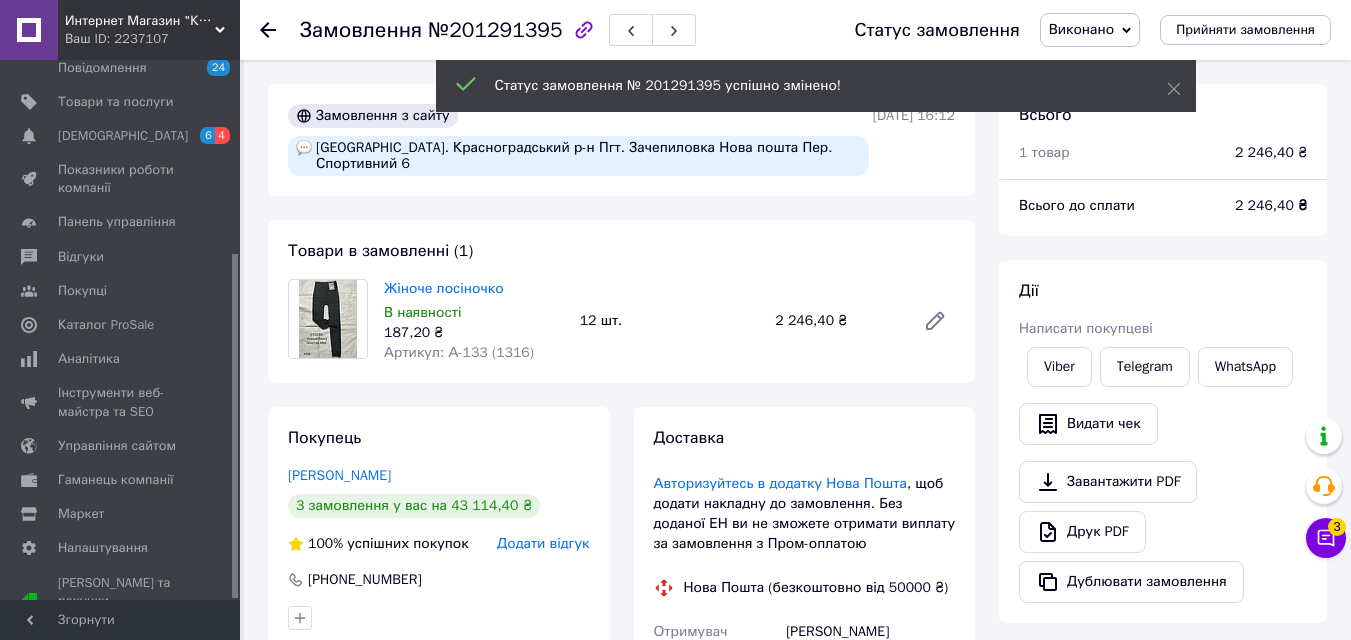 scroll, scrollTop: 160, scrollLeft: 0, axis: vertical 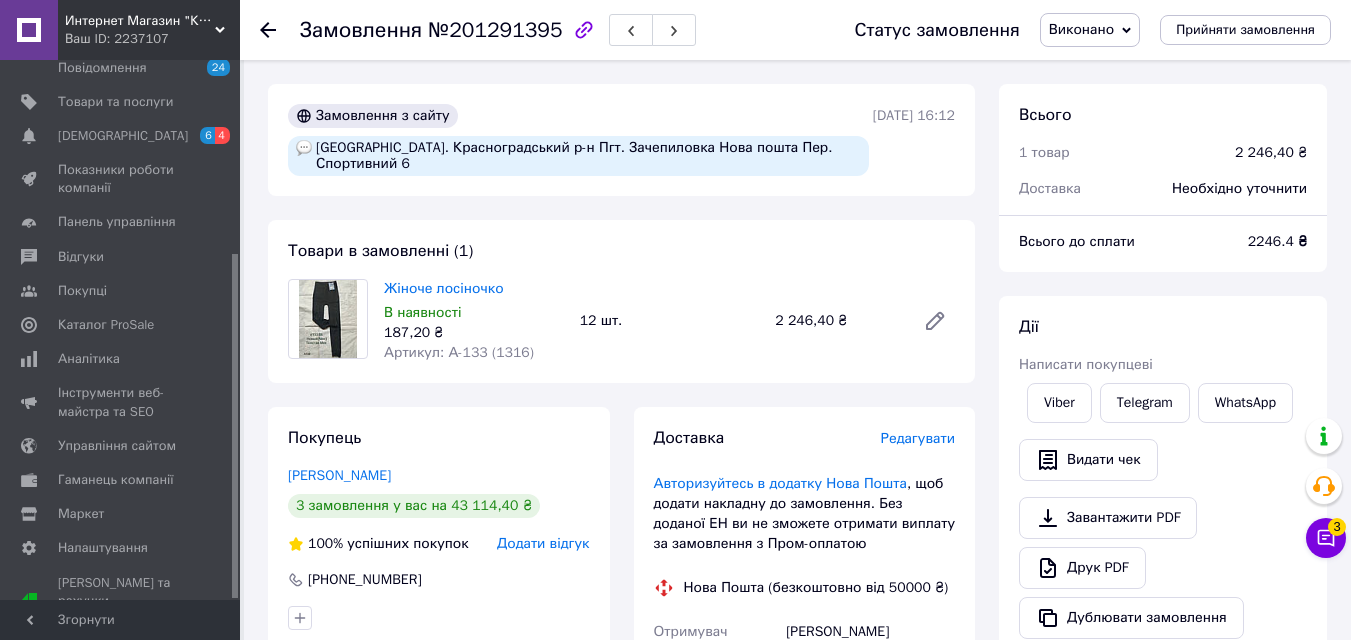 click 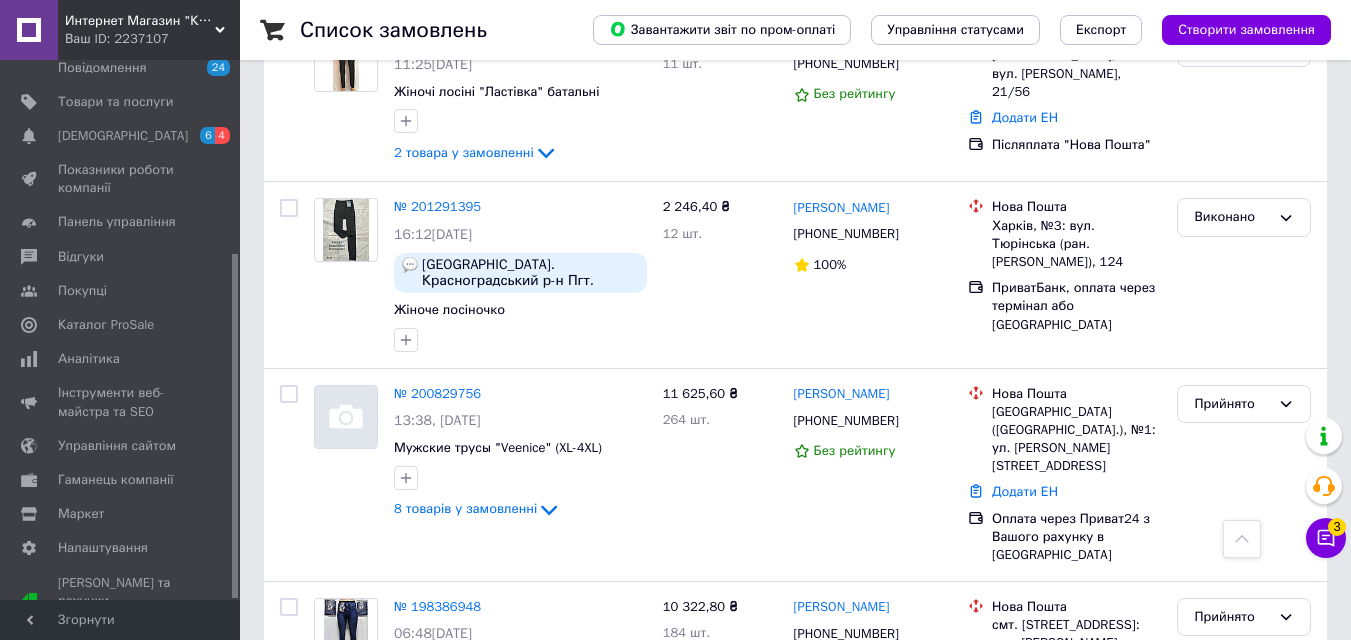scroll, scrollTop: 1434, scrollLeft: 0, axis: vertical 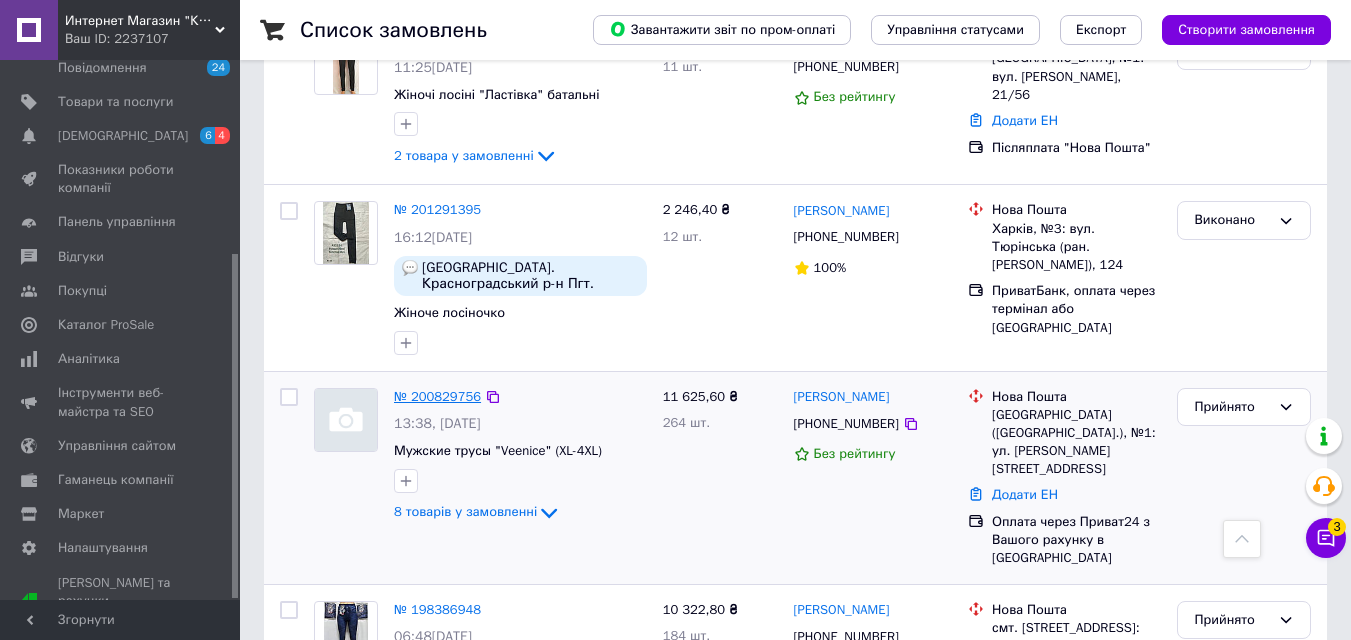 click on "№ 200829756" at bounding box center (437, 396) 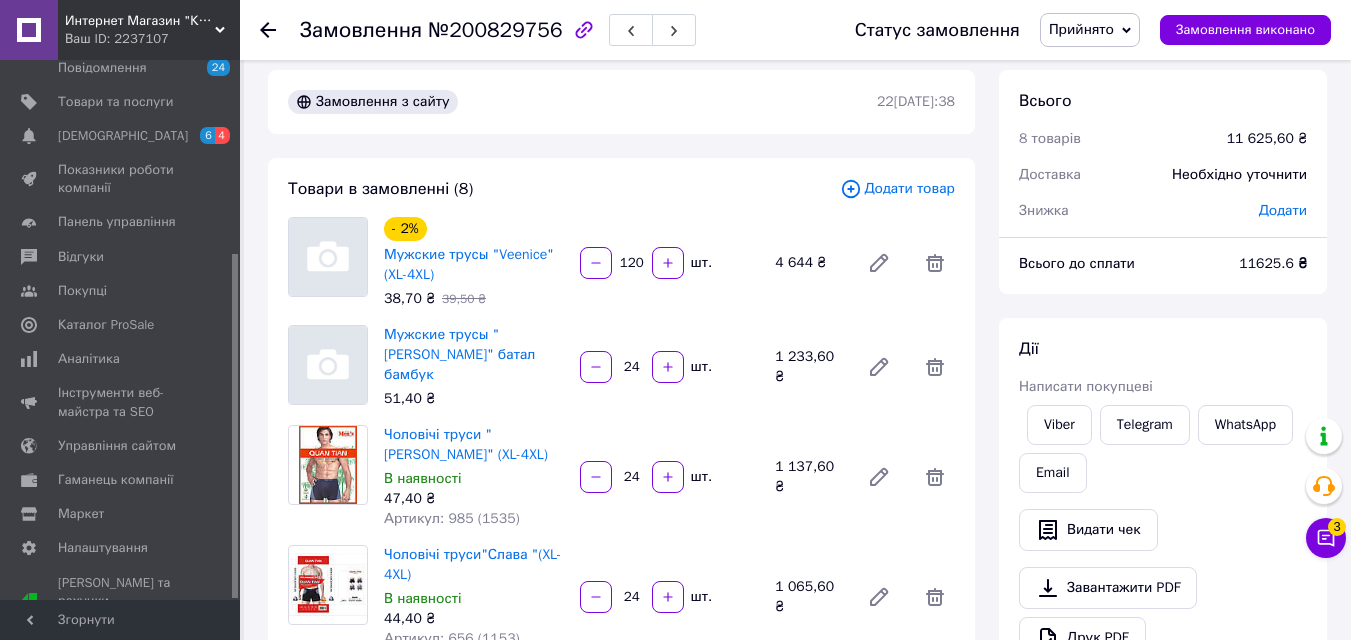 scroll, scrollTop: 0, scrollLeft: 0, axis: both 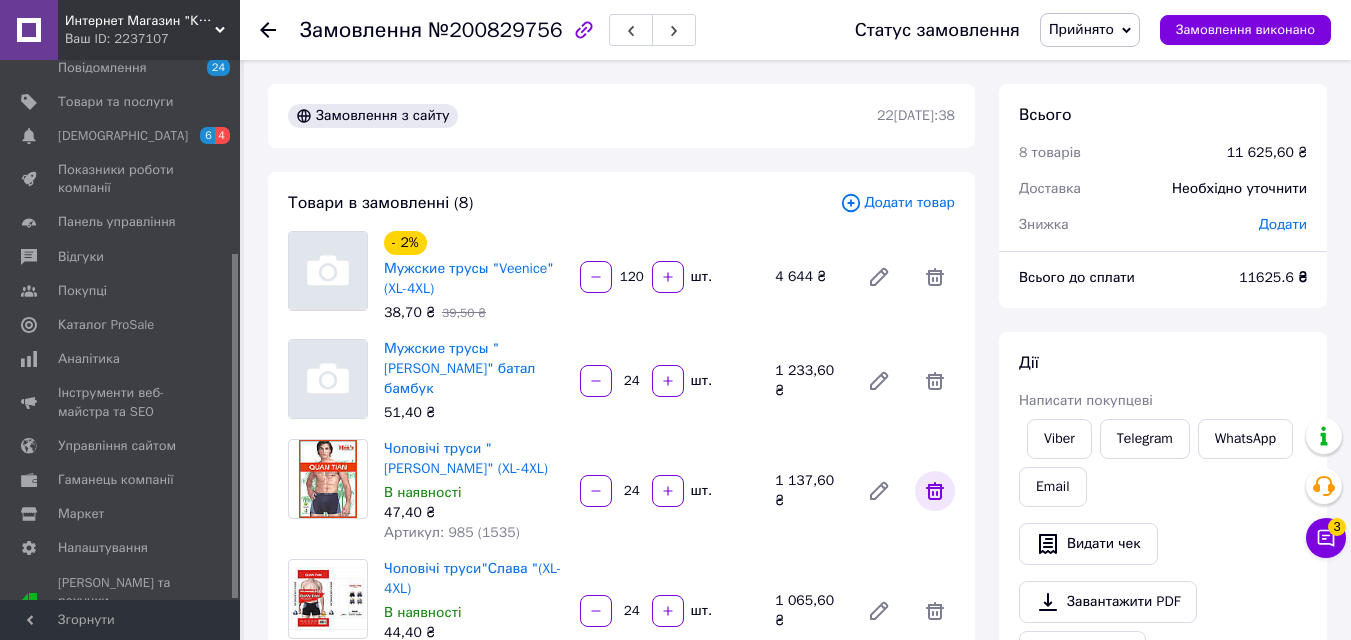click 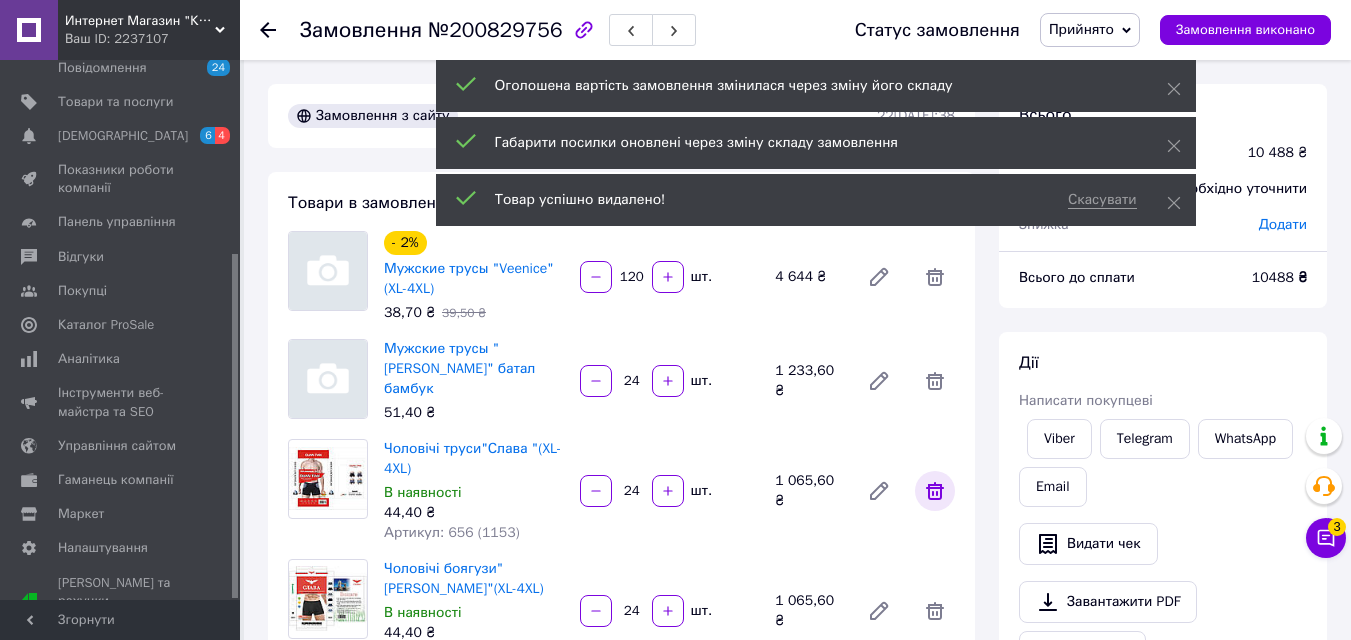 click 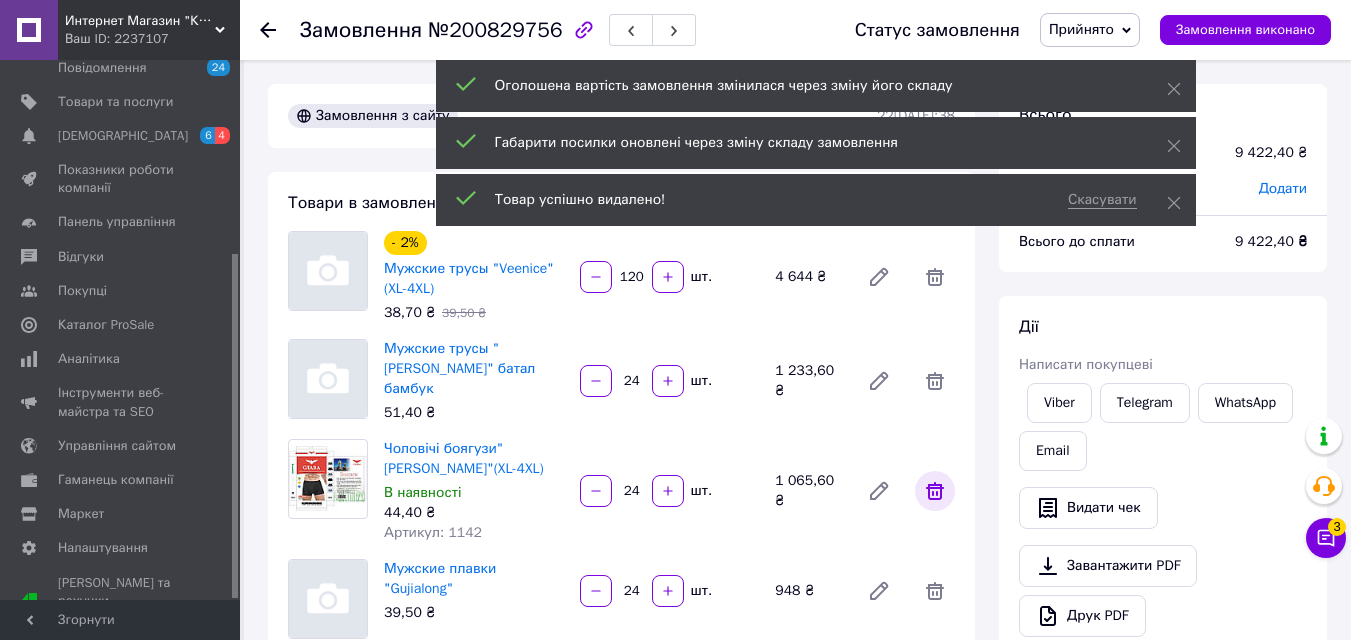 click 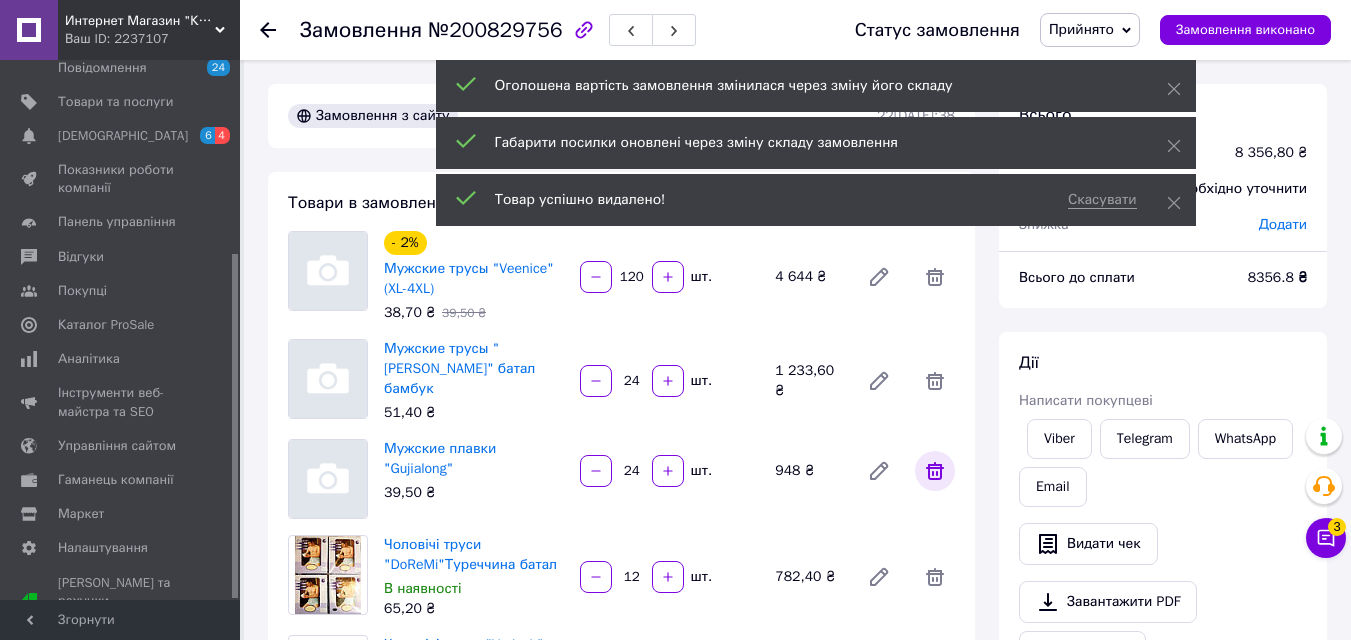click 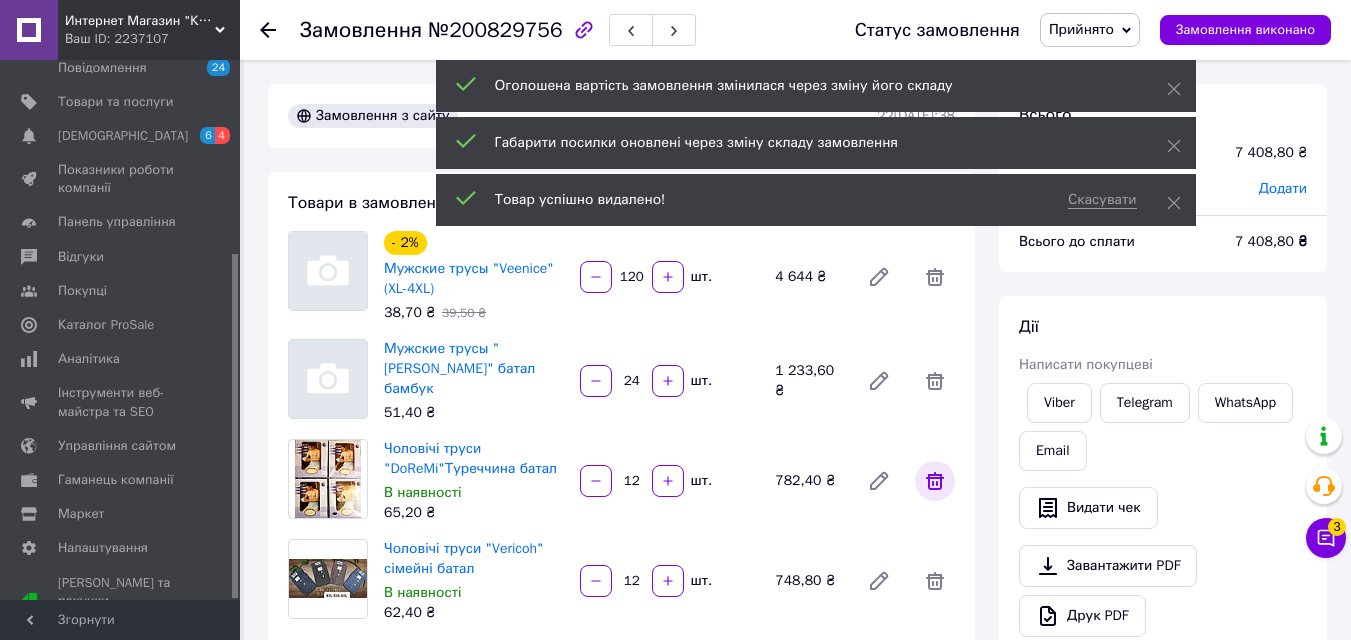 click 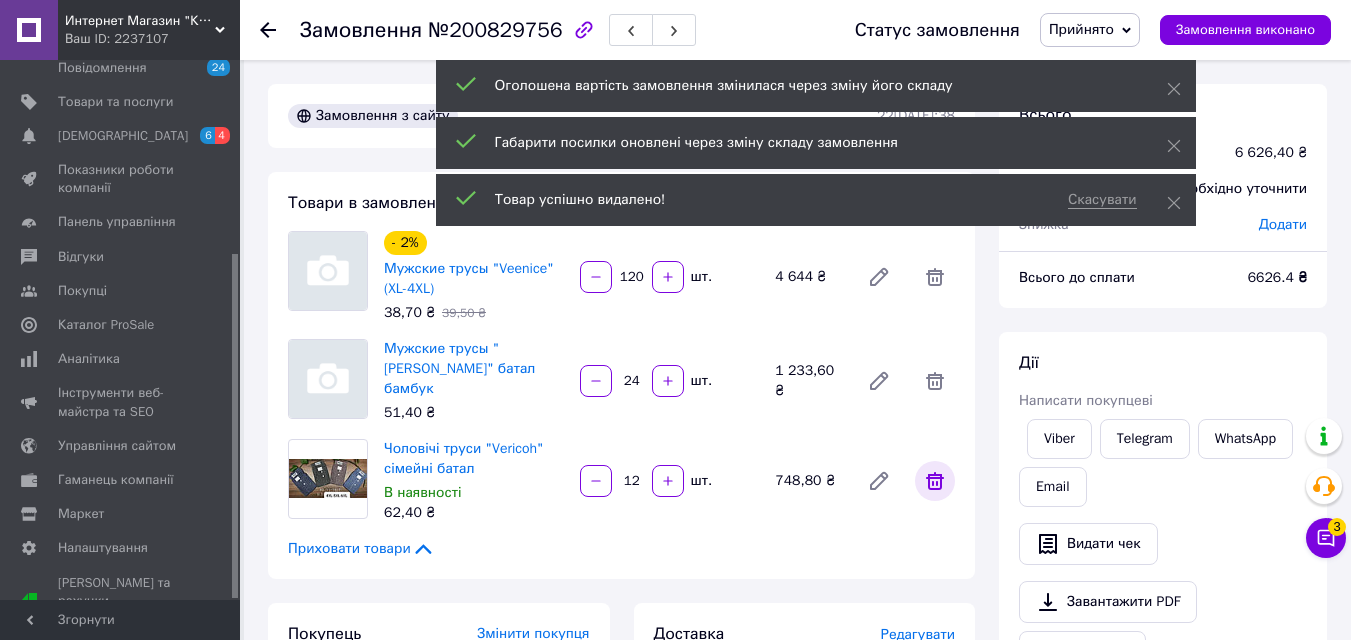 click 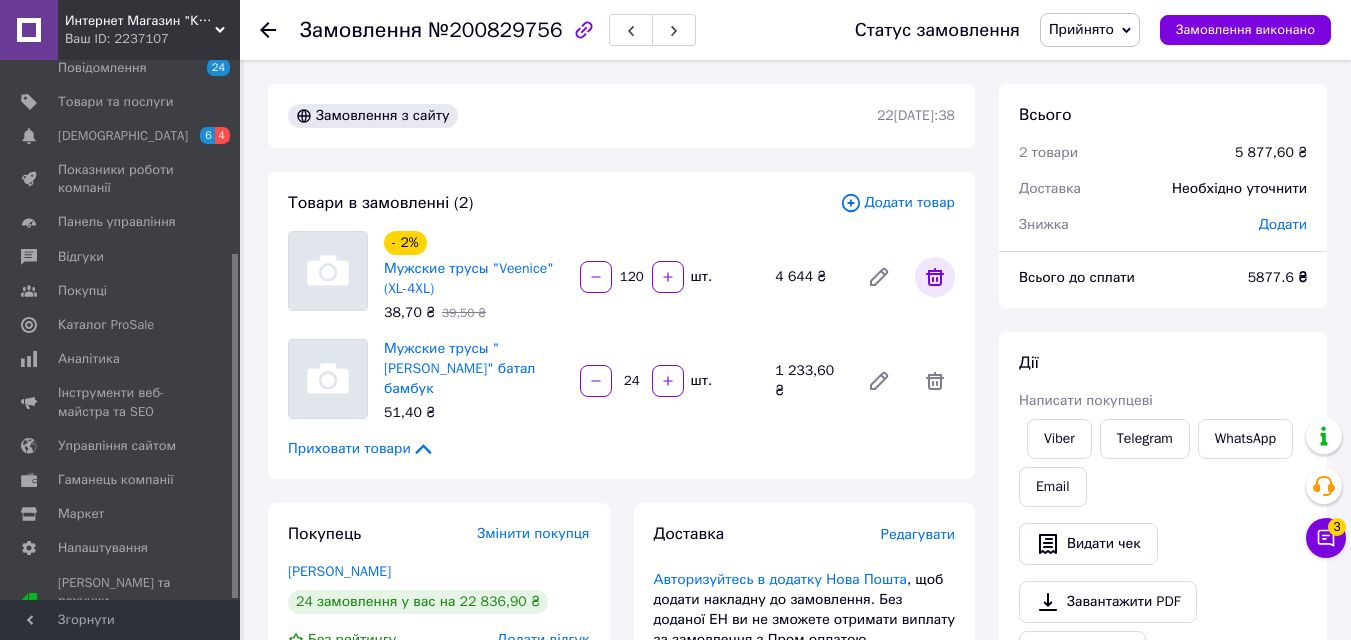 click 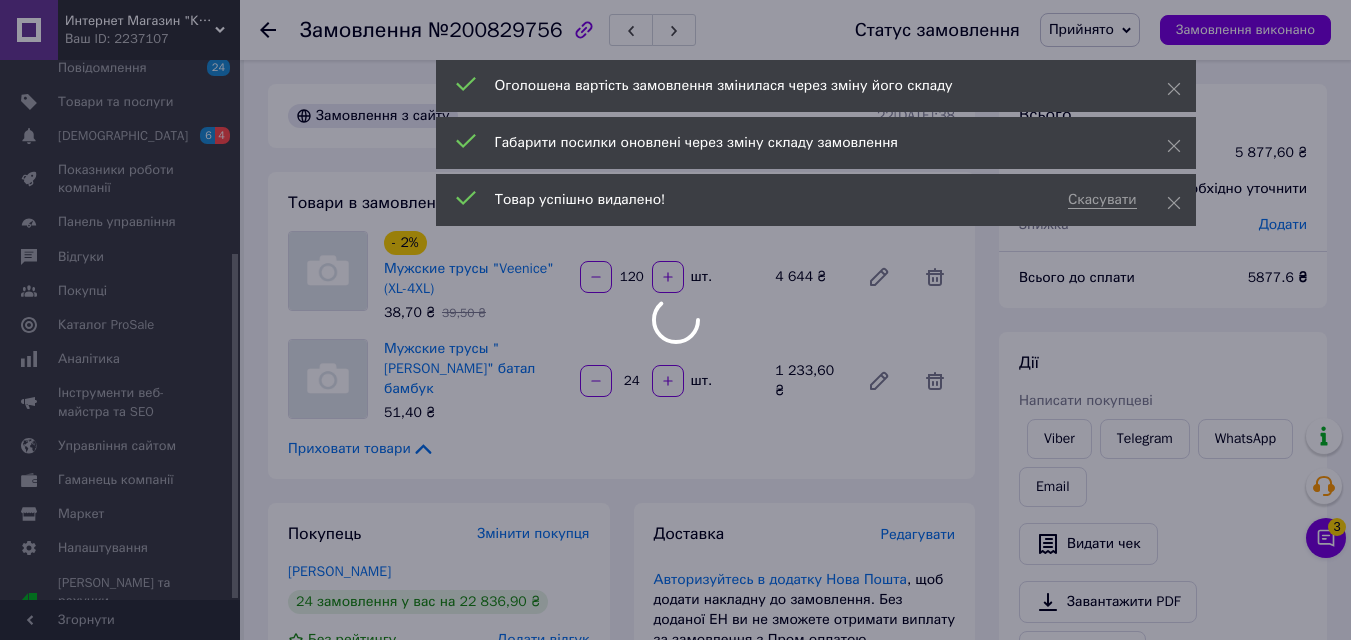 type on "24" 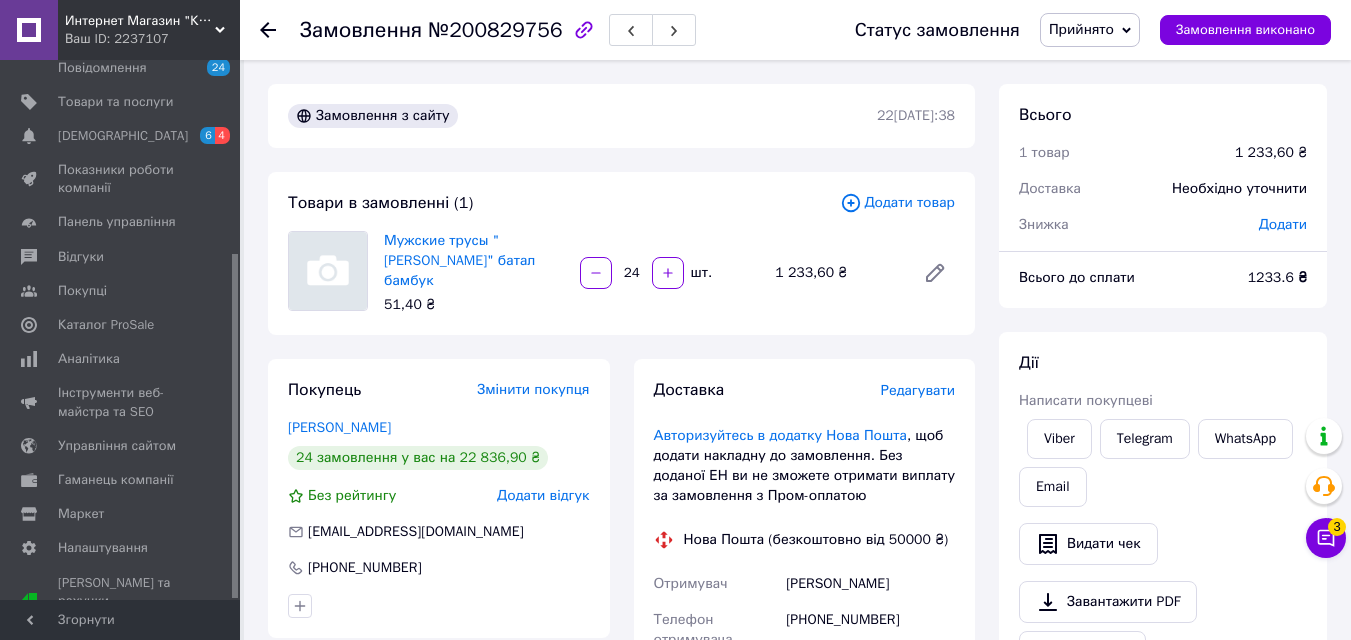 click on "Прийнято" at bounding box center (1081, 29) 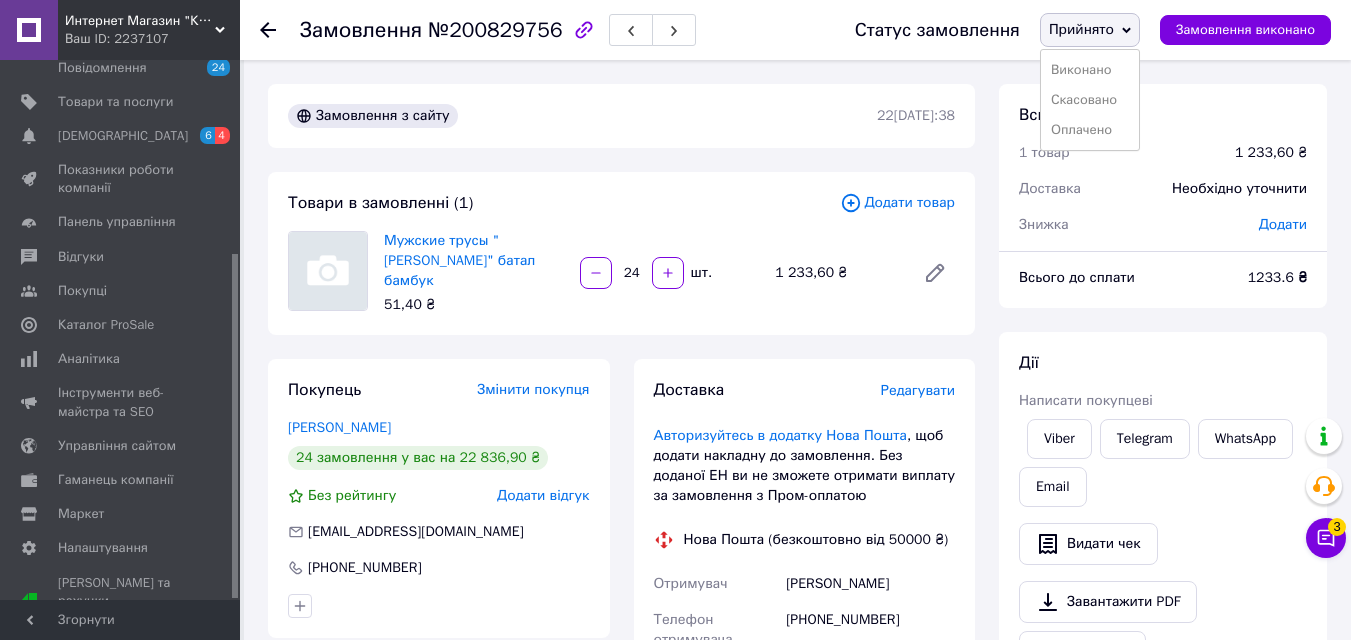 drag, startPoint x: 1111, startPoint y: 20, endPoint x: 1100, endPoint y: 66, distance: 47.296936 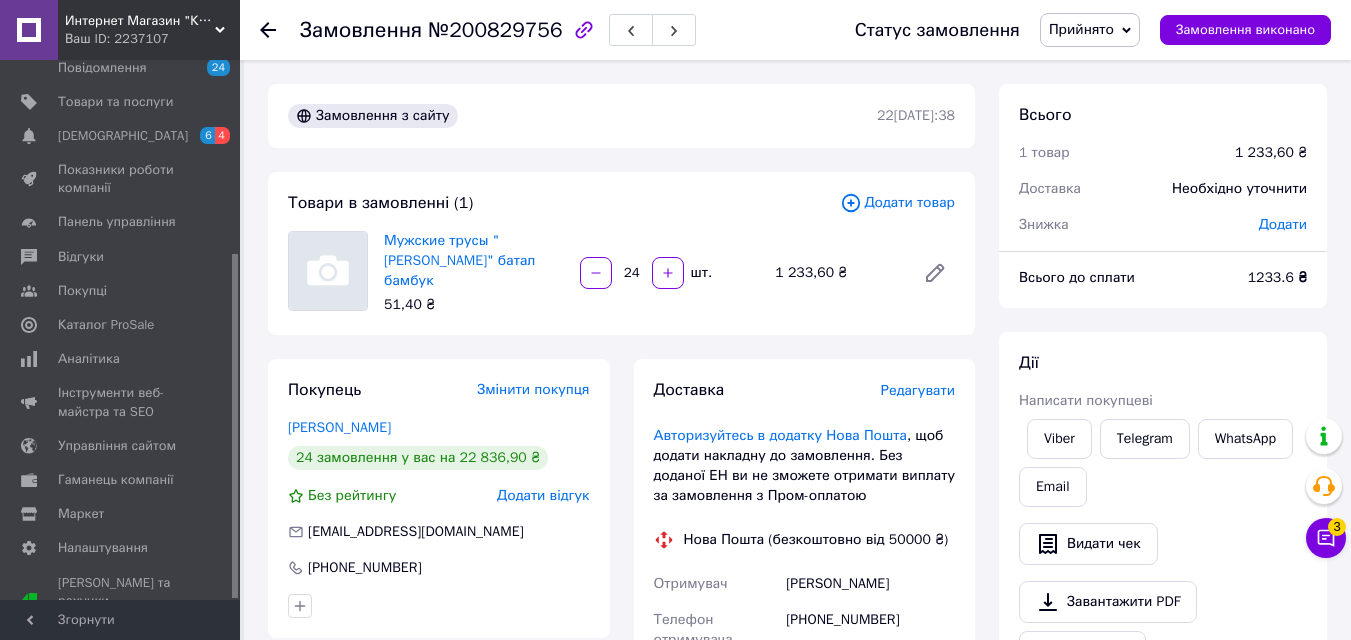 click on "Замовлення №200829756 Статус замовлення Прийнято Виконано Скасовано Оплачено Замовлення виконано Замовлення з сайту [DATE] 13:38 Товари в замовленні (1) Додати товар Мужские трусы "[PERSON_NAME]" батал бамбук 51,40 ₴ 24   шт. 1 233,60 ₴ Покупець Змінити покупця [PERSON_NAME] 24 замовлення у вас на 22 836,90 ₴ Без рейтингу   Додати відгук [EMAIL_ADDRESS][DOMAIN_NAME] [PHONE_NUMBER] Оплата Оплата через Приват24 з Вашого рахунку в Приватбанку Доставка Редагувати Авторизуйтесь в додатку Нова Пошта Нова Пошта (безкоштовно від 50000 ₴) Отримувач [PERSON_NAME] [PHONE_NUMBER] Адреса" at bounding box center [797, 754] 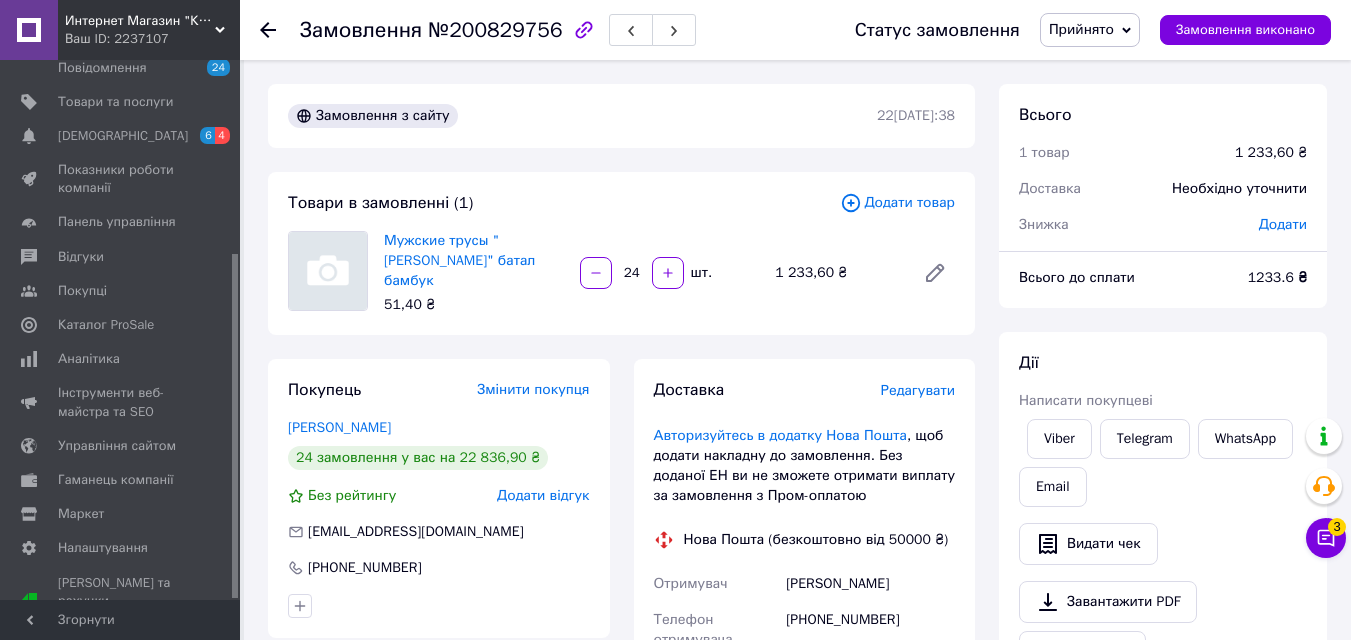 click 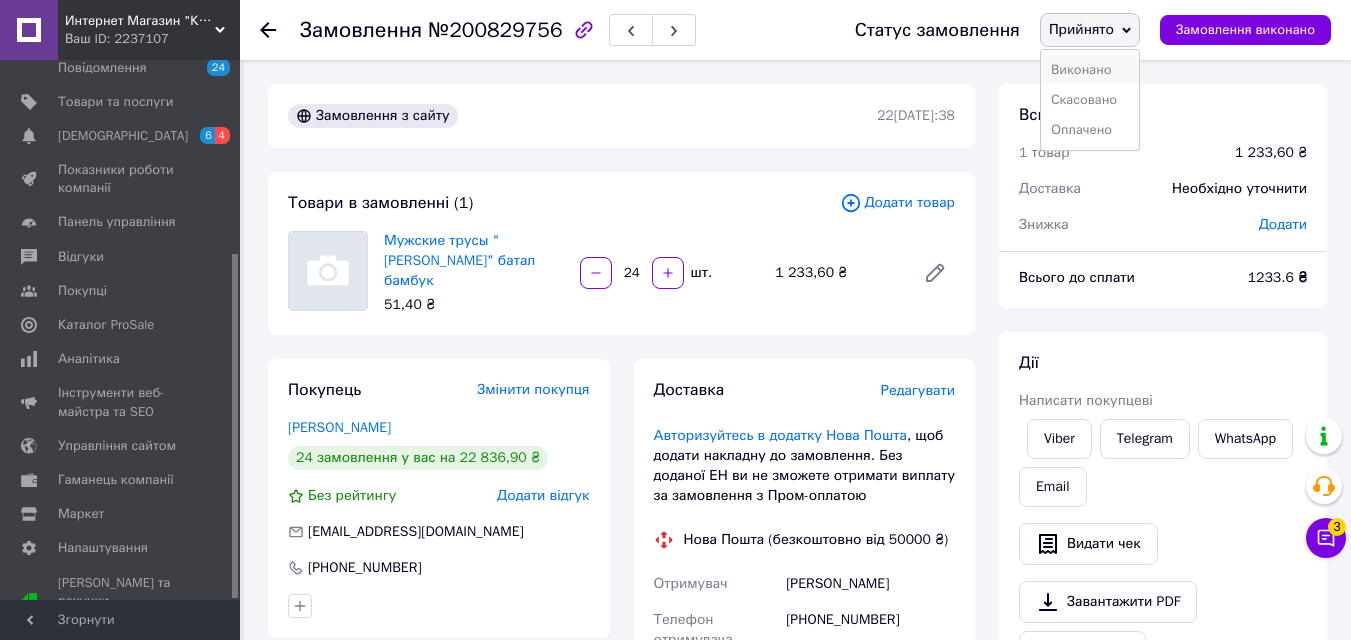 click on "Виконано" at bounding box center (1090, 70) 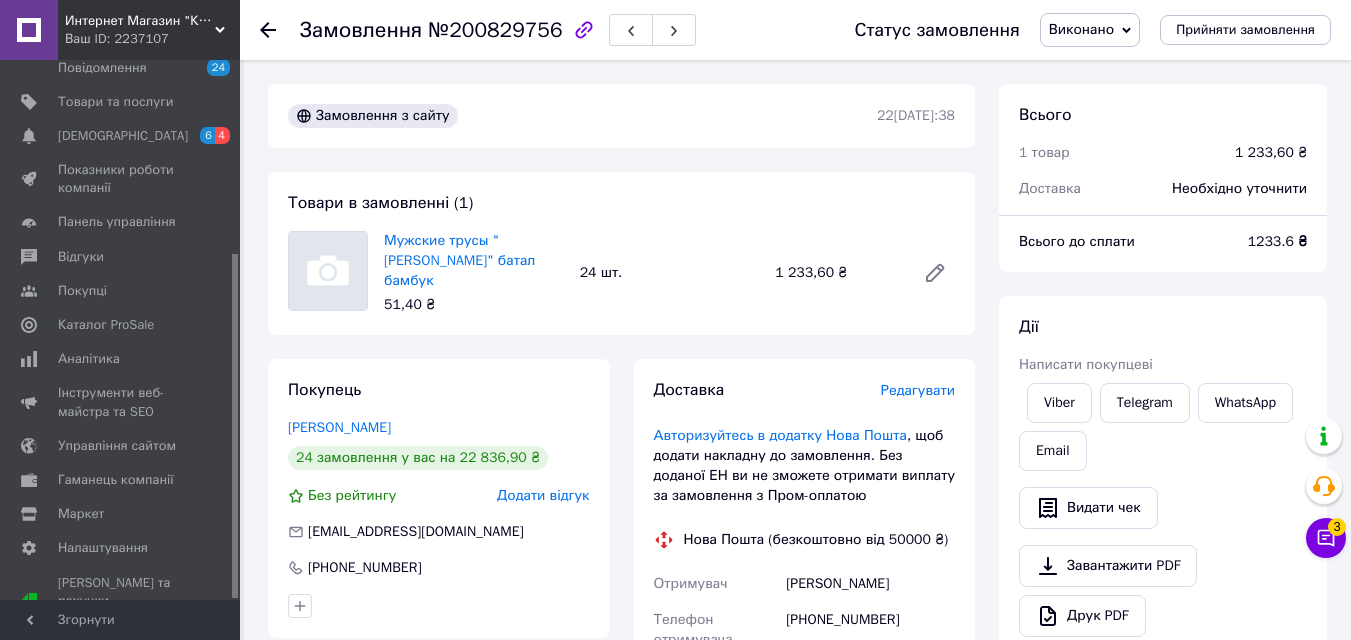 click 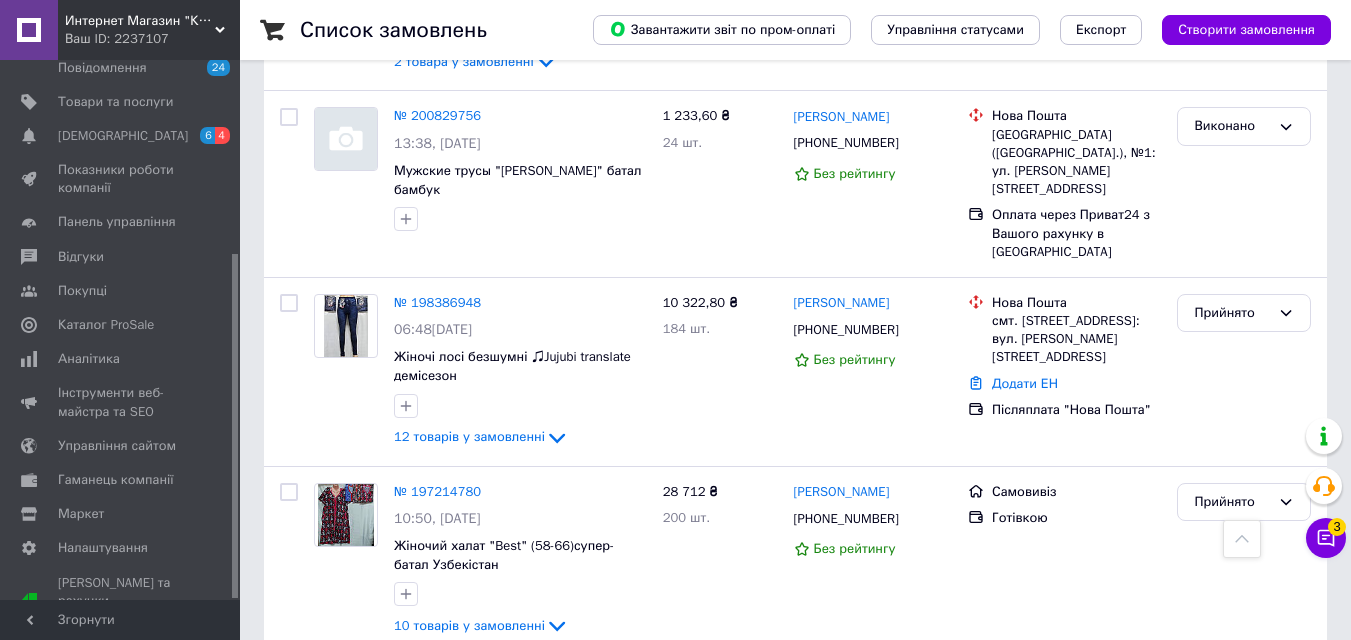 scroll, scrollTop: 1529, scrollLeft: 0, axis: vertical 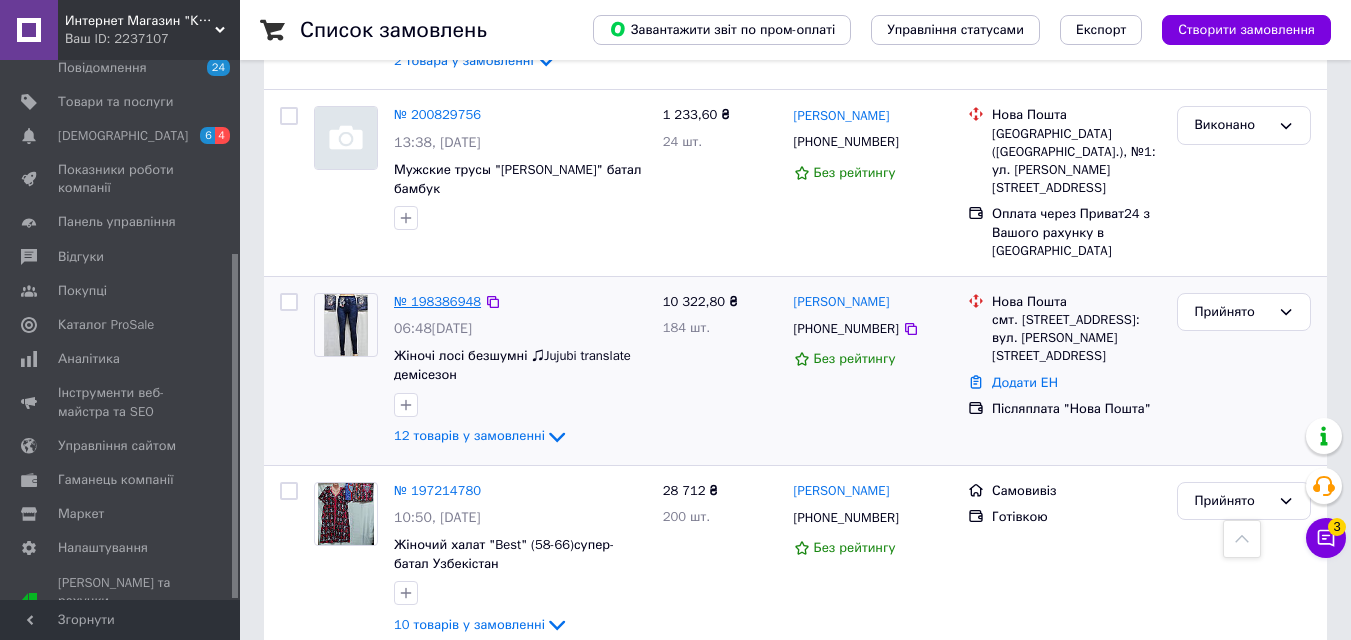 click on "№ 198386948" at bounding box center [437, 301] 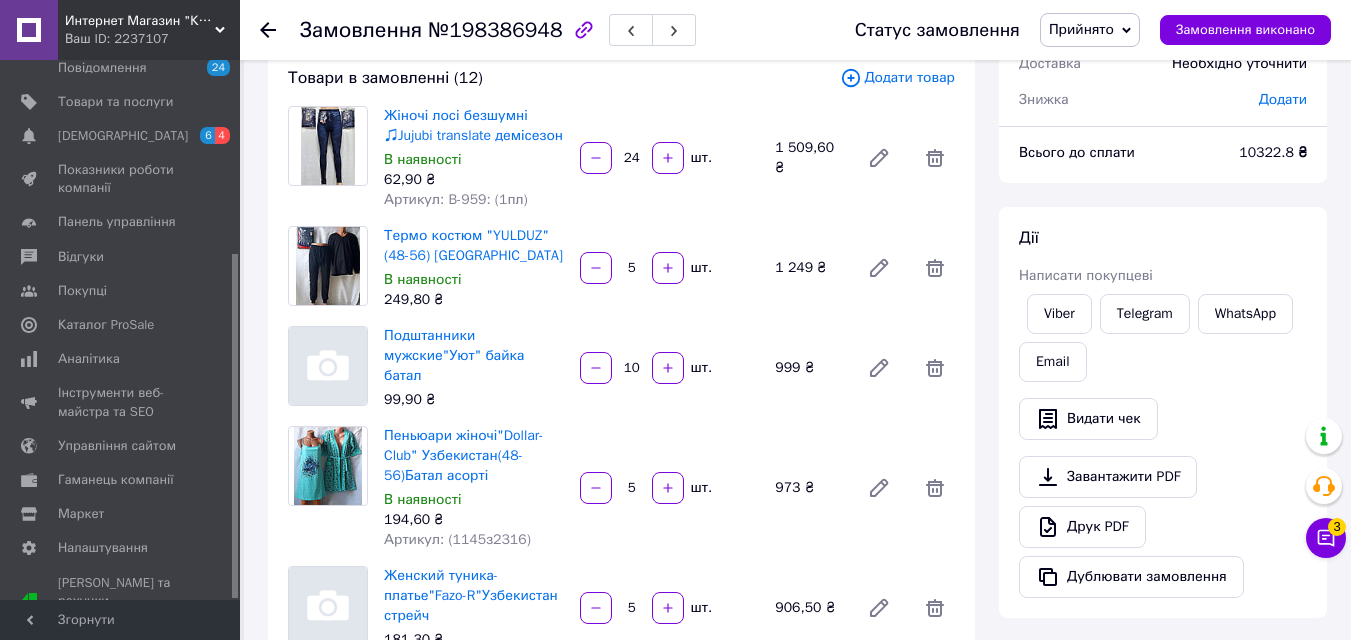scroll, scrollTop: 0, scrollLeft: 0, axis: both 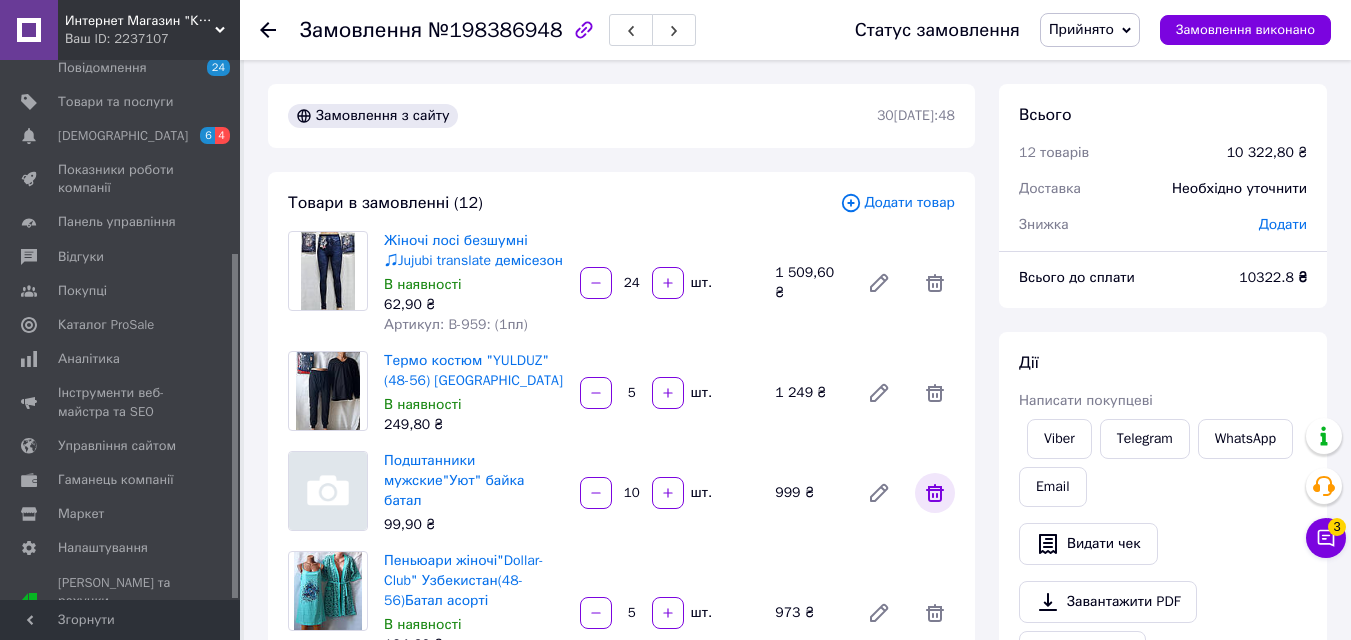 click 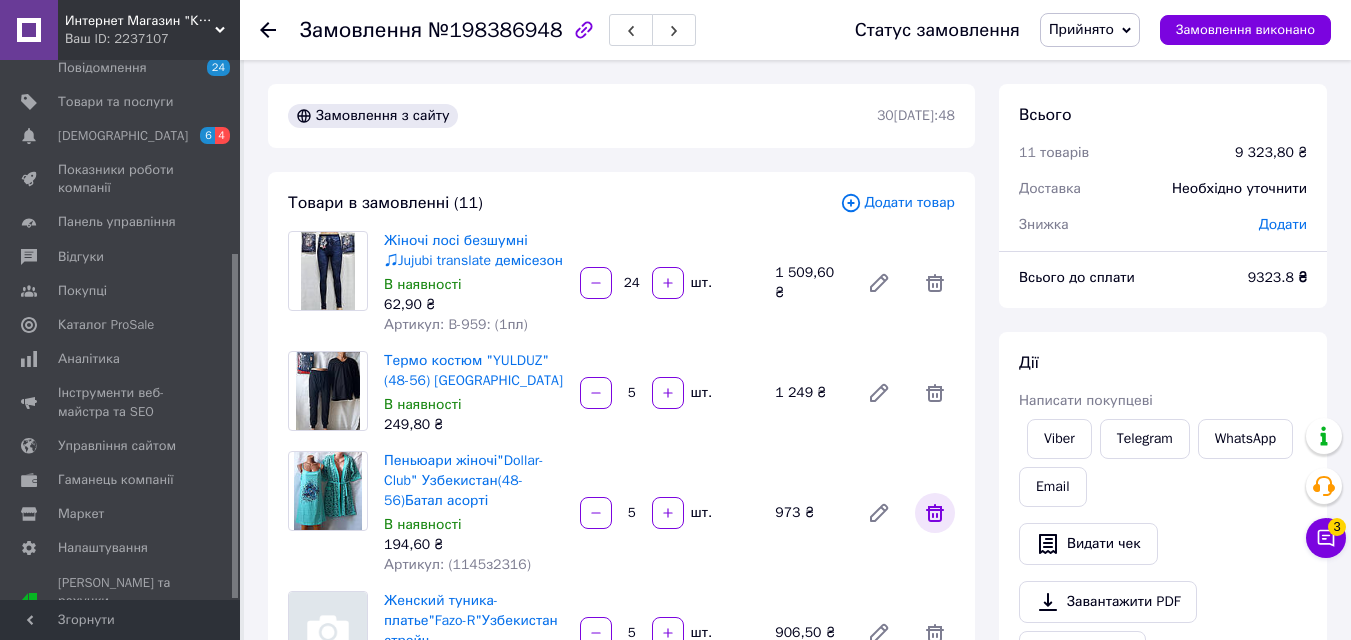 click 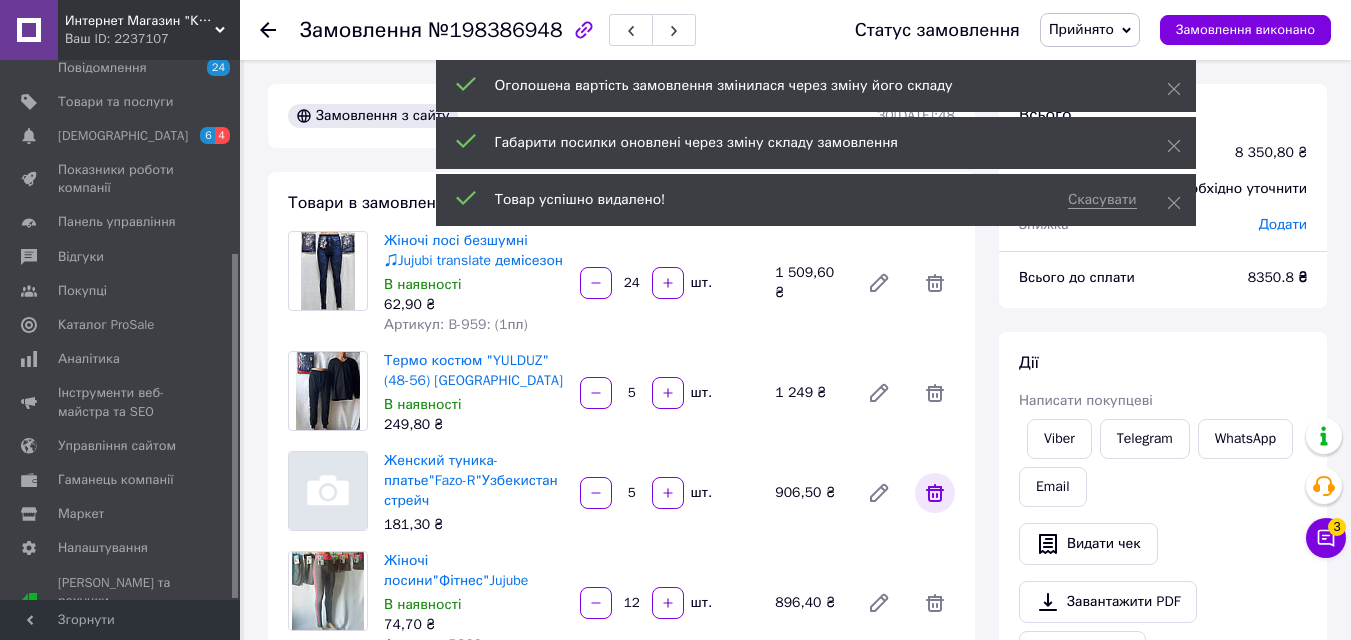 click 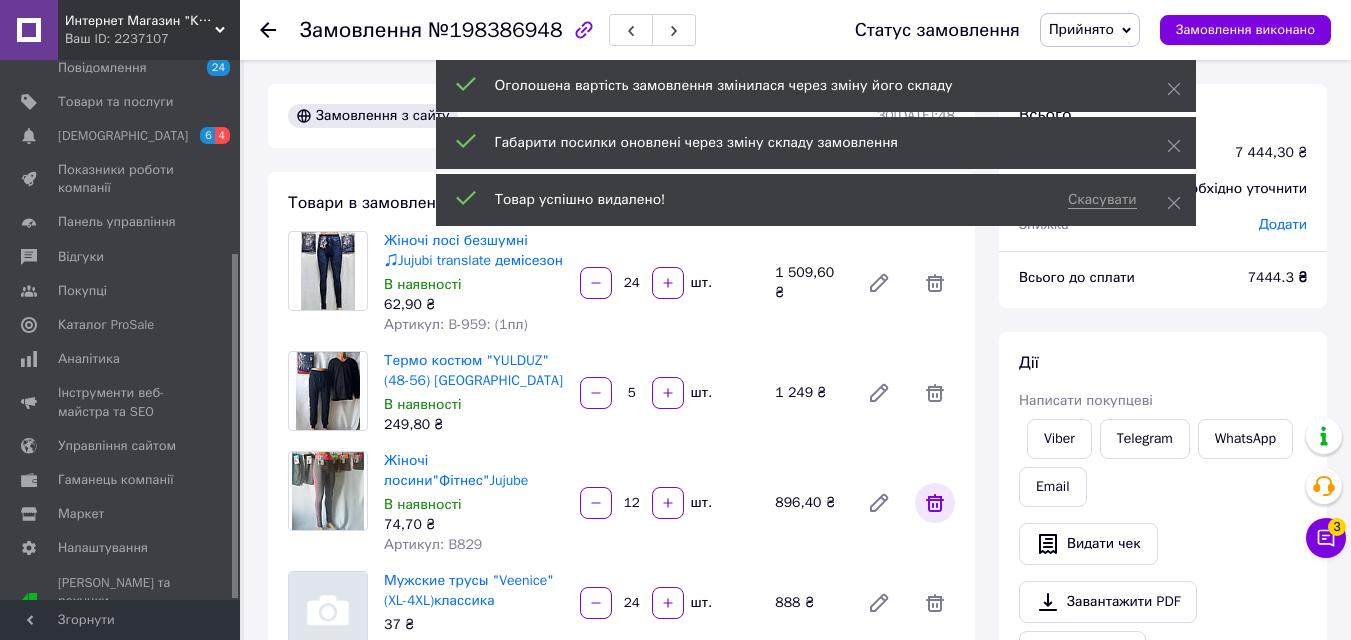 click 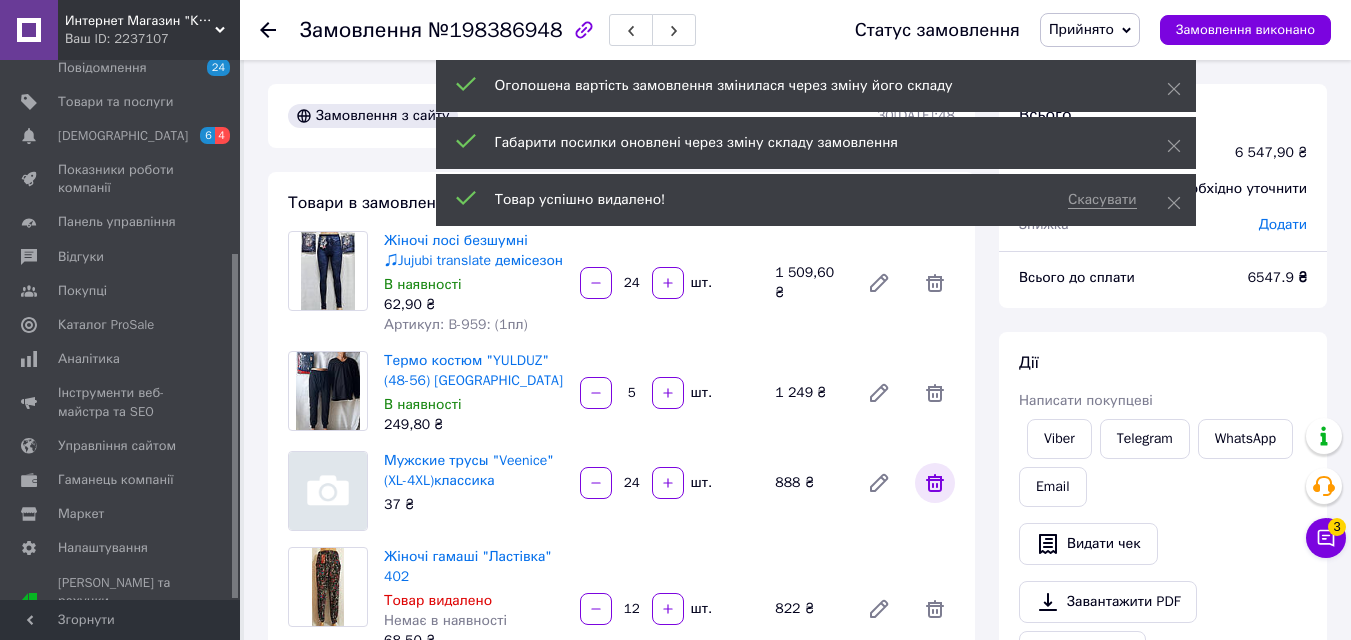 click 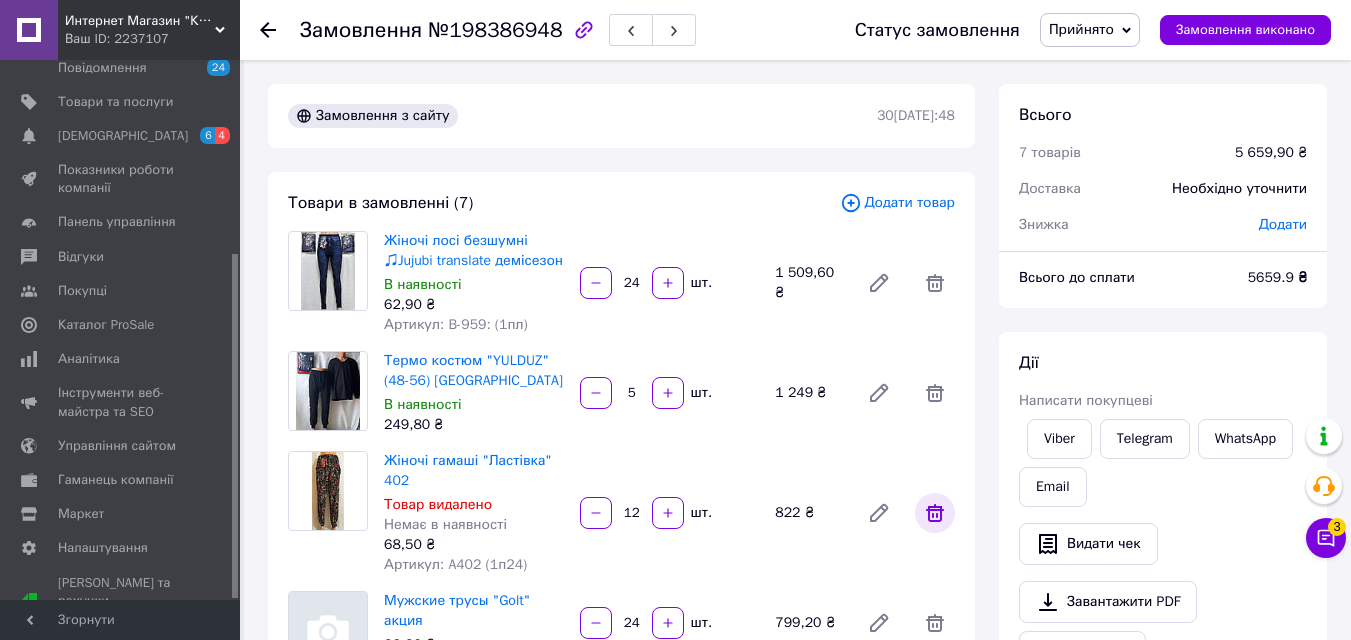 click 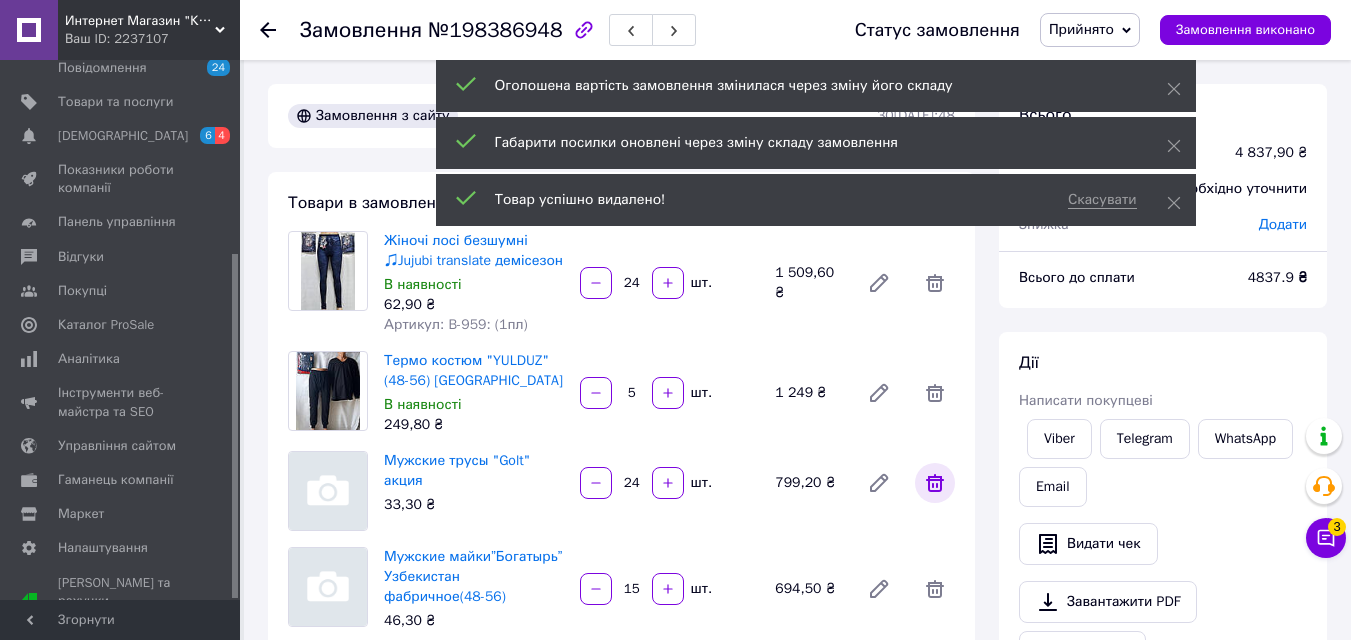 click 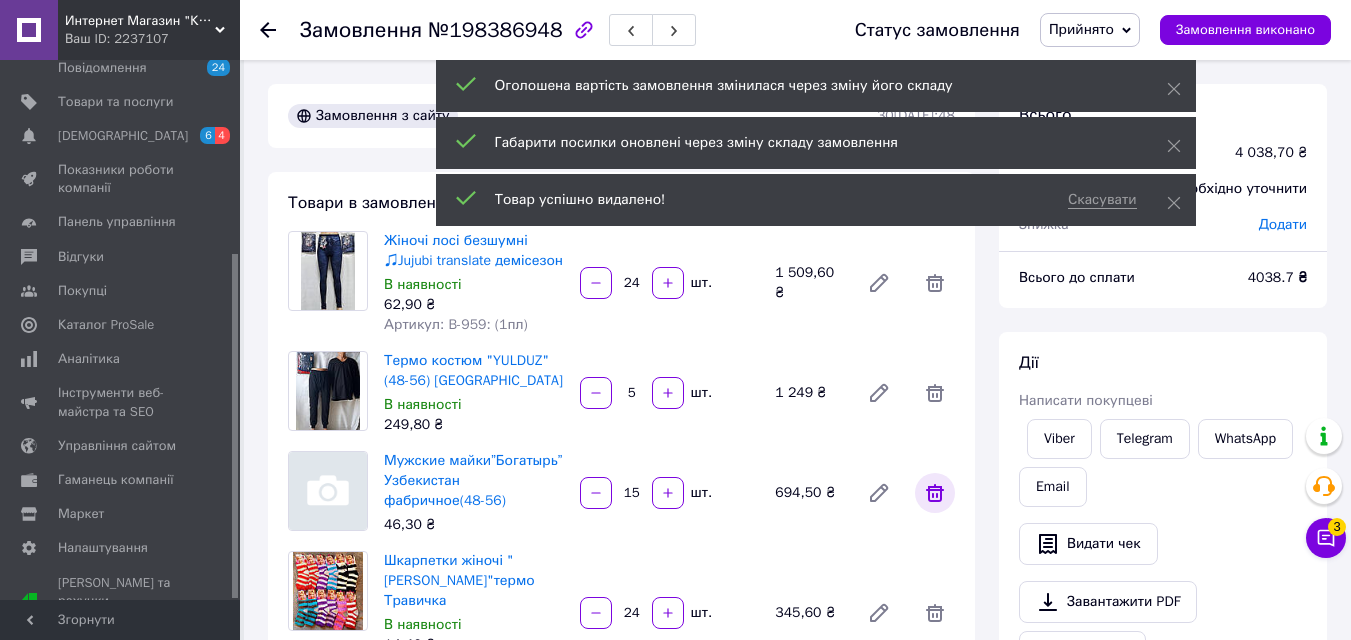 click 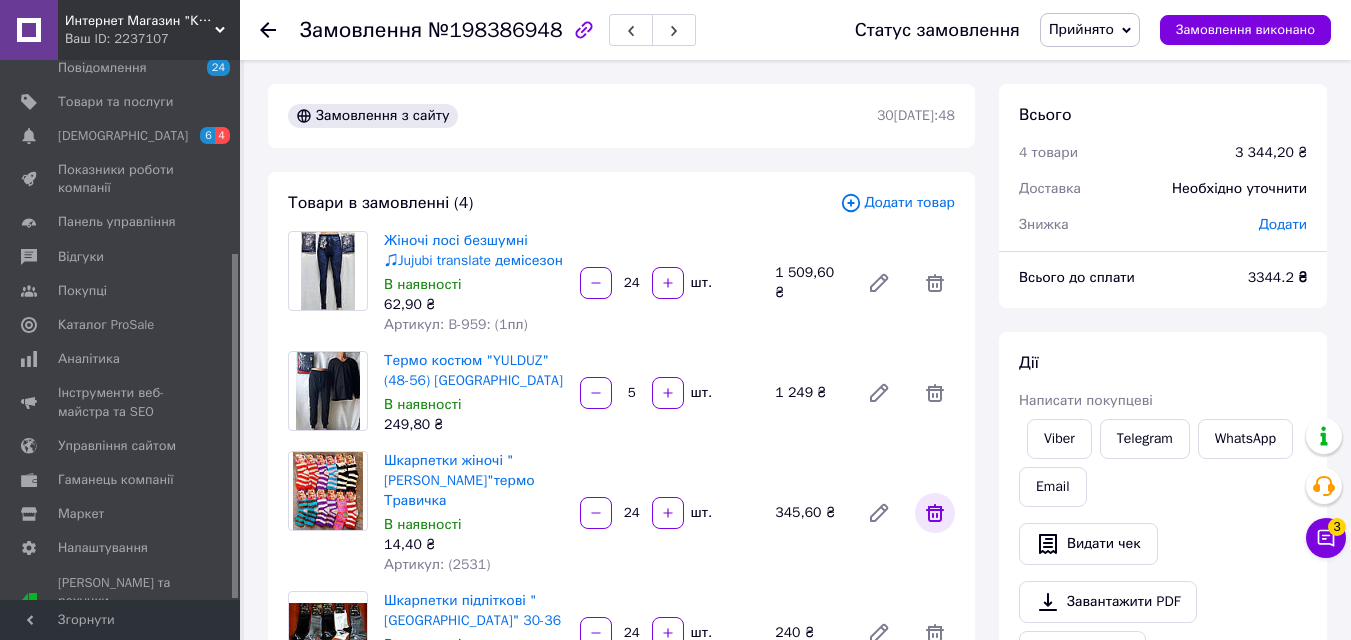 click 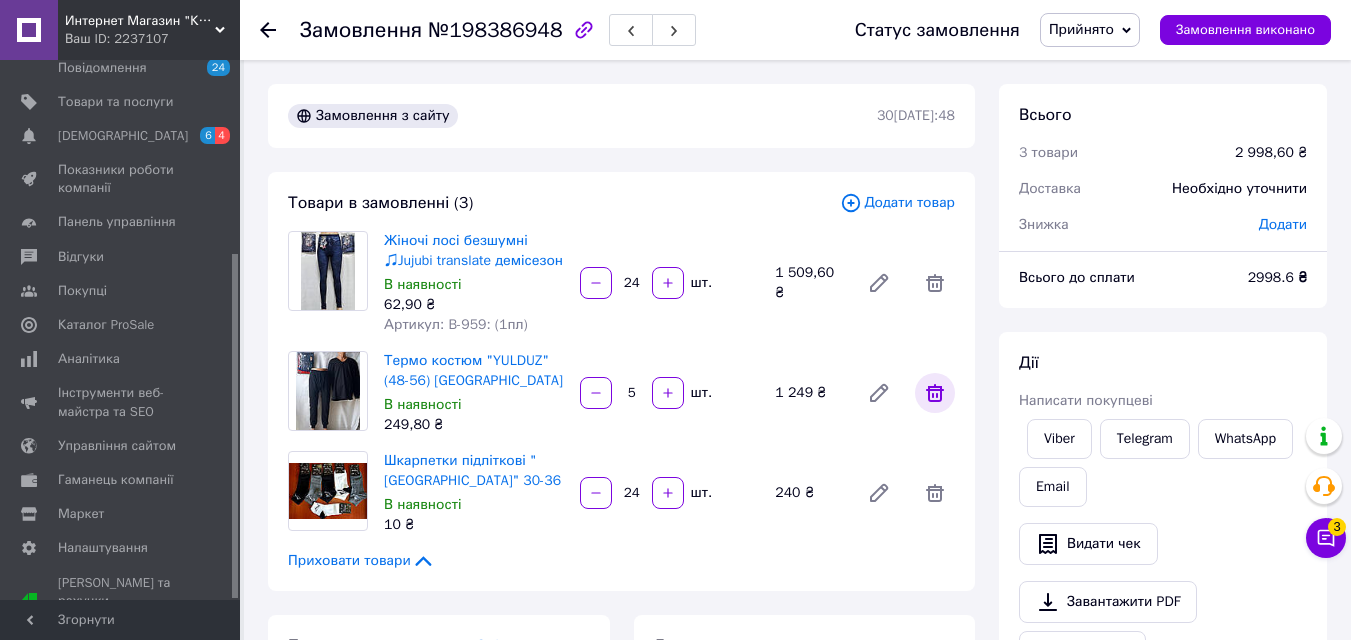 click 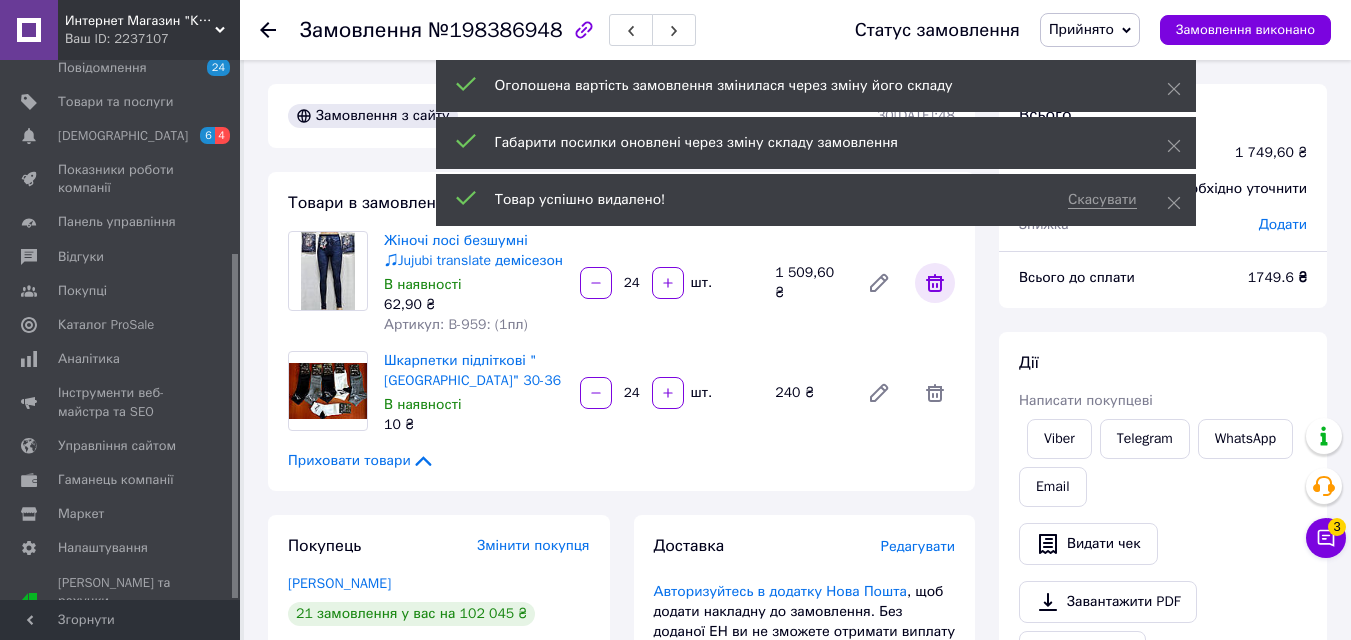 click 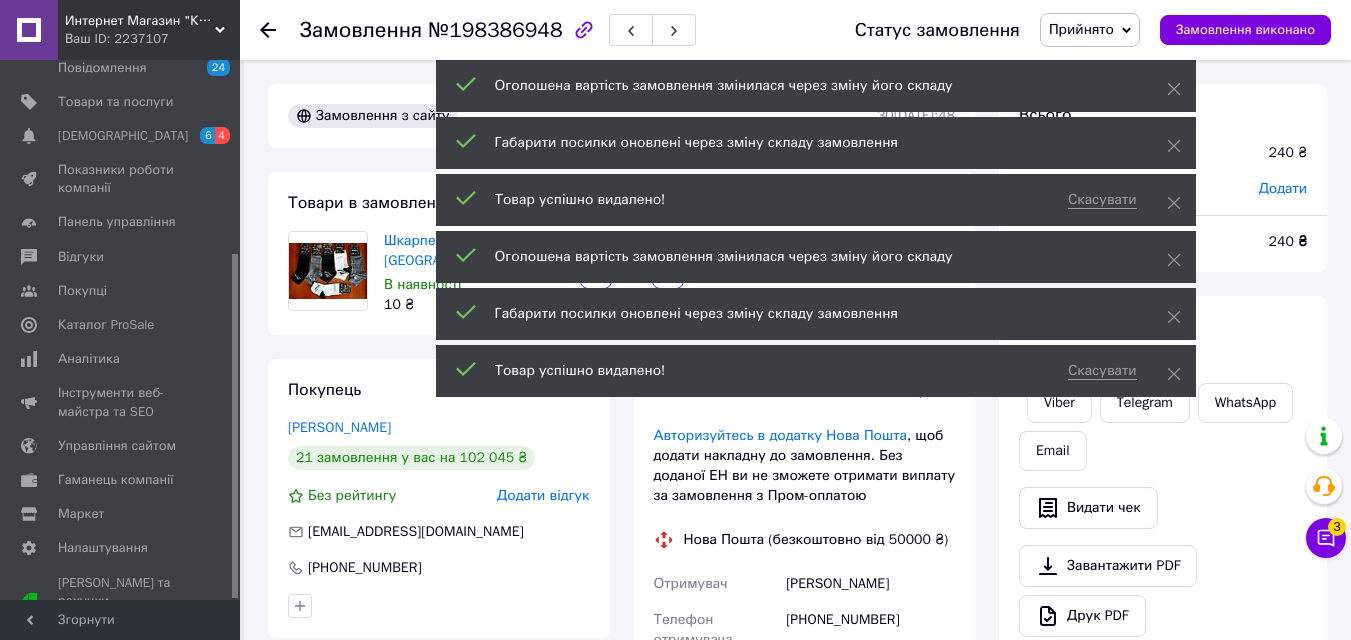 scroll, scrollTop: 36, scrollLeft: 0, axis: vertical 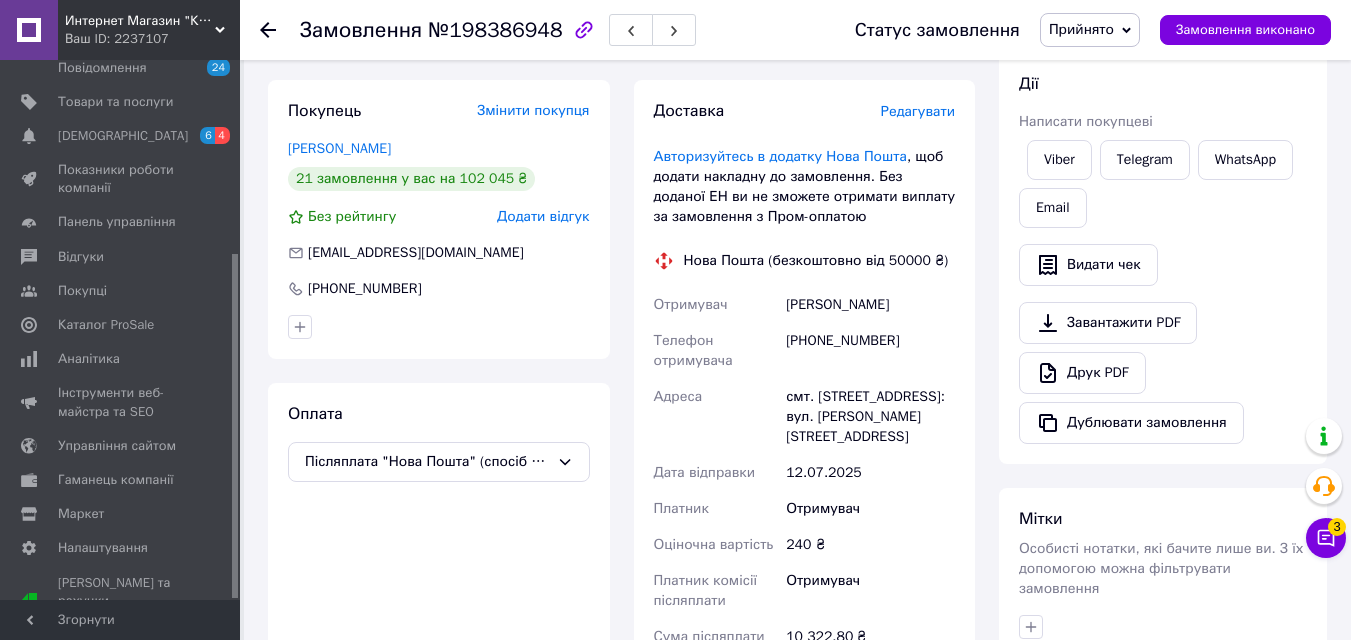 click 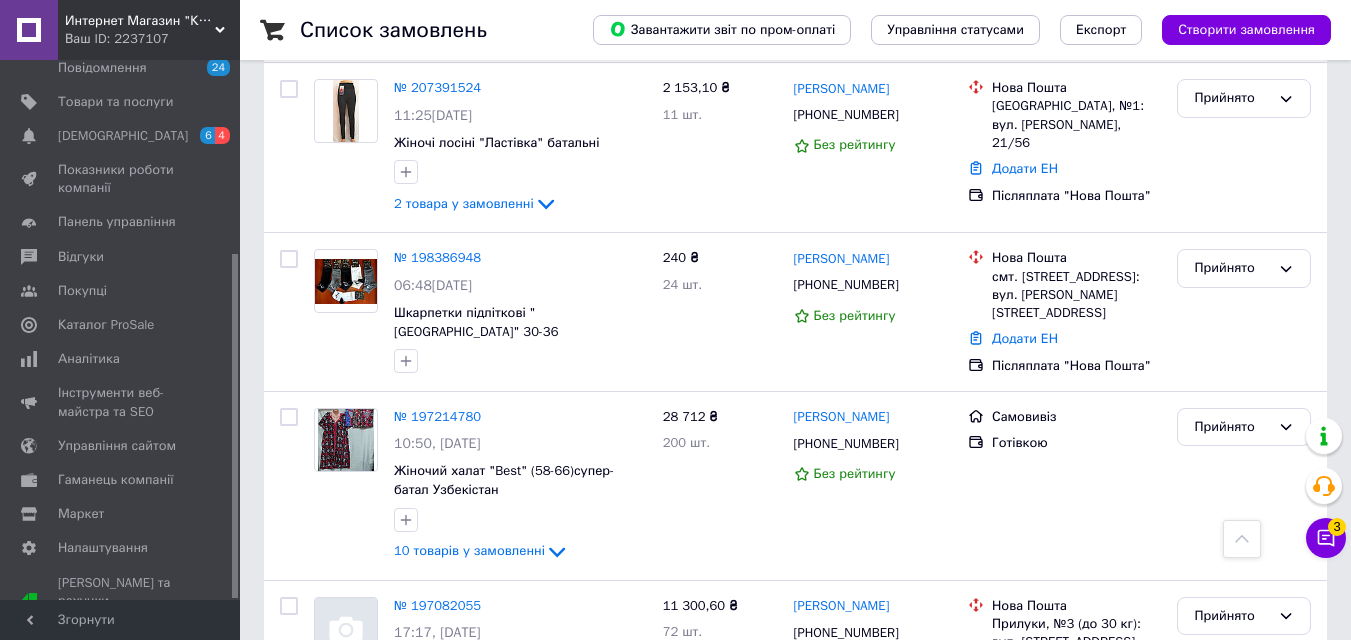 scroll, scrollTop: 1382, scrollLeft: 0, axis: vertical 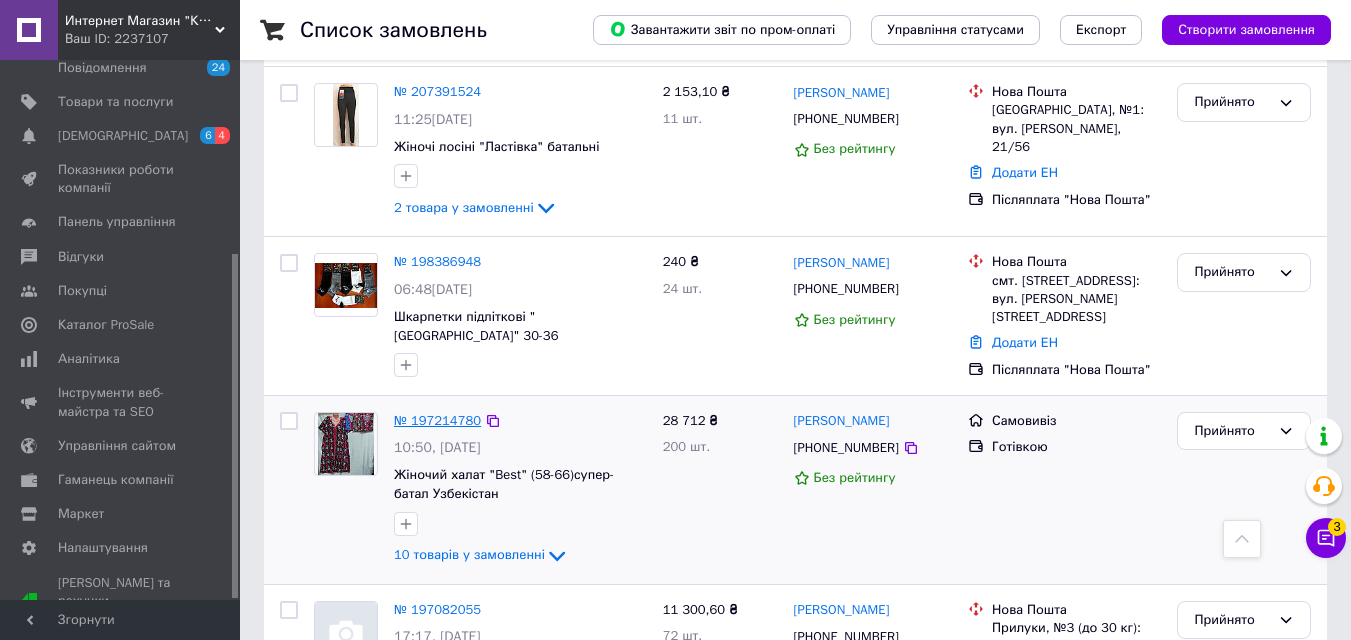 click on "№ 197214780" at bounding box center [437, 420] 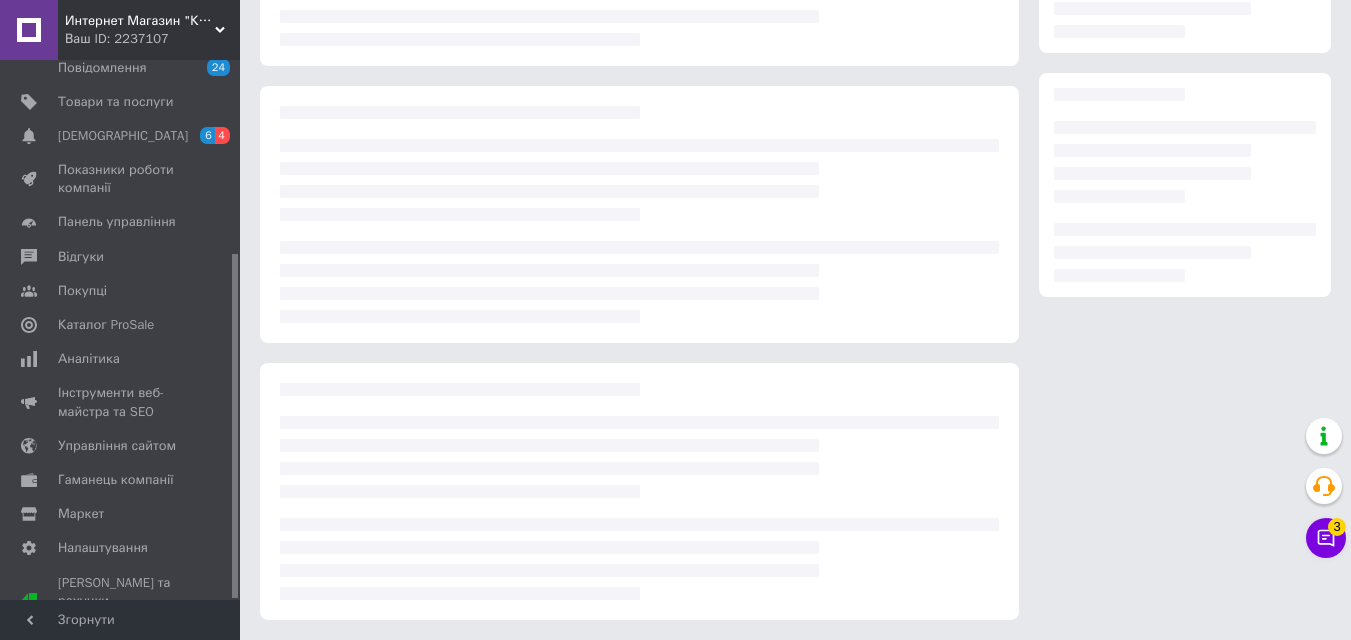 scroll, scrollTop: 274, scrollLeft: 0, axis: vertical 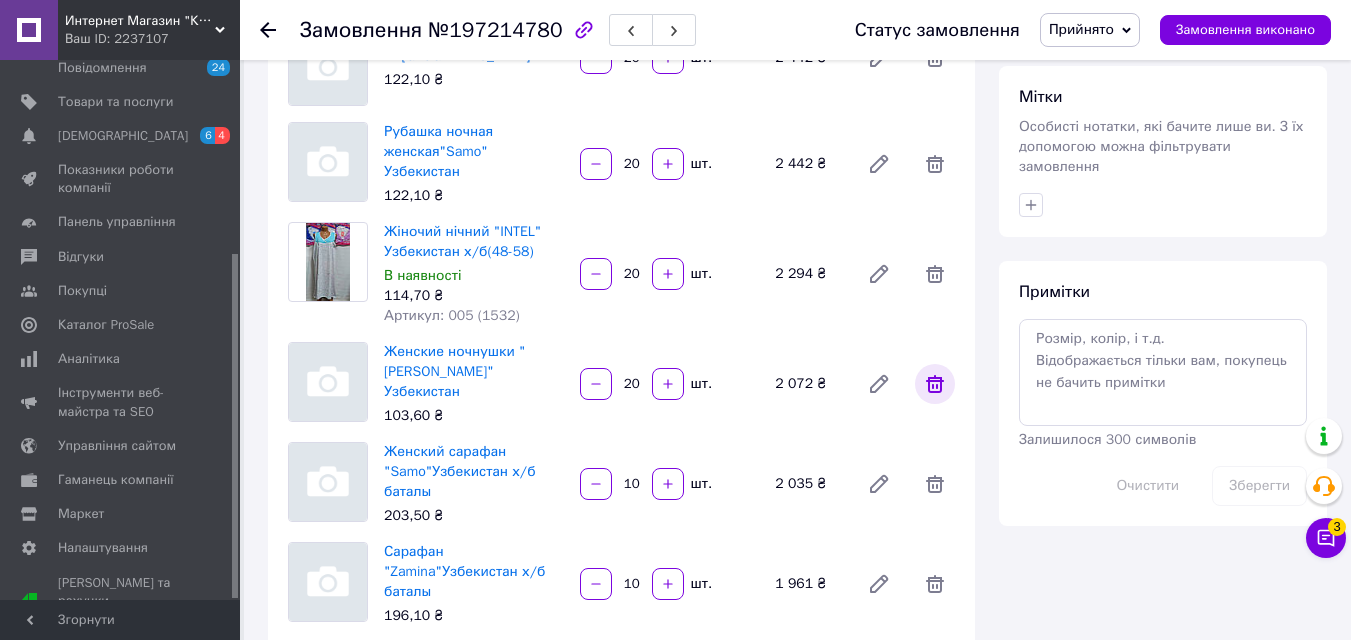 click 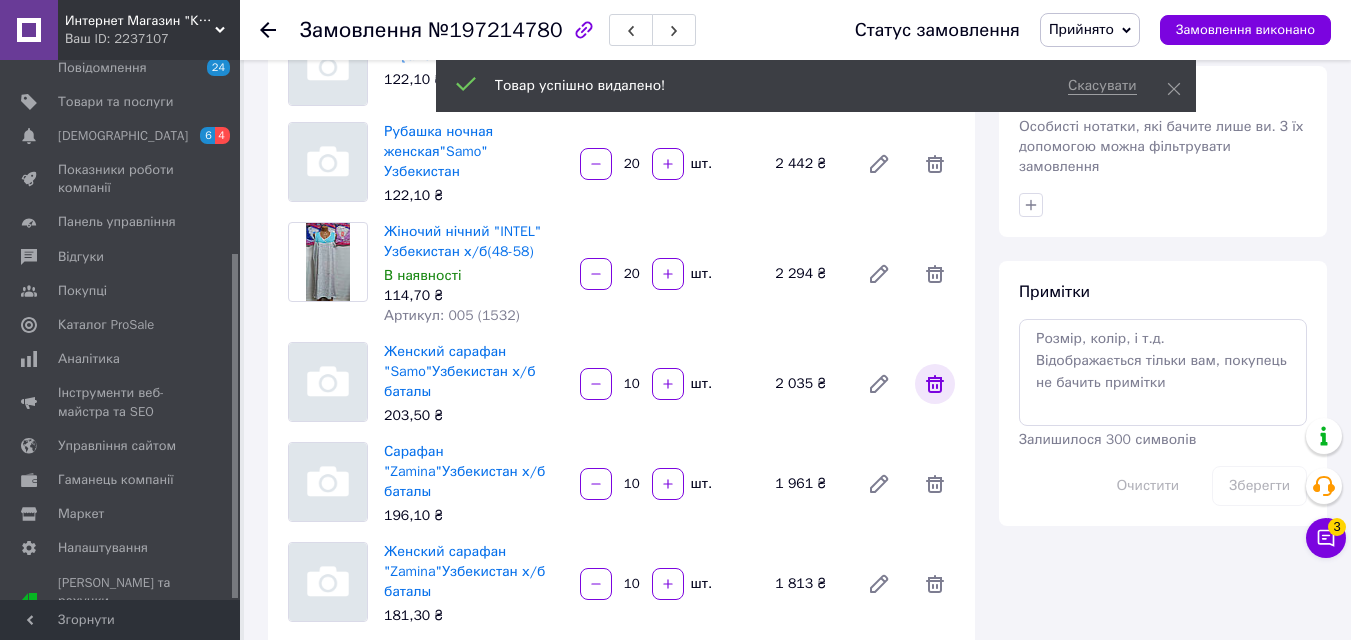 click 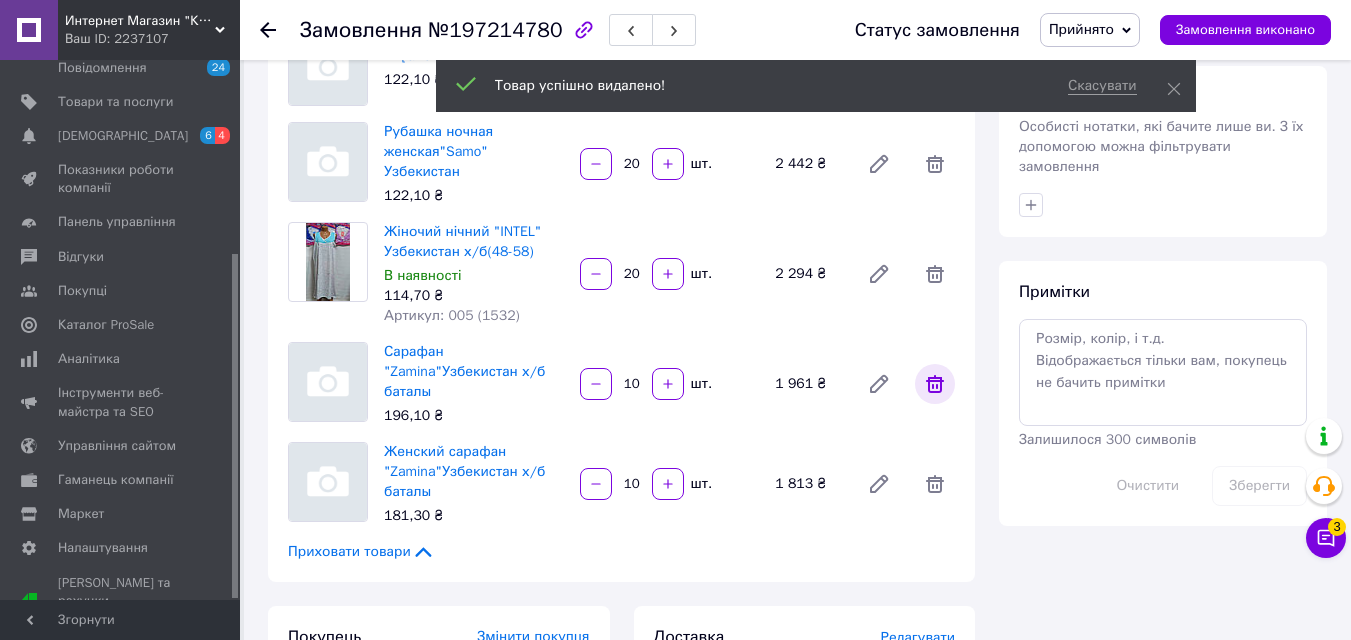 click 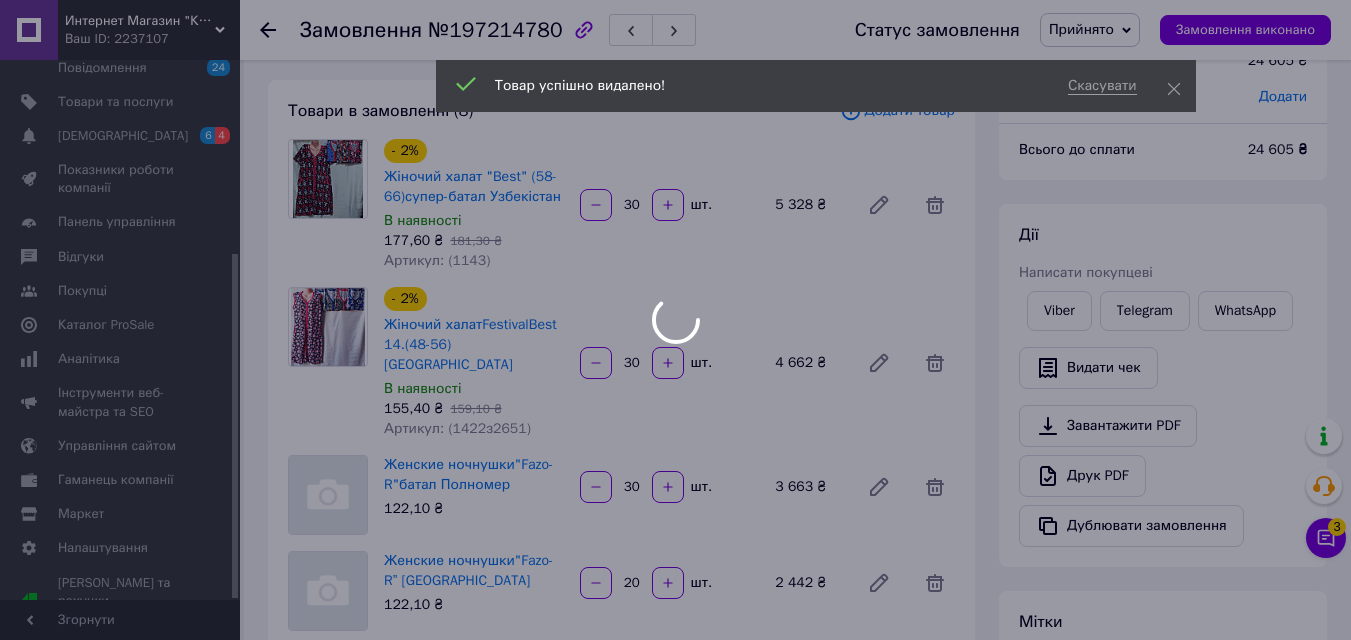 scroll, scrollTop: 0, scrollLeft: 0, axis: both 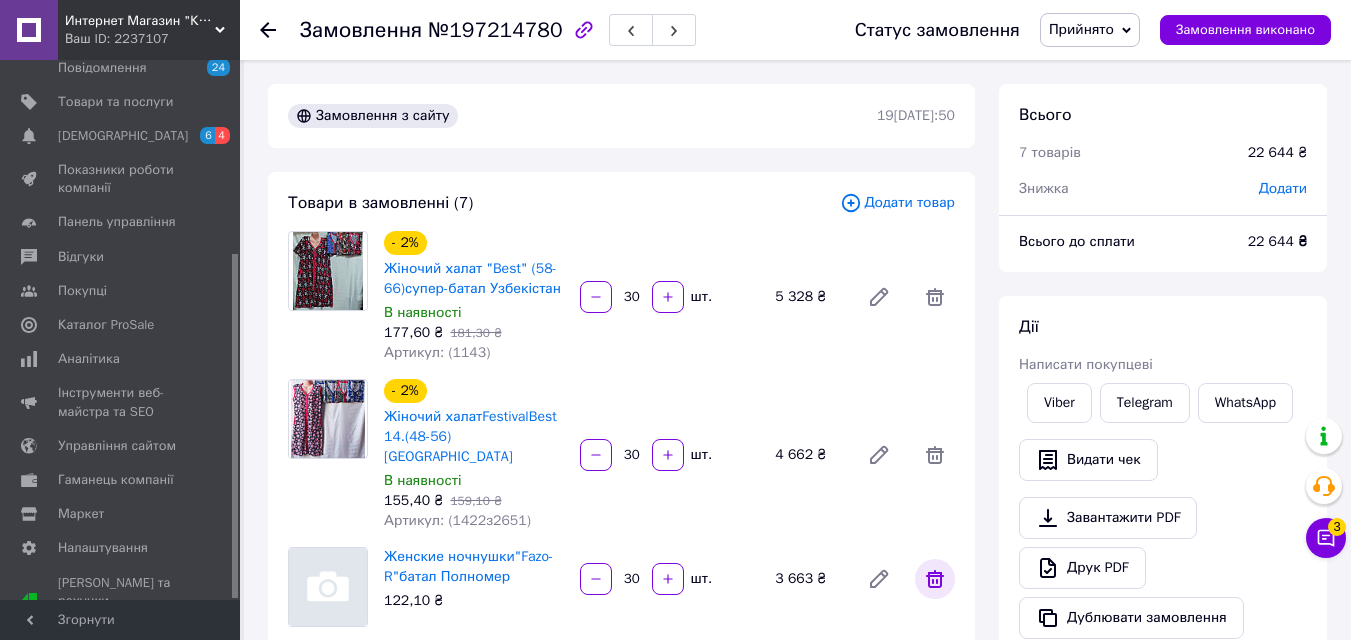 click 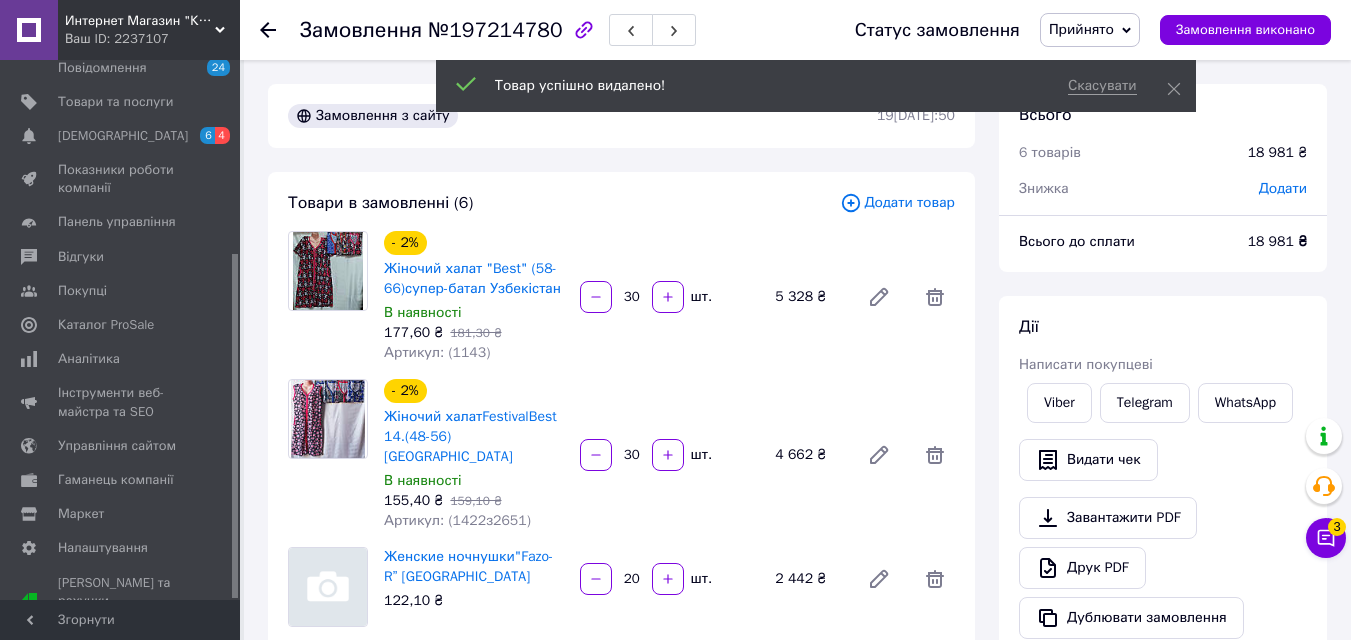 click 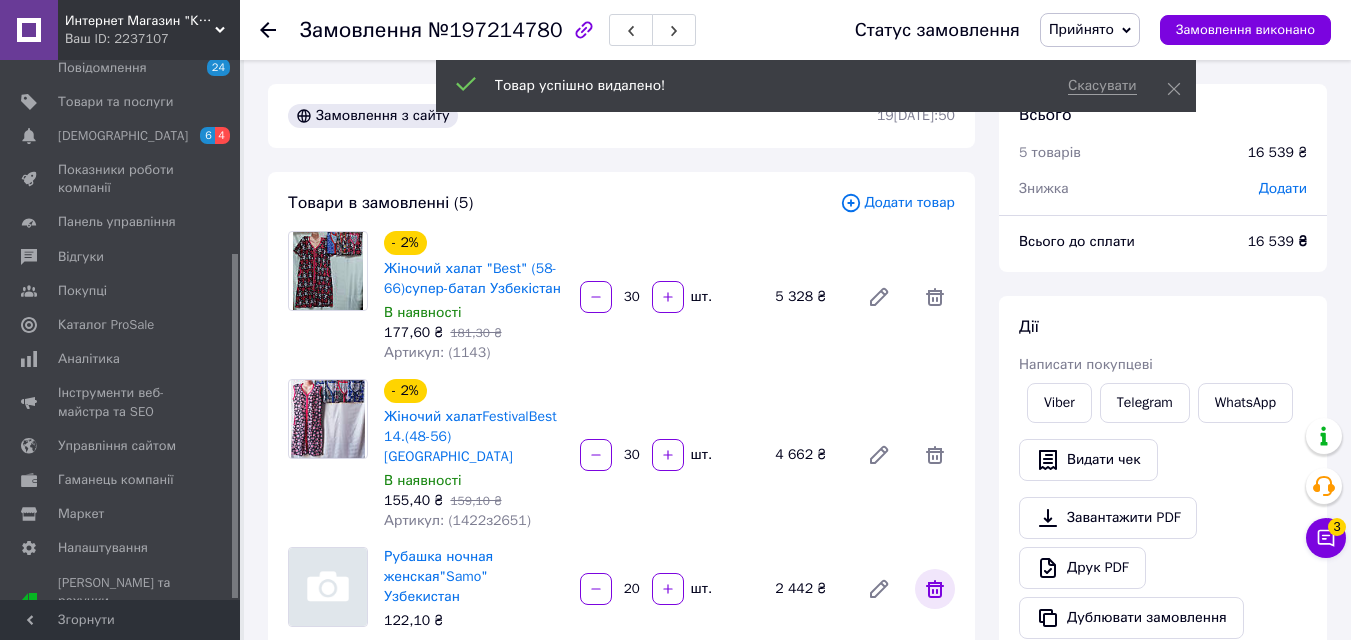 click 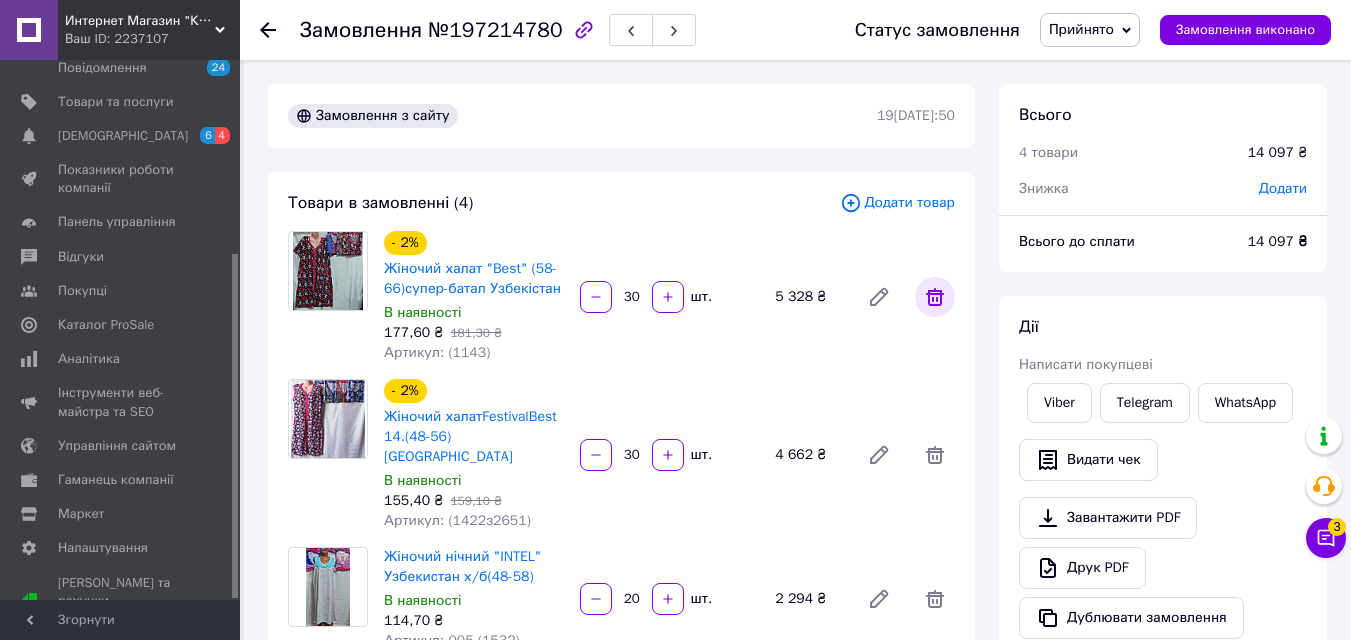 click 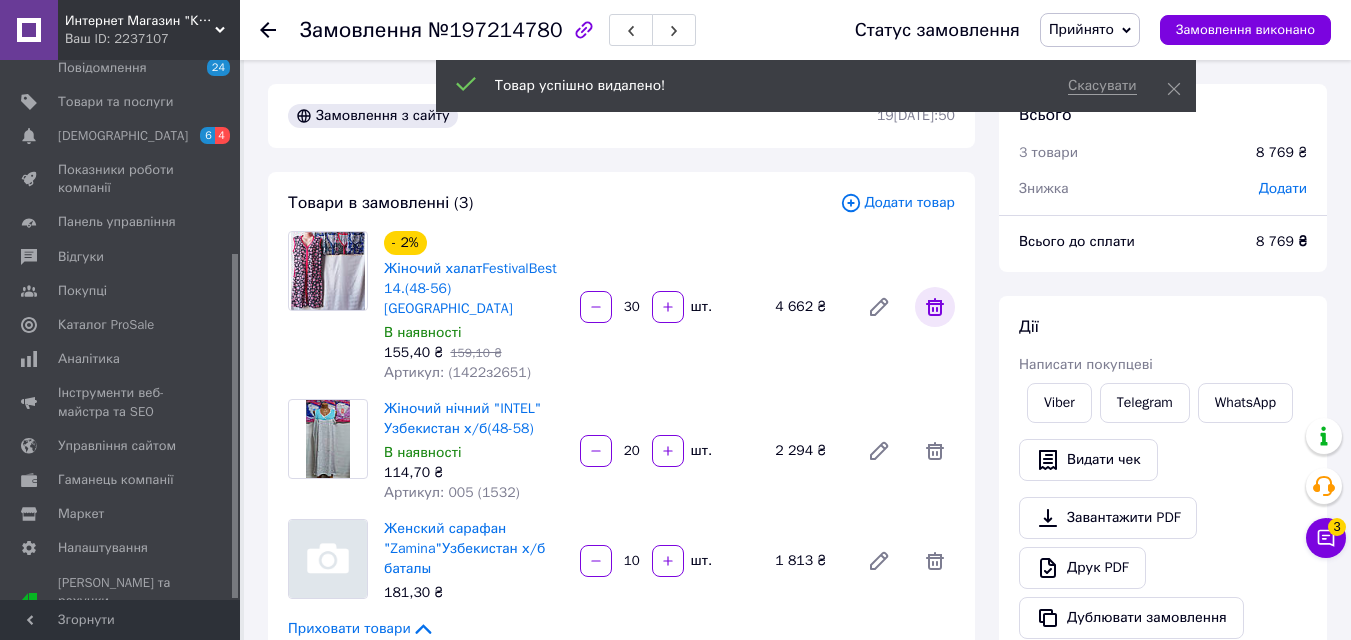 click 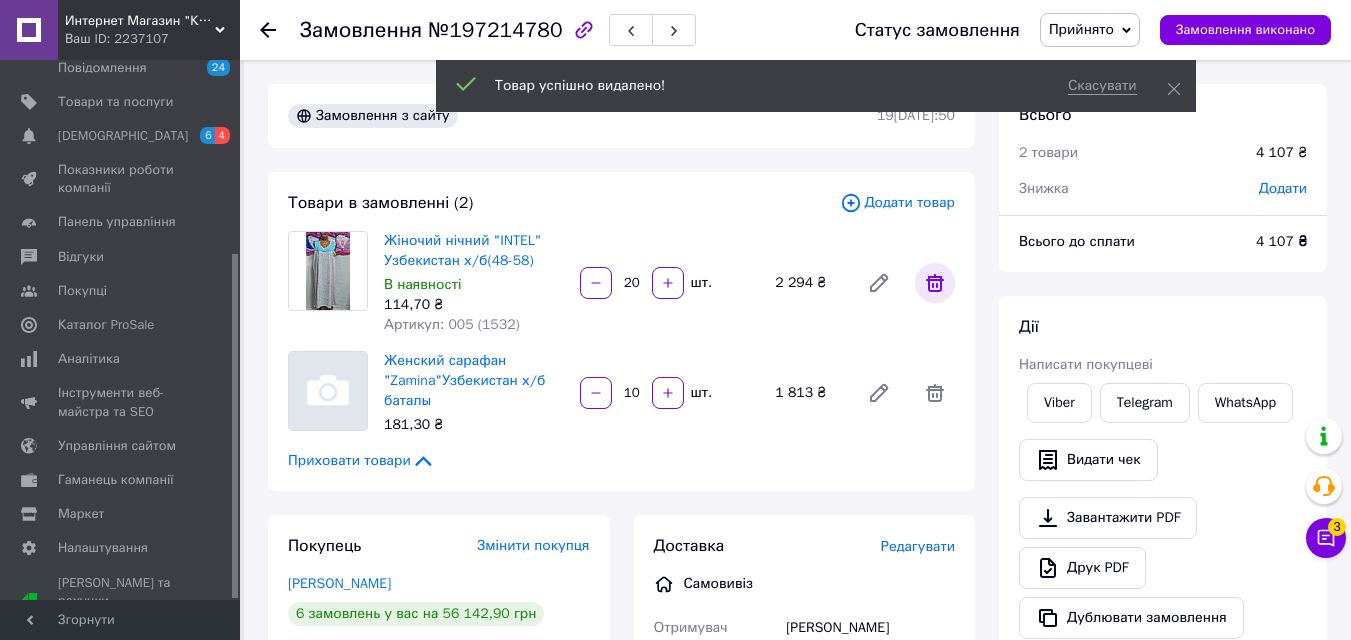click 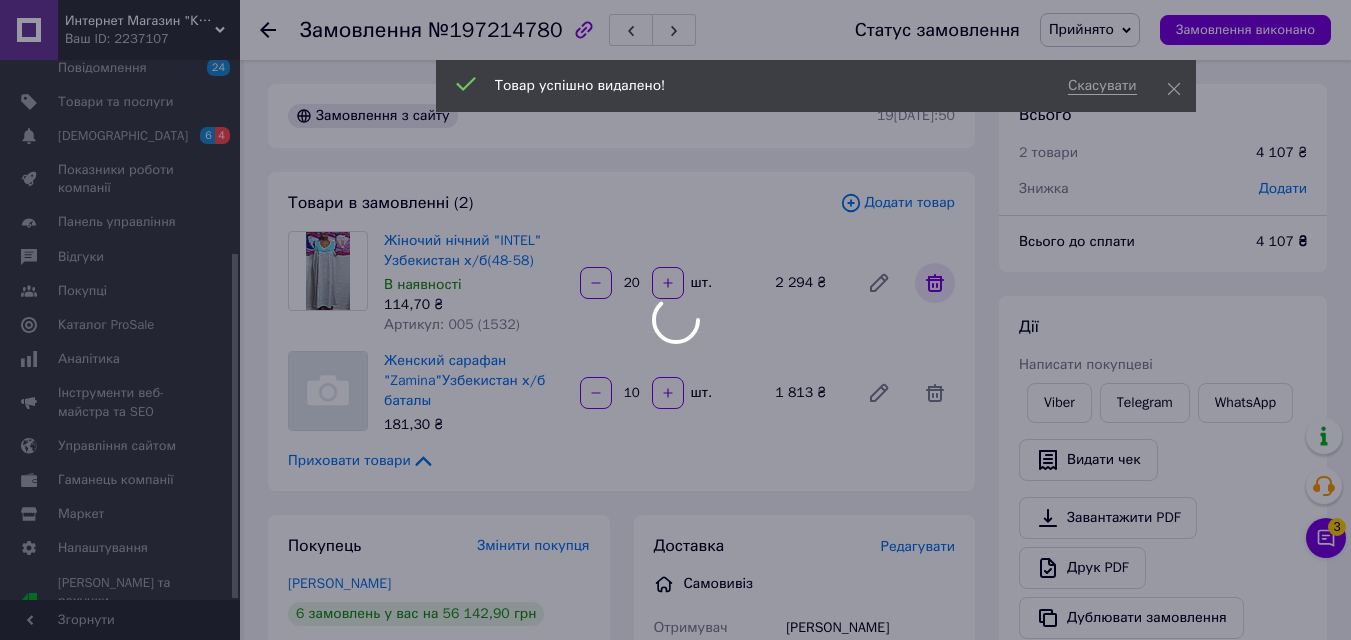 type on "10" 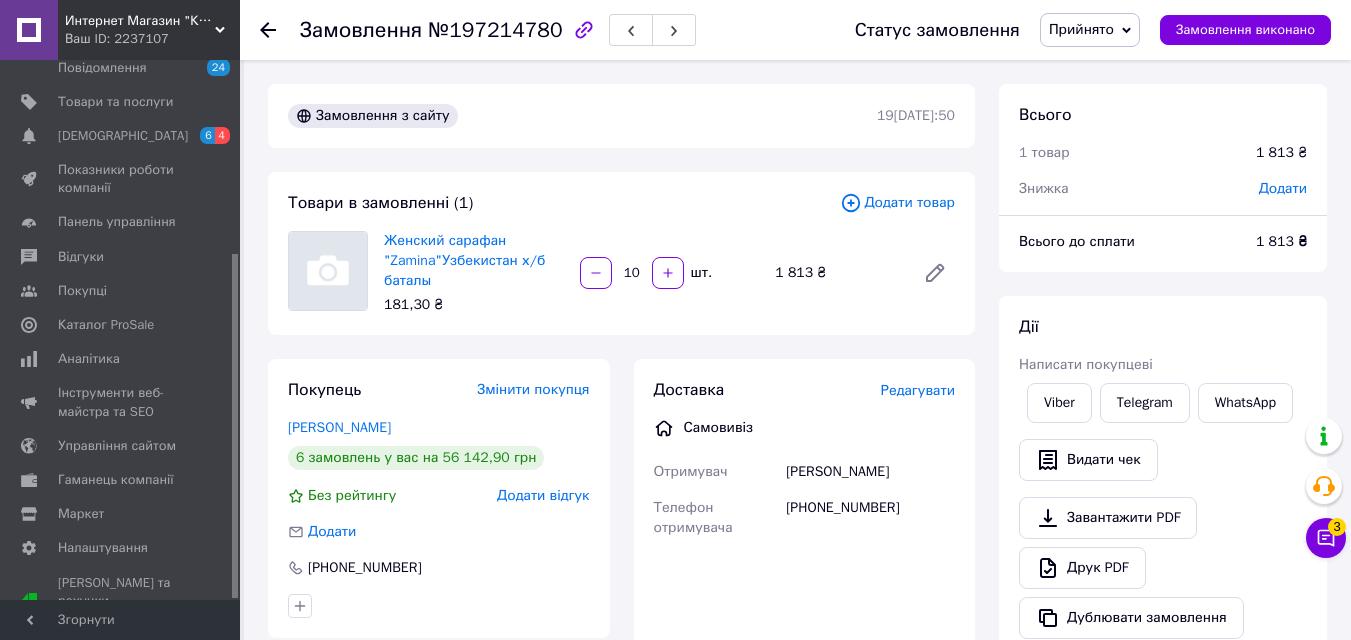 click on "Прийнято" at bounding box center [1090, 30] 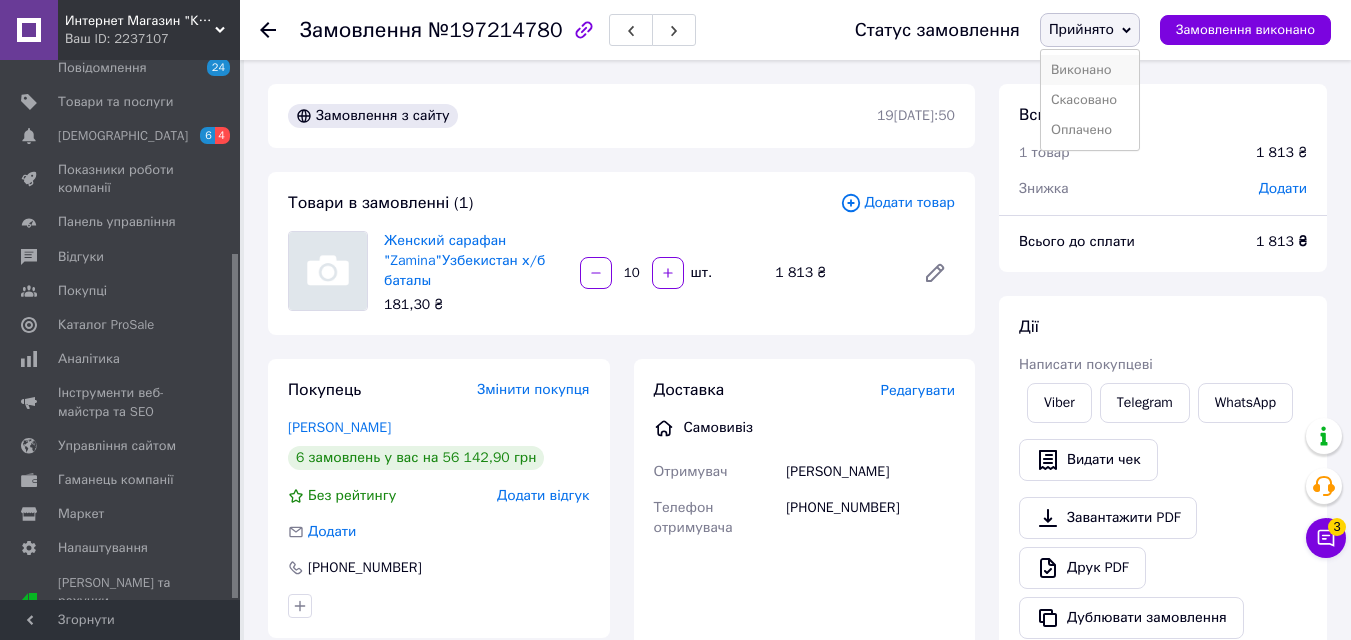 click on "Виконано" at bounding box center (1090, 70) 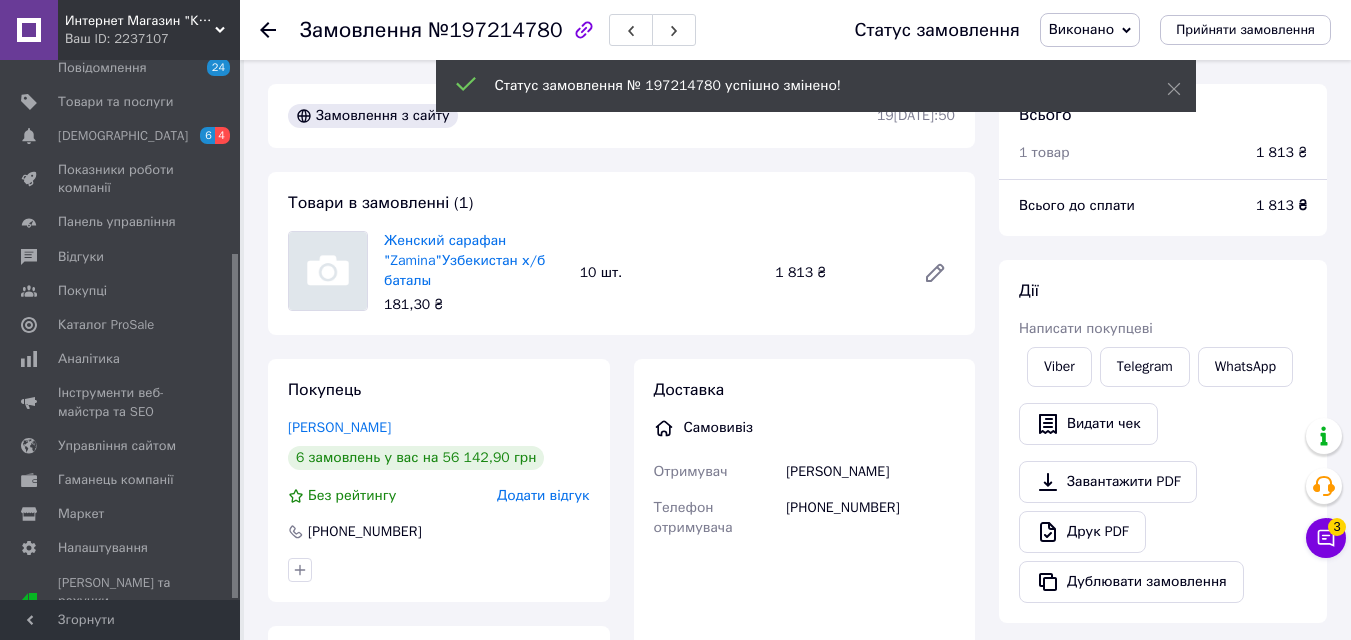 click 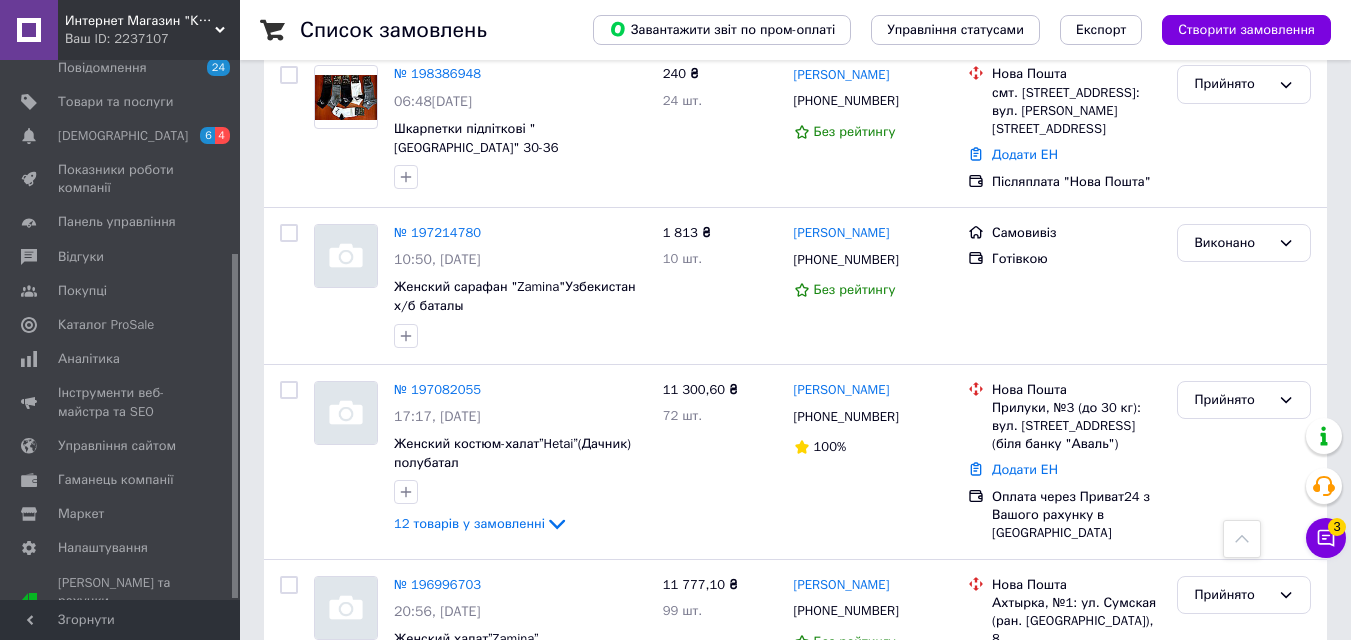 scroll, scrollTop: 1578, scrollLeft: 0, axis: vertical 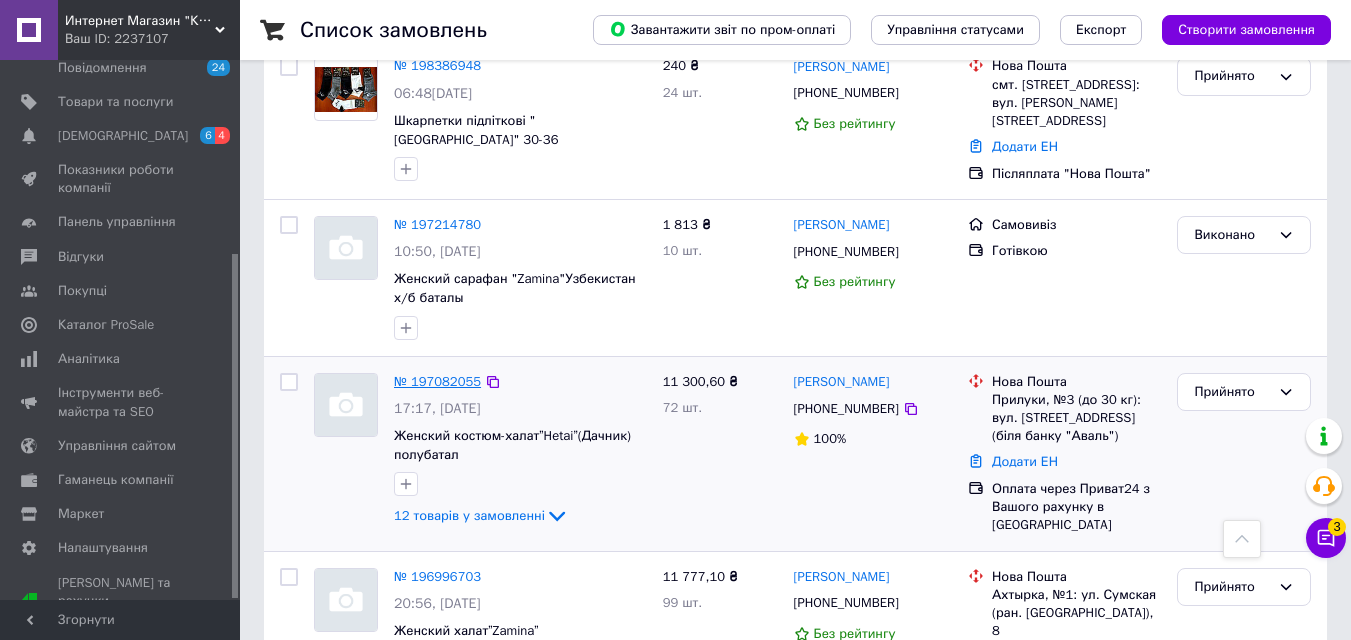 drag, startPoint x: 524, startPoint y: 377, endPoint x: 442, endPoint y: 320, distance: 99.86491 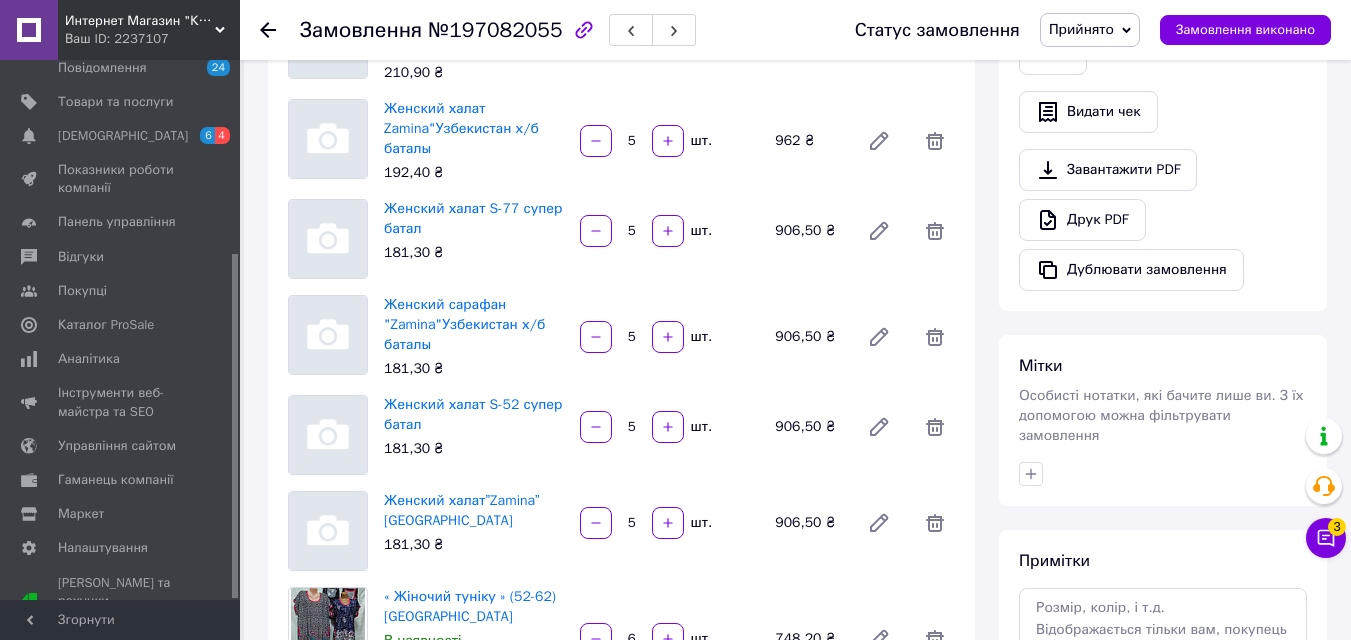 scroll, scrollTop: 387, scrollLeft: 0, axis: vertical 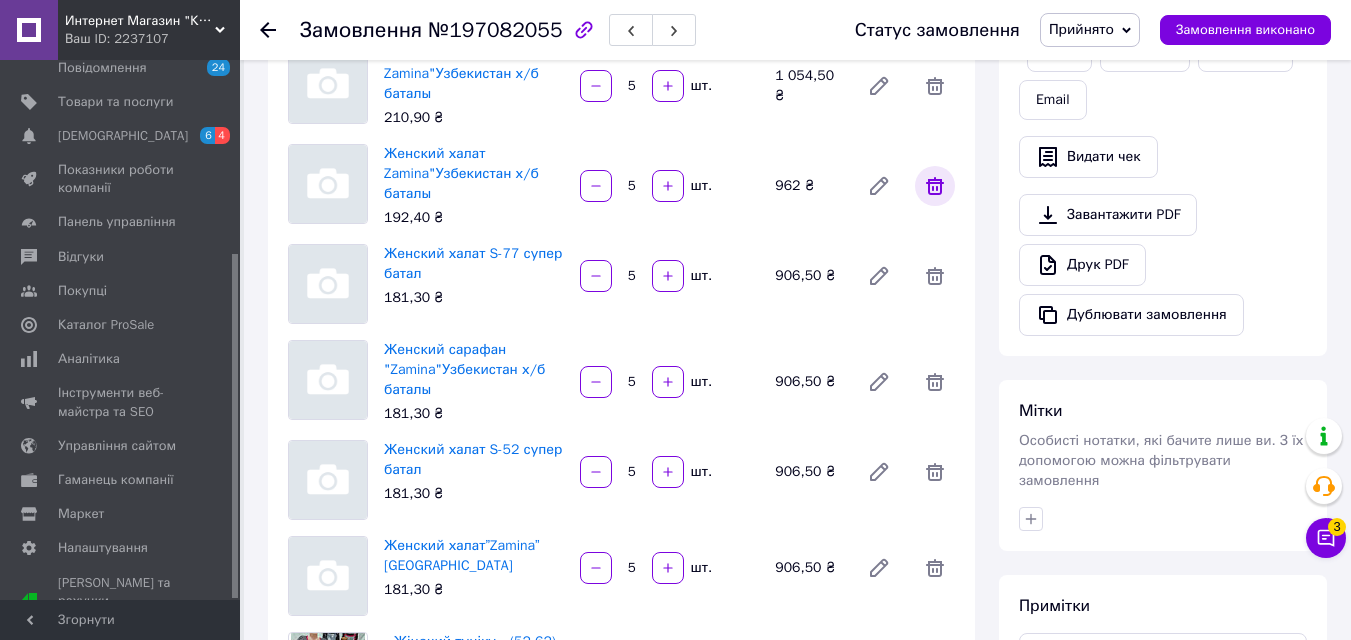 click 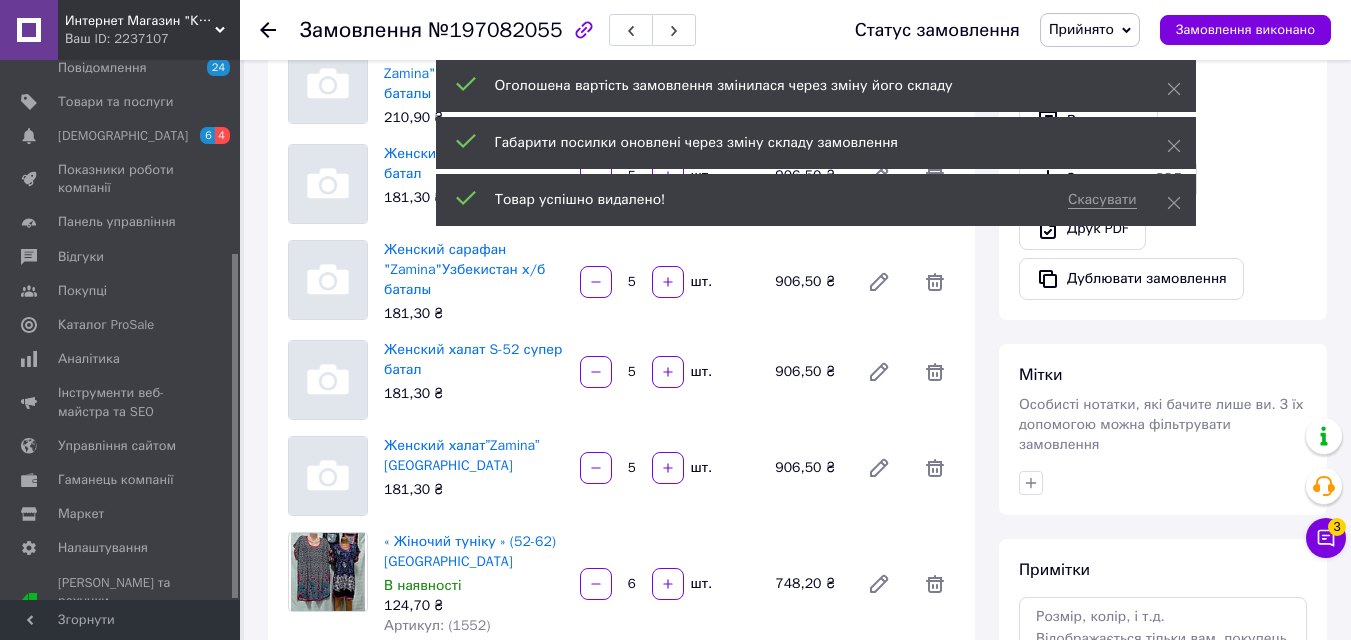 click on "Скасувати Товар успішно видалено!" at bounding box center [816, 200] 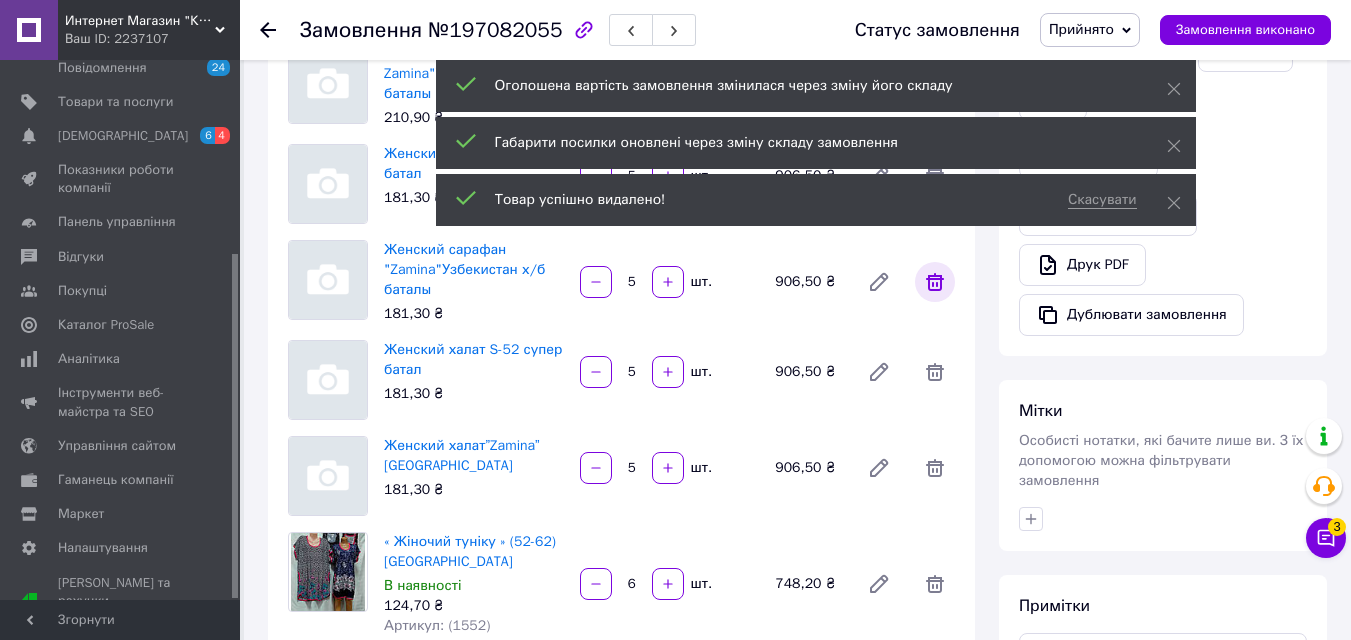 click 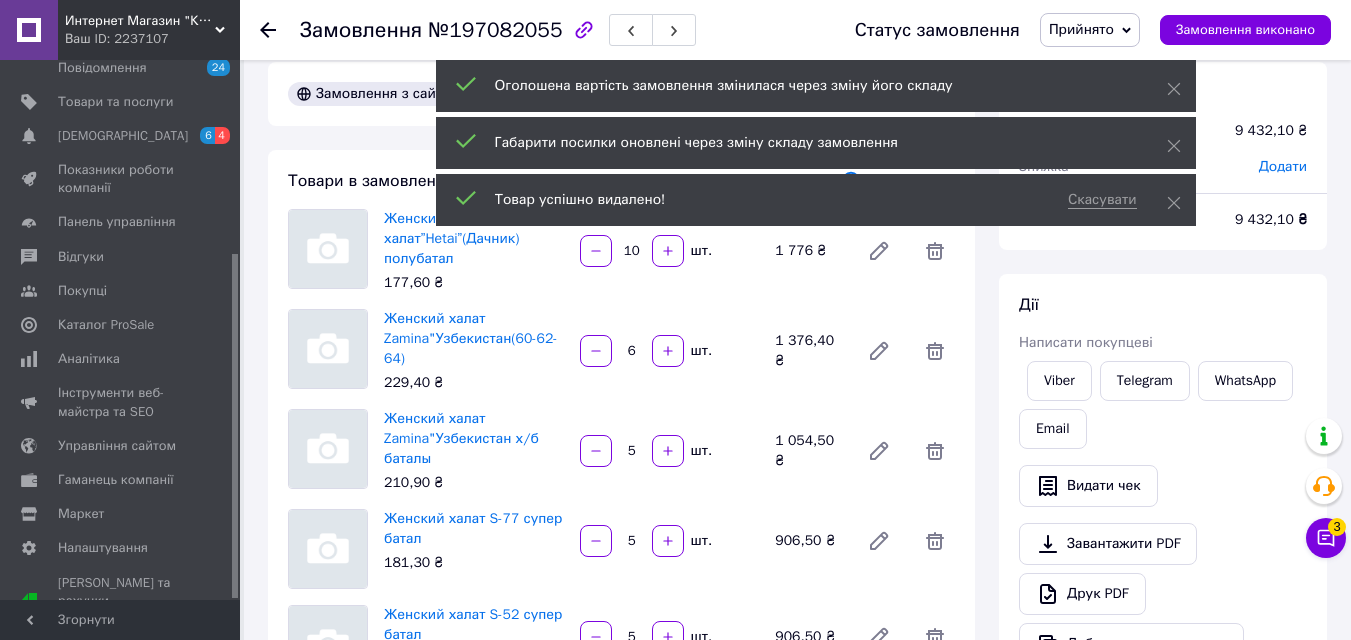scroll, scrollTop: 0, scrollLeft: 0, axis: both 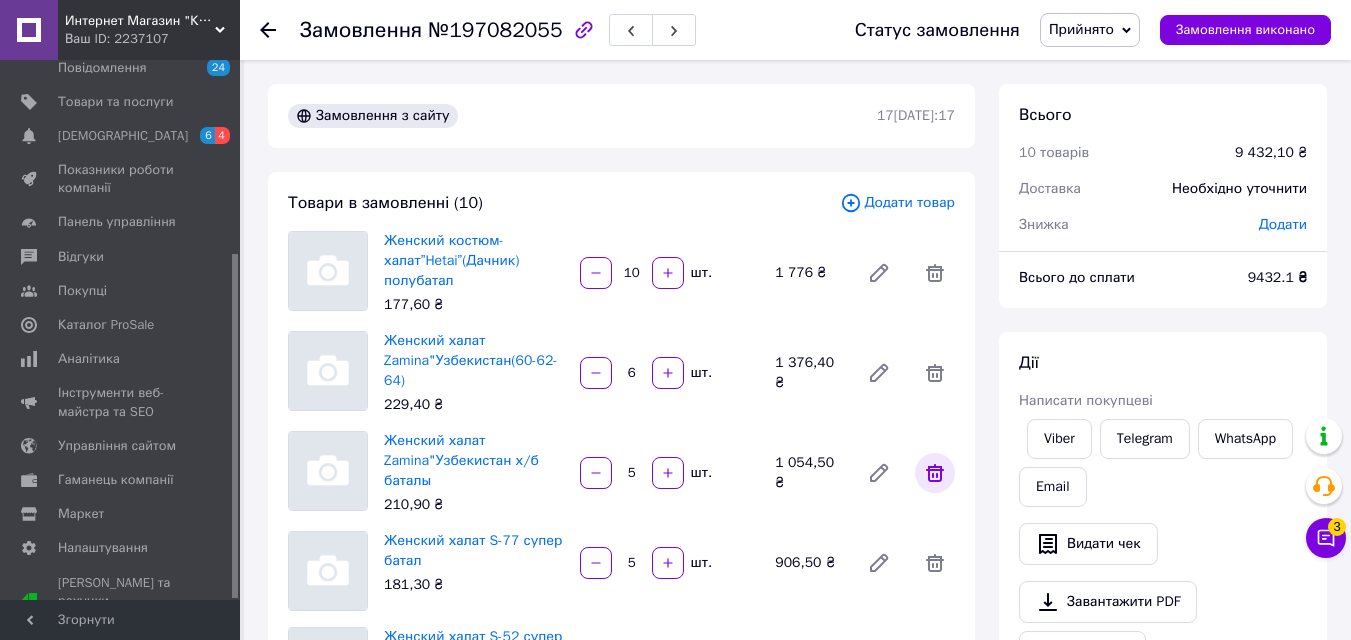 click 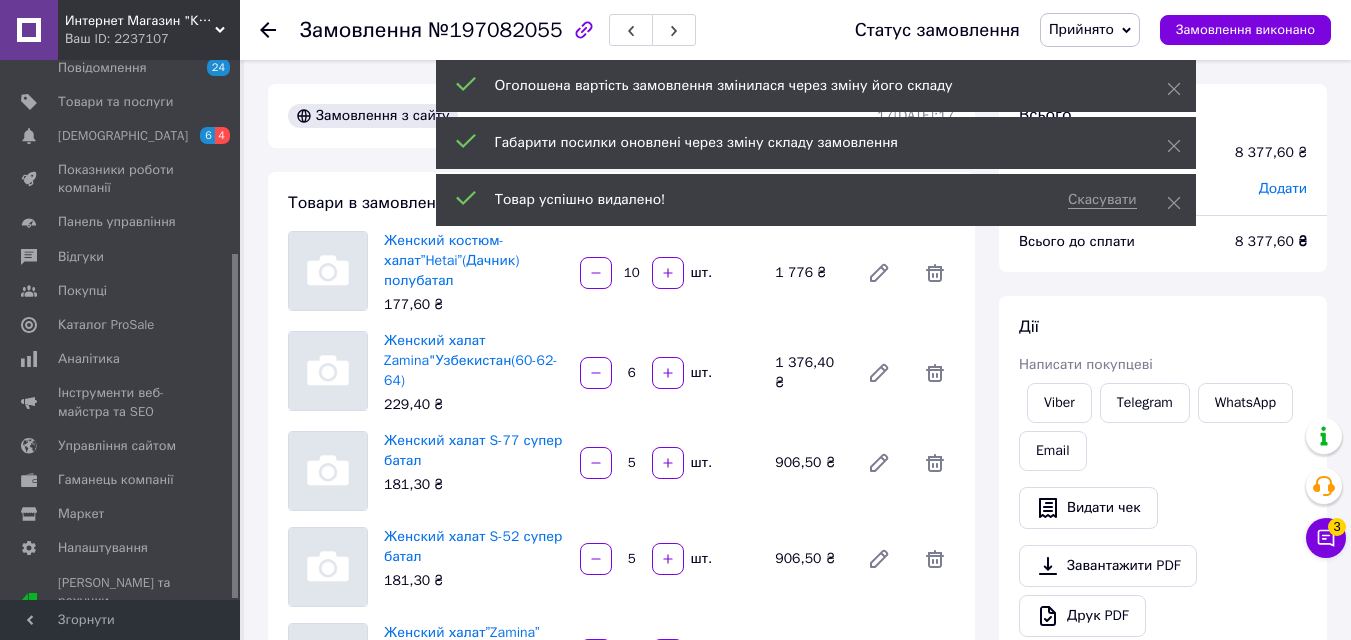 click 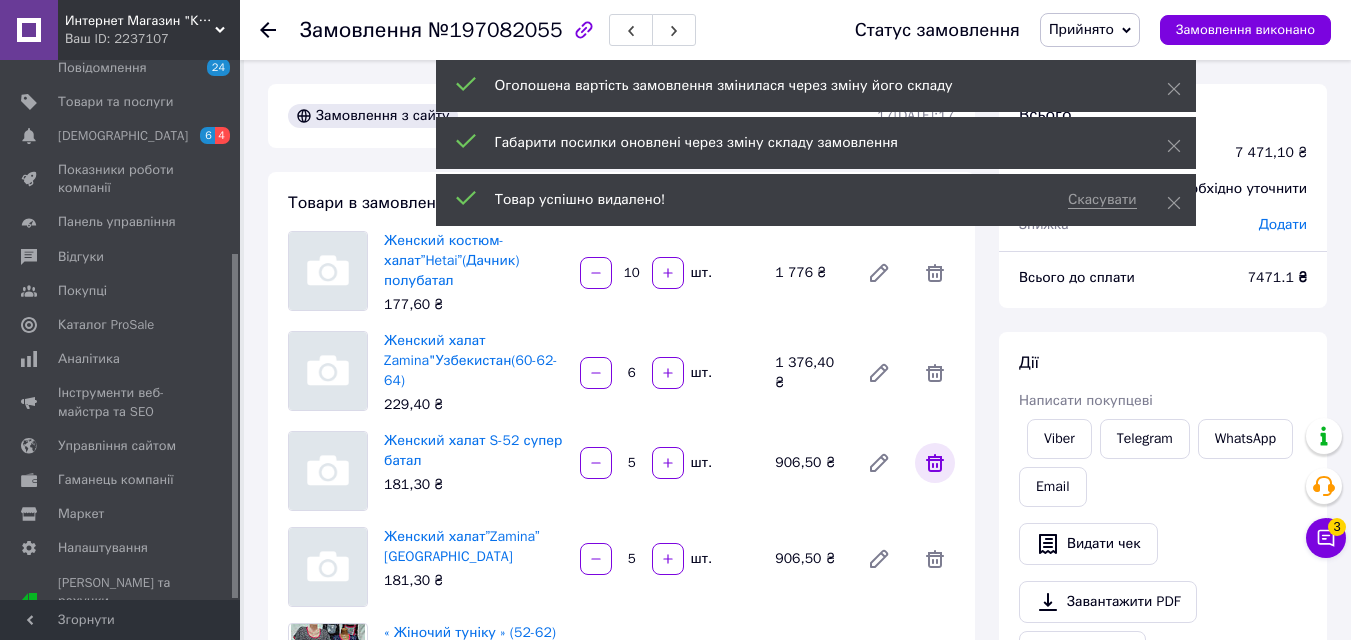 click 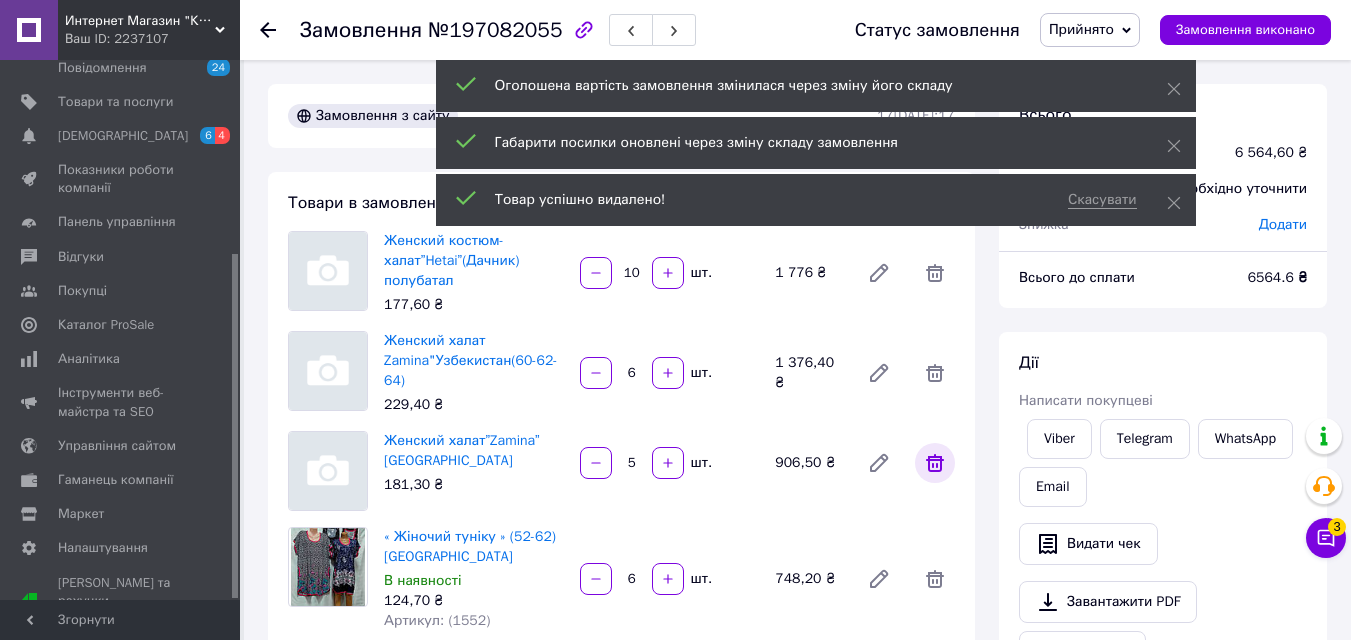 click 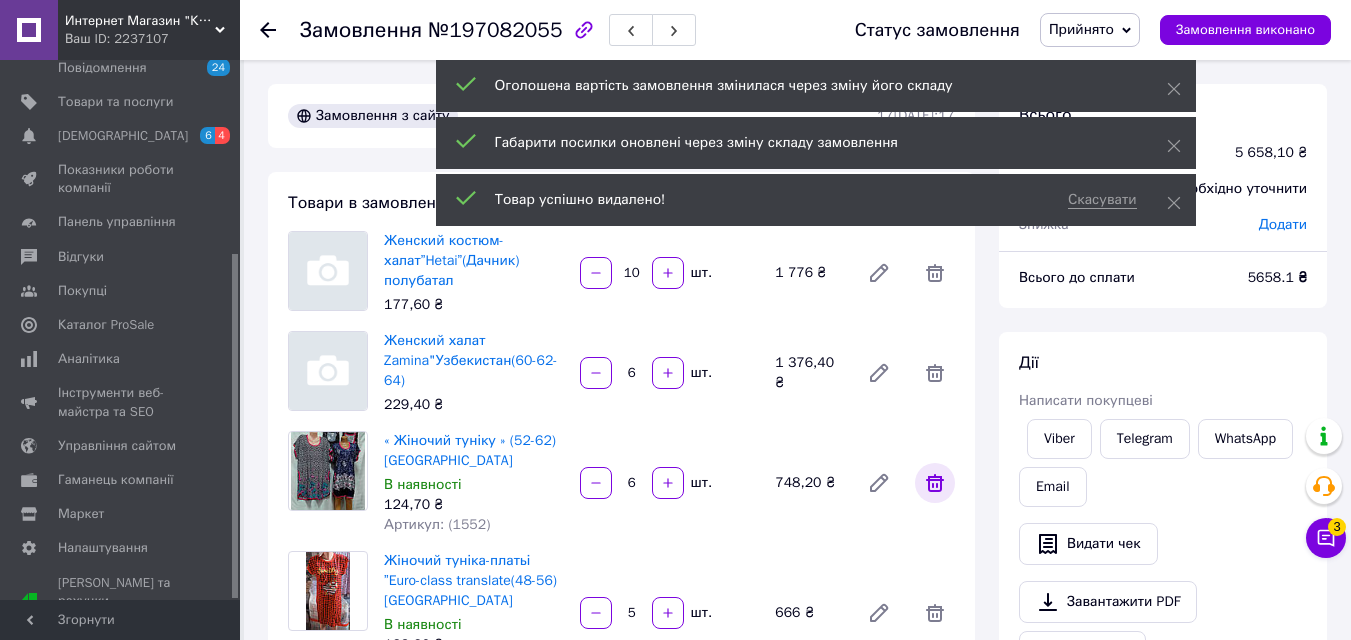 click 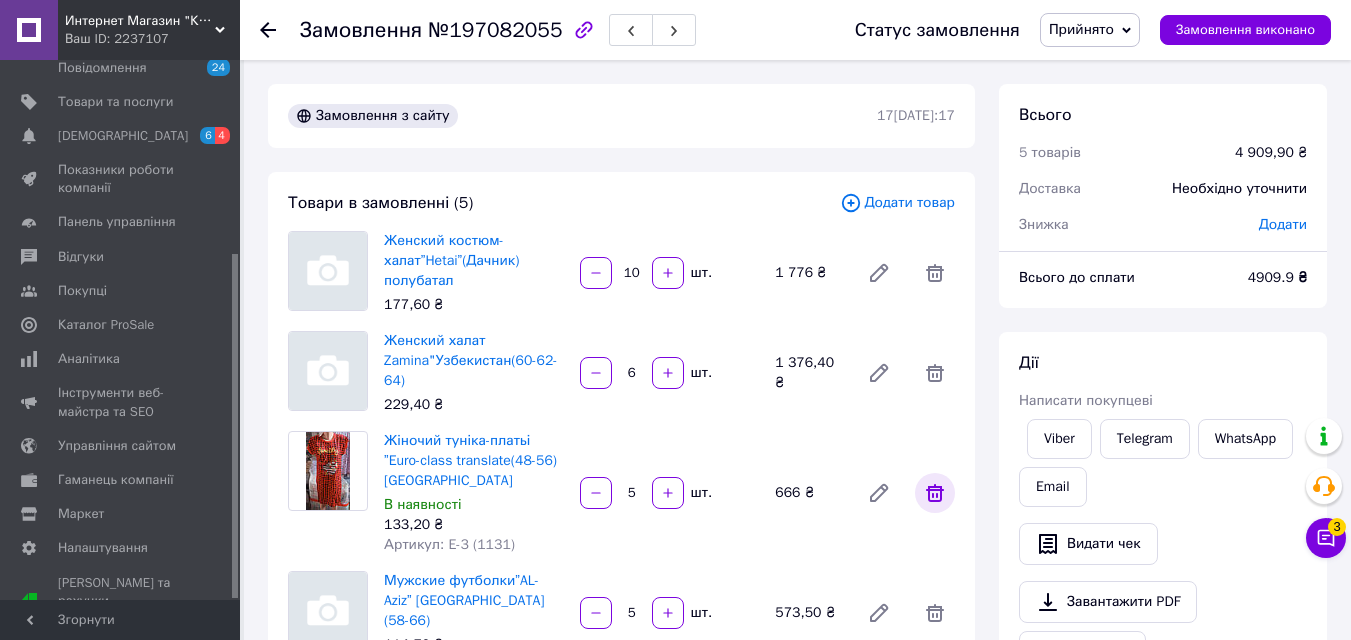 click 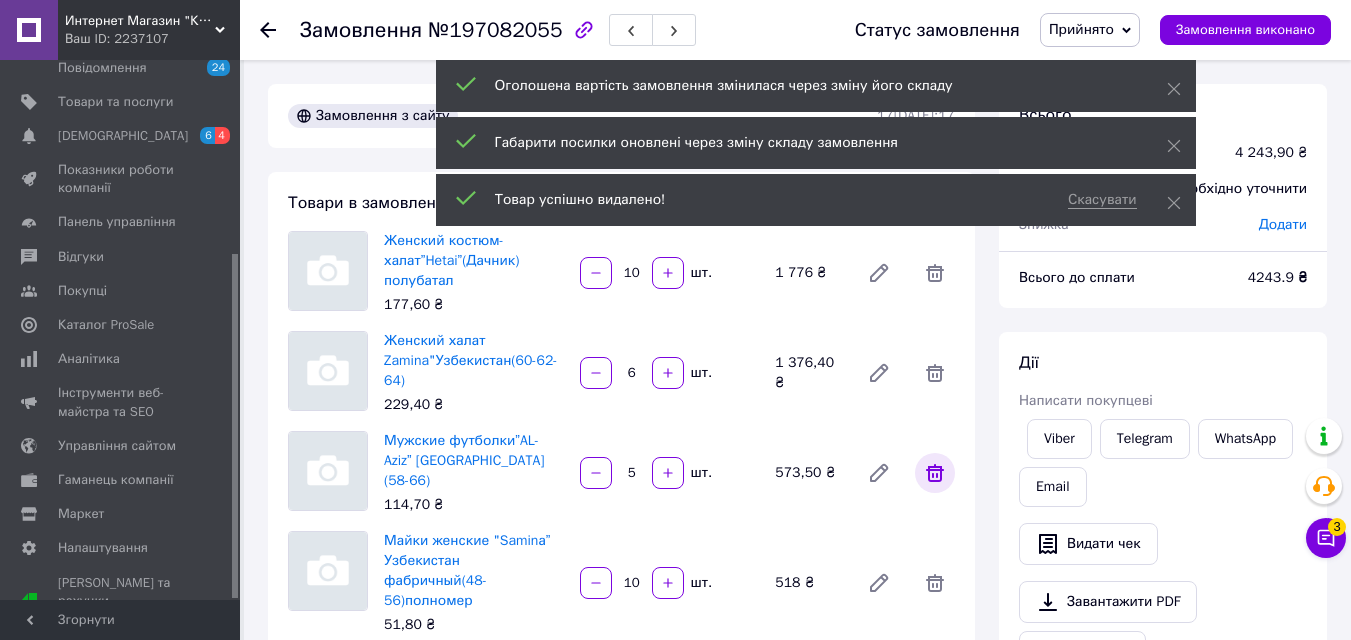 click 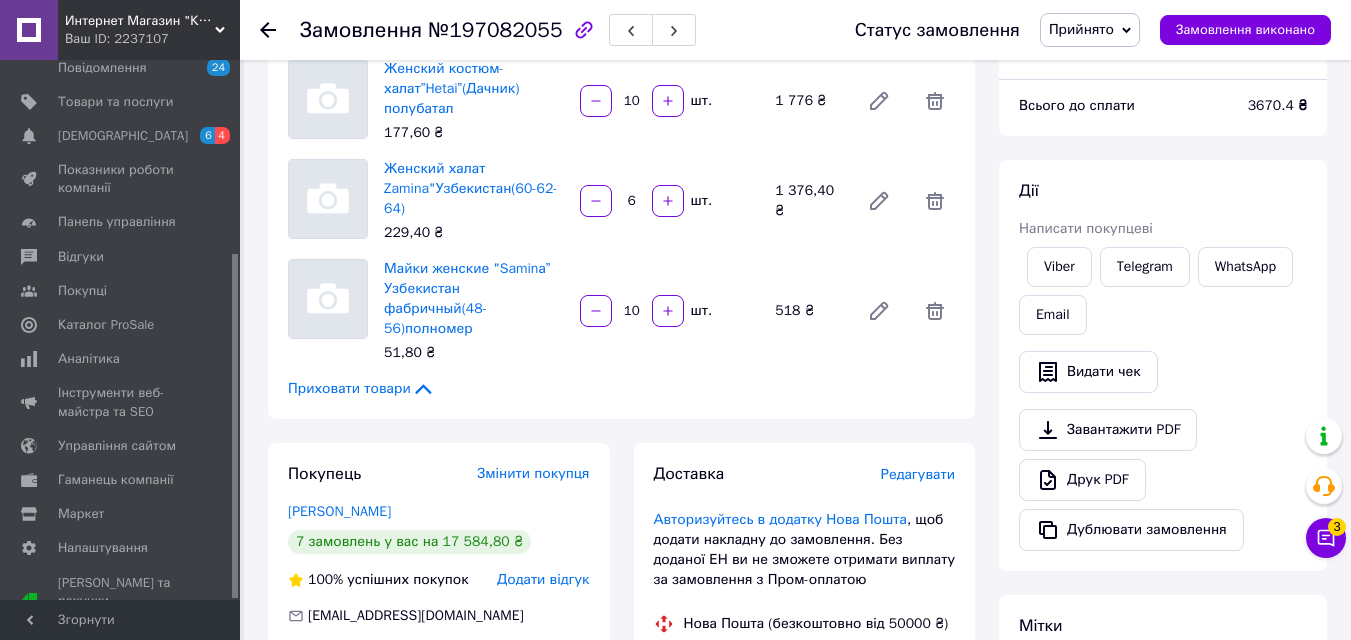 scroll, scrollTop: 183, scrollLeft: 0, axis: vertical 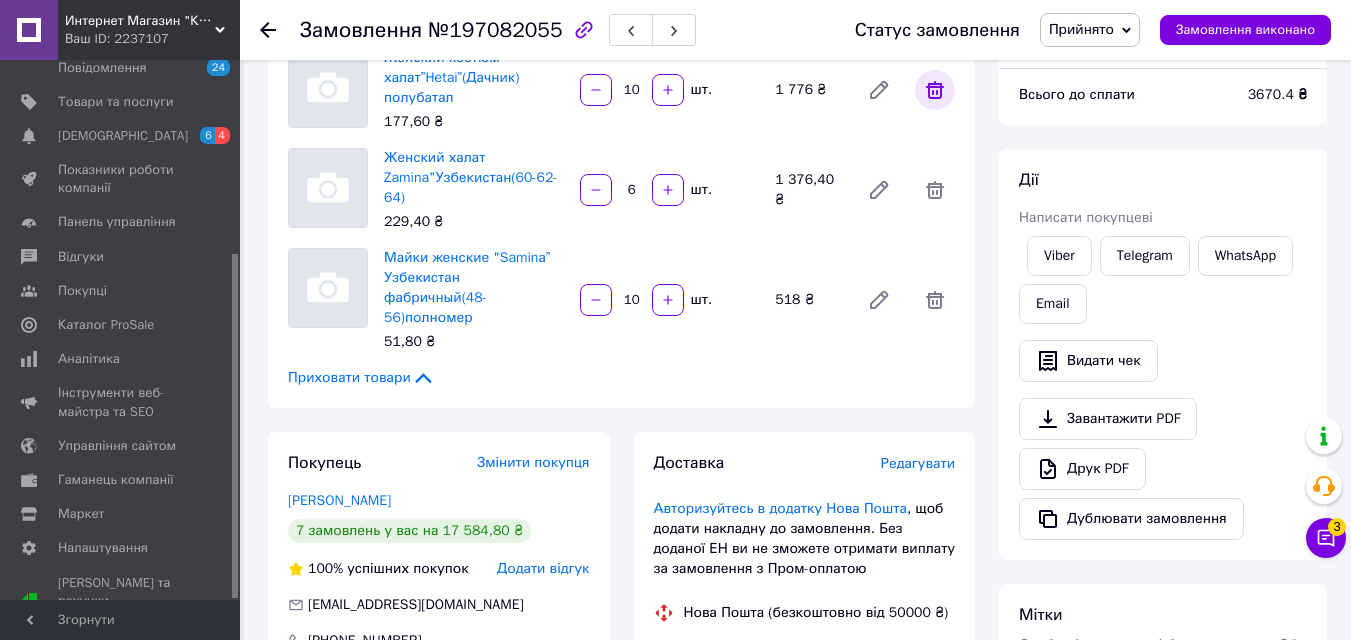 click 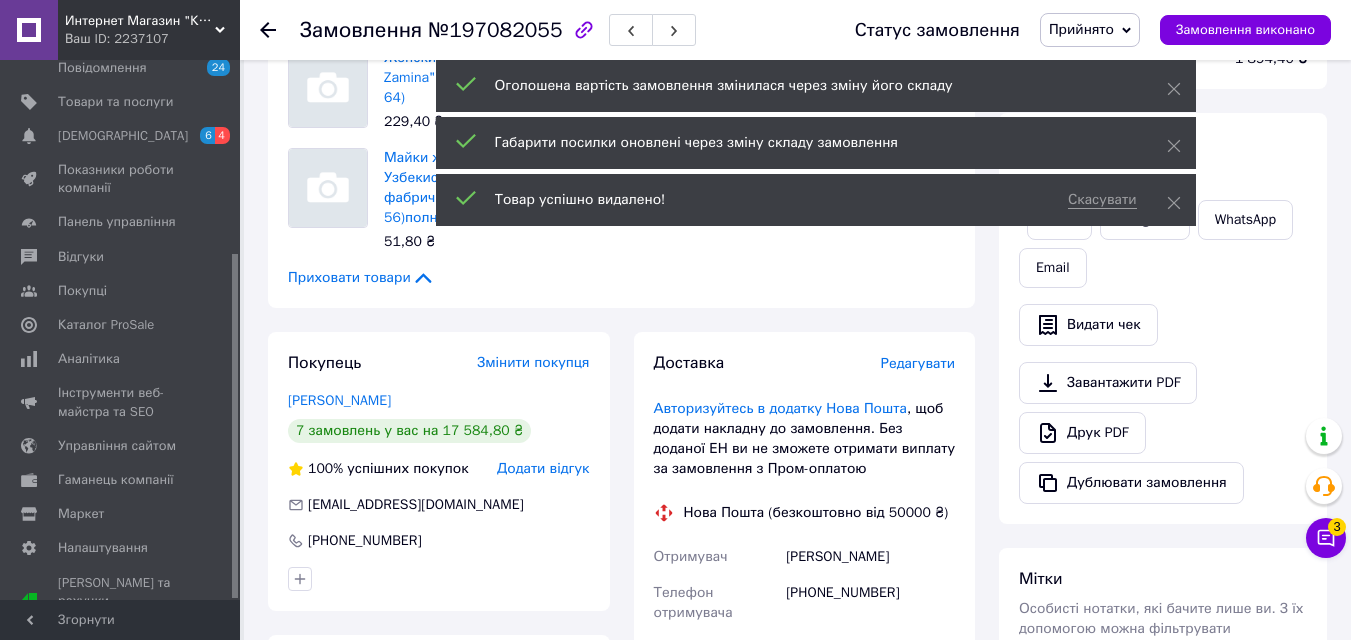 scroll, scrollTop: 16, scrollLeft: 0, axis: vertical 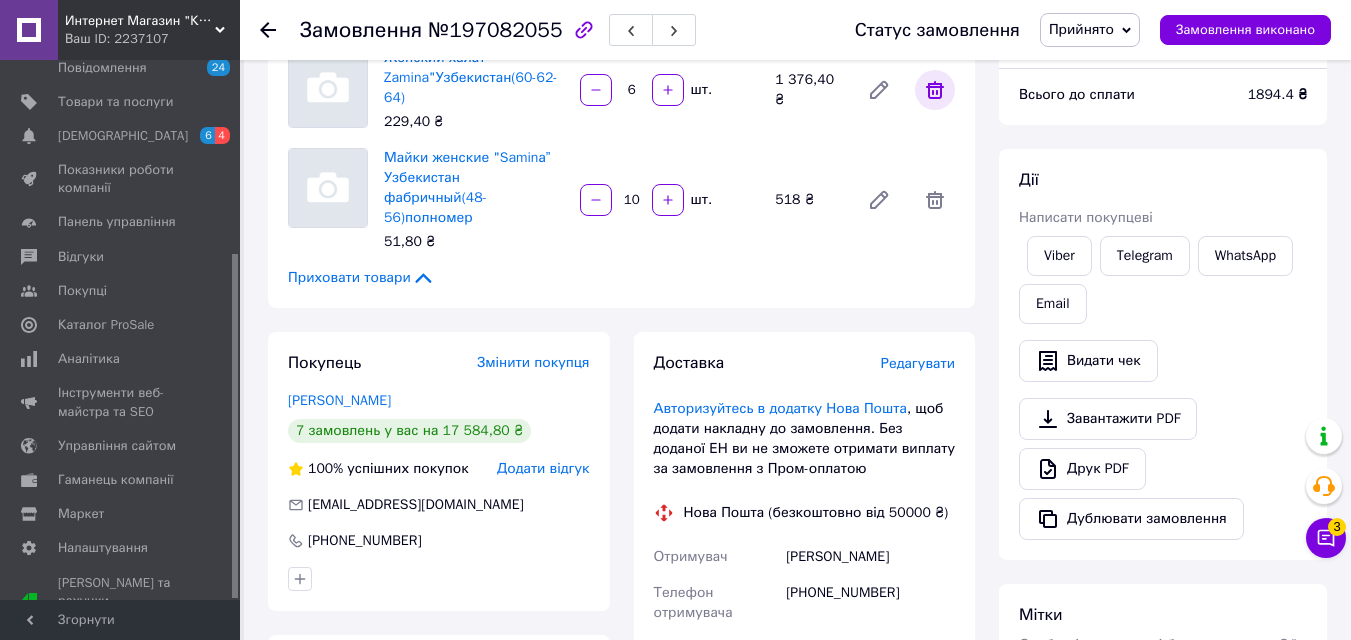 click 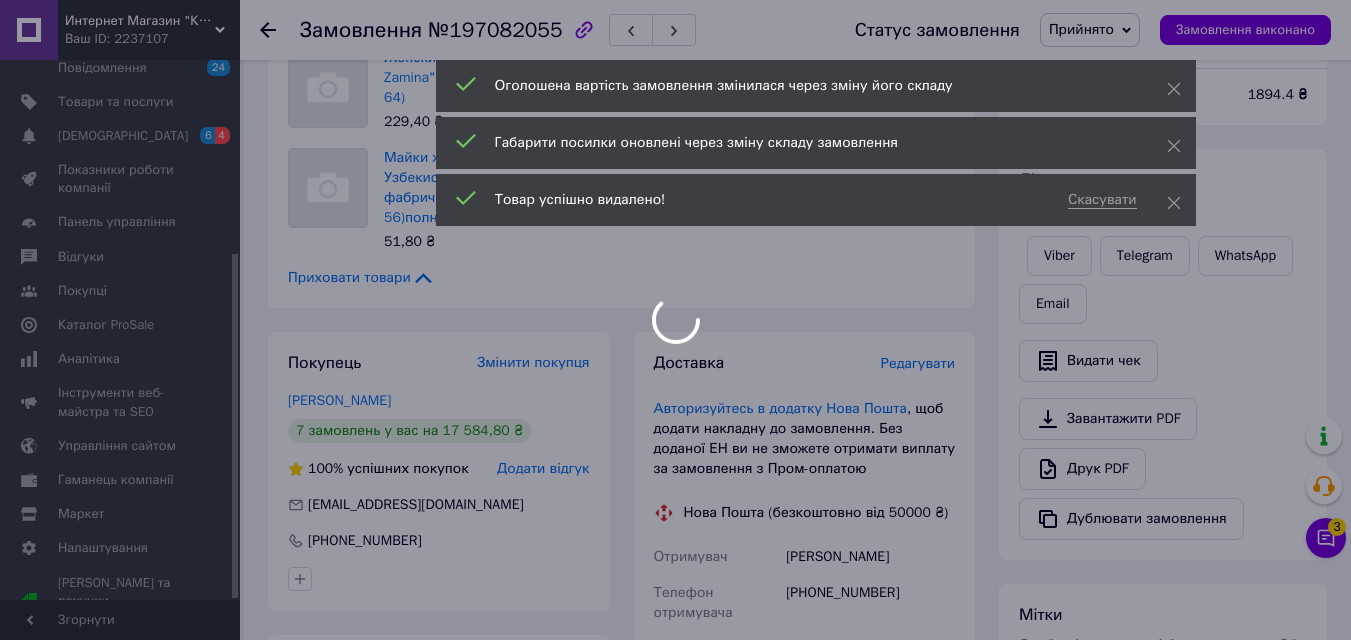 type on "10" 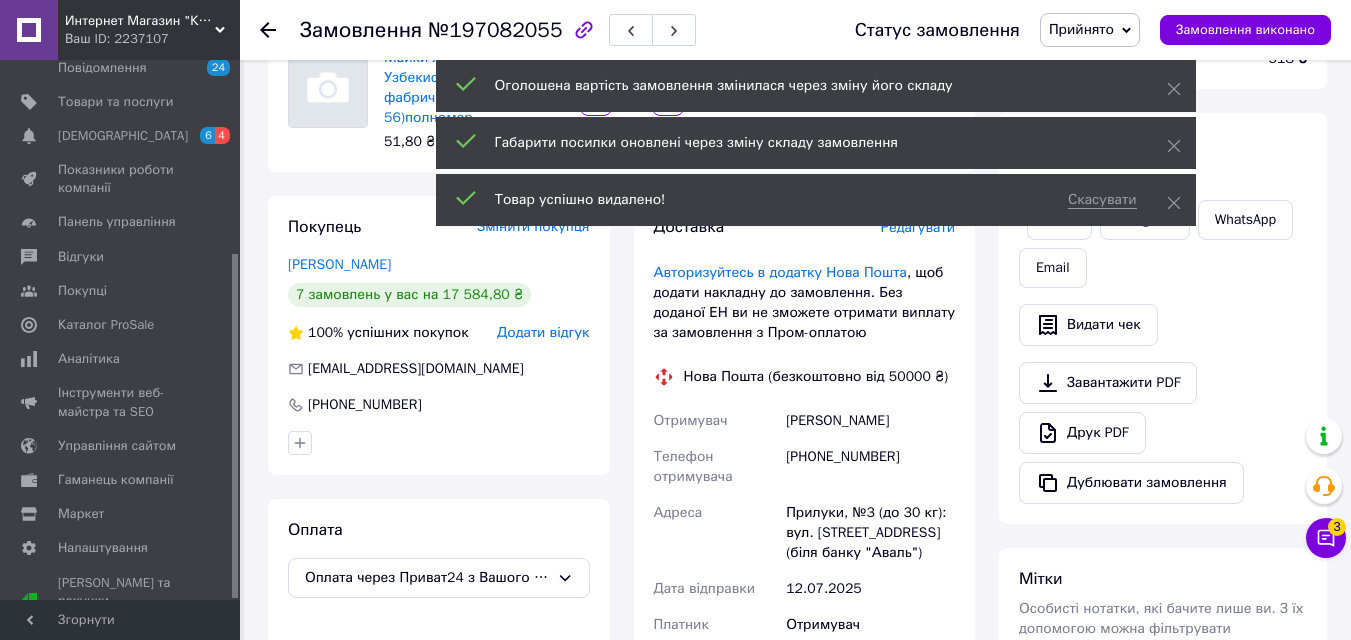 scroll, scrollTop: 64, scrollLeft: 0, axis: vertical 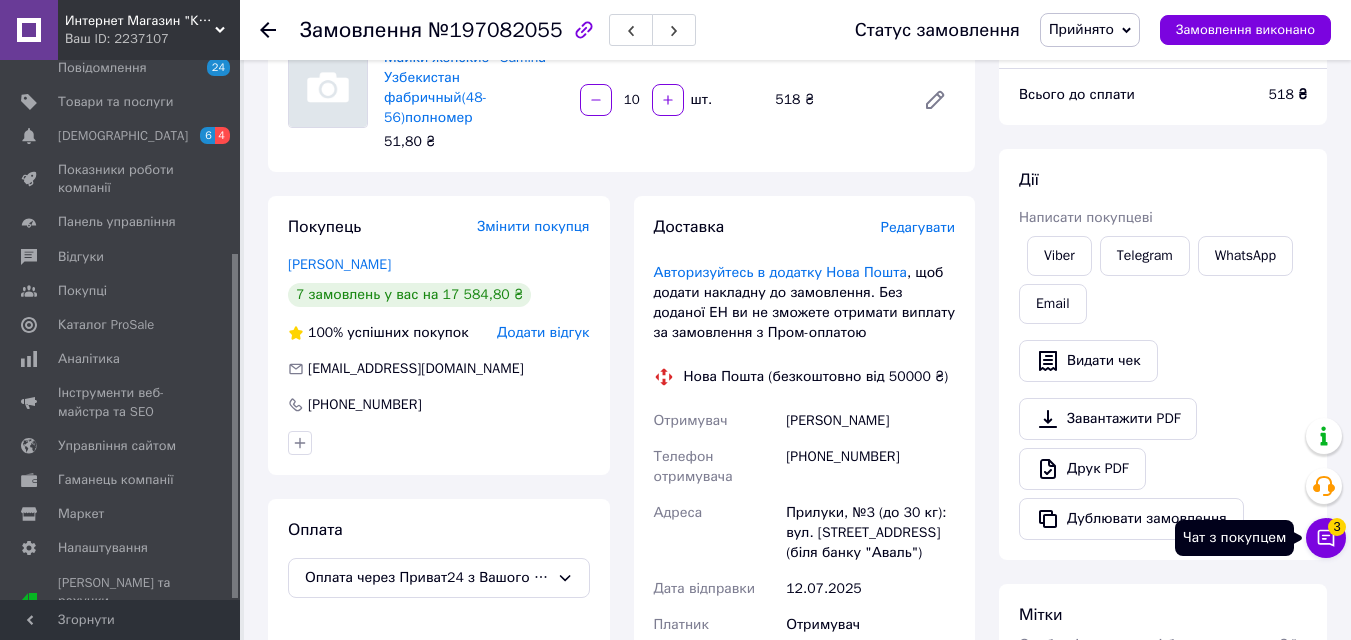 click 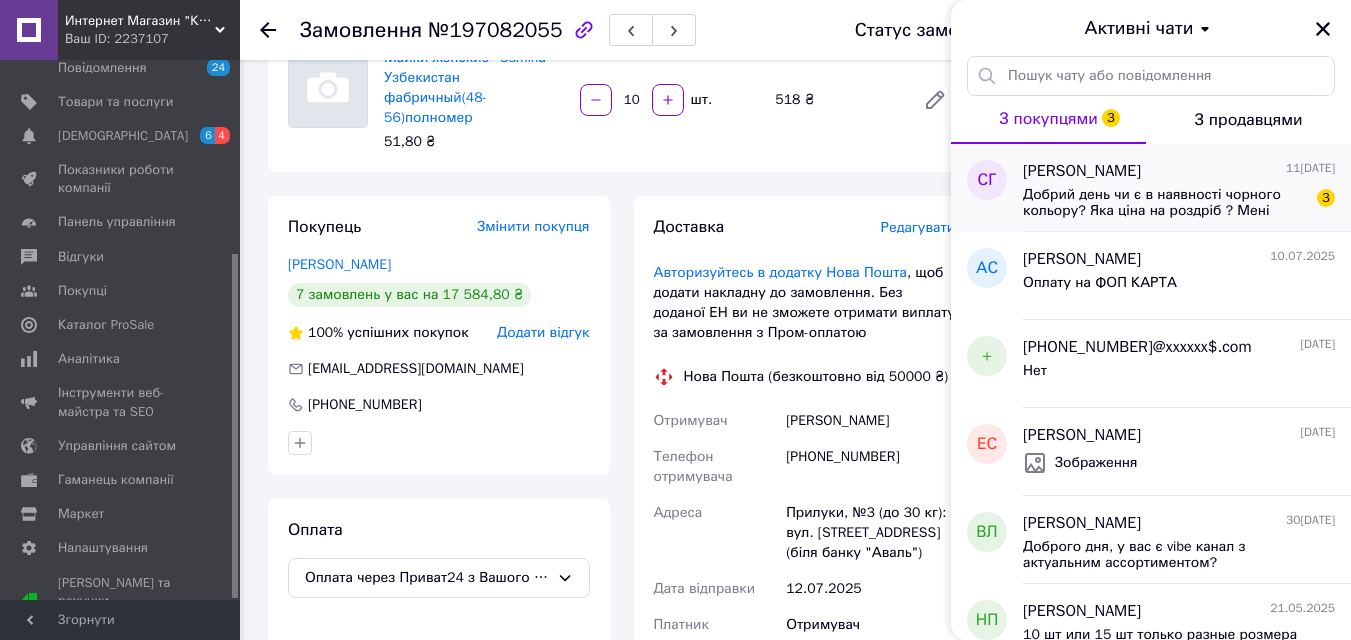 click on "Добрий день чи є в наявності чорного кольору? Яка ціна на роздріб ? Мені потрібні одні чорні і сині" at bounding box center [1165, 203] 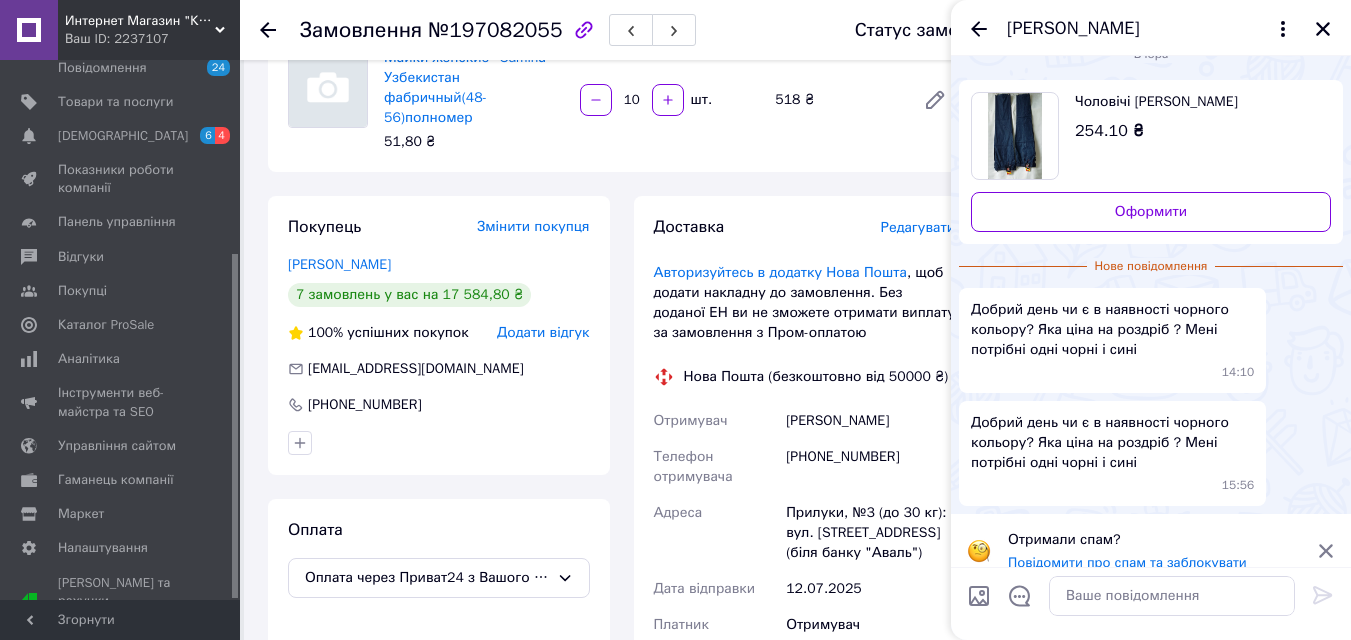 scroll, scrollTop: 48, scrollLeft: 0, axis: vertical 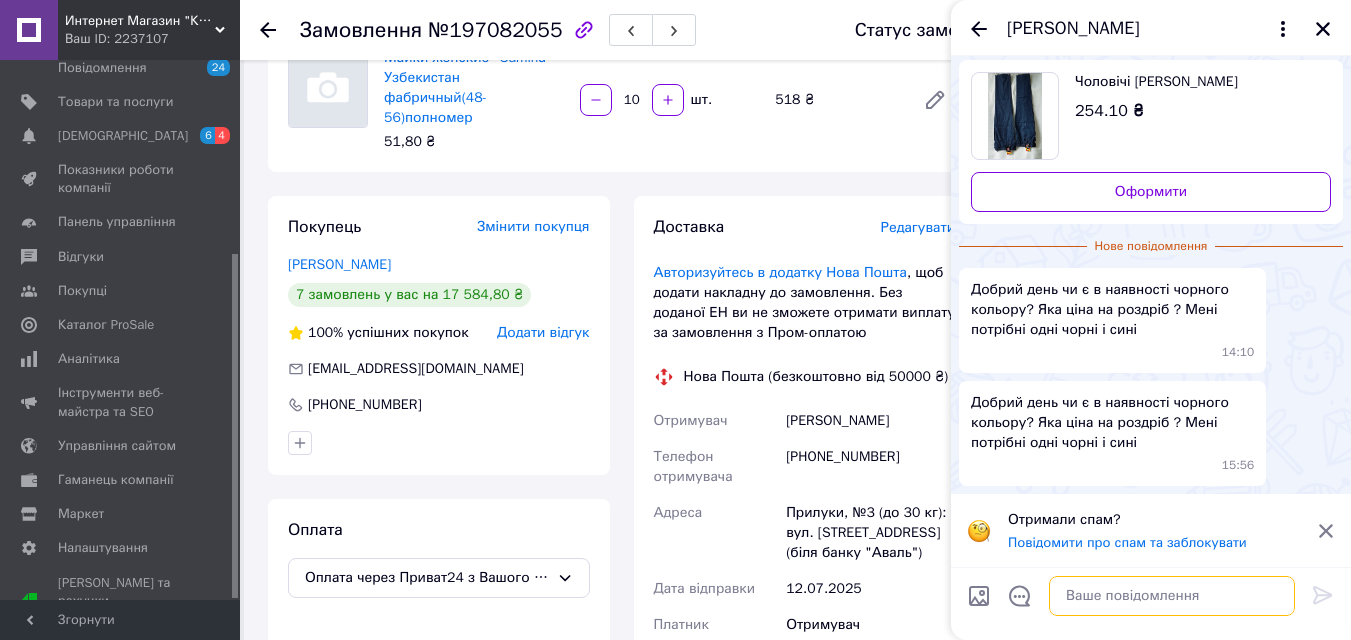 click at bounding box center [1172, 596] 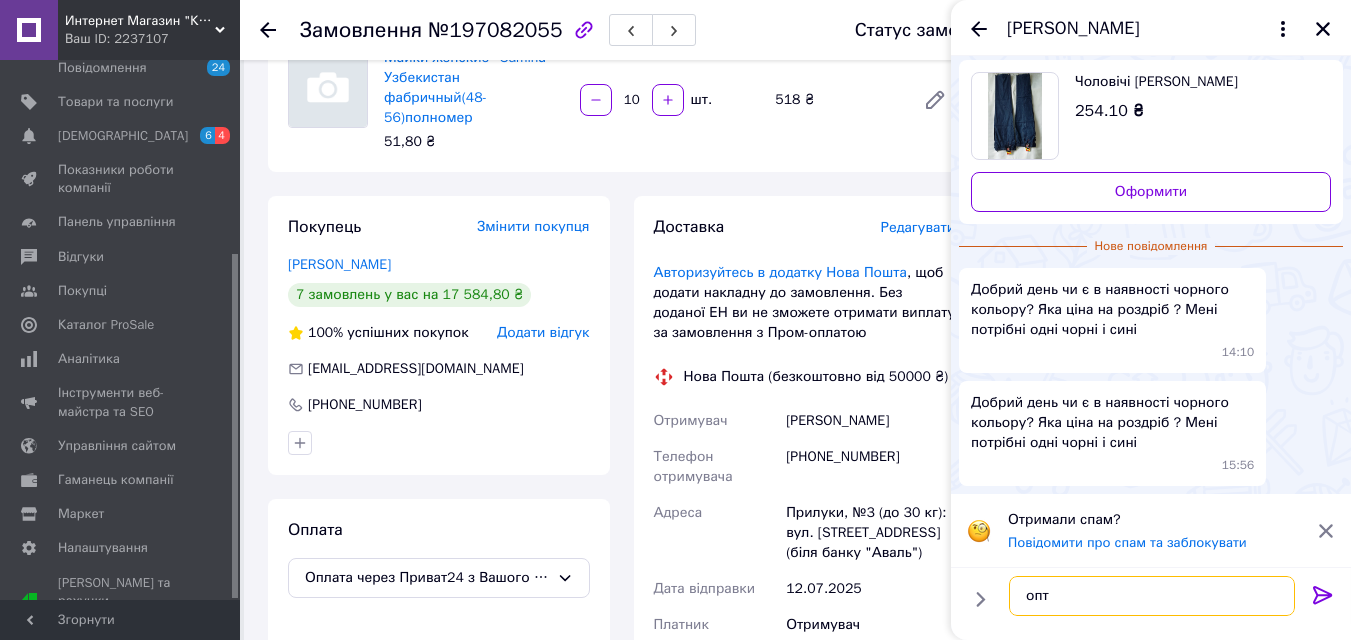 type on "опт" 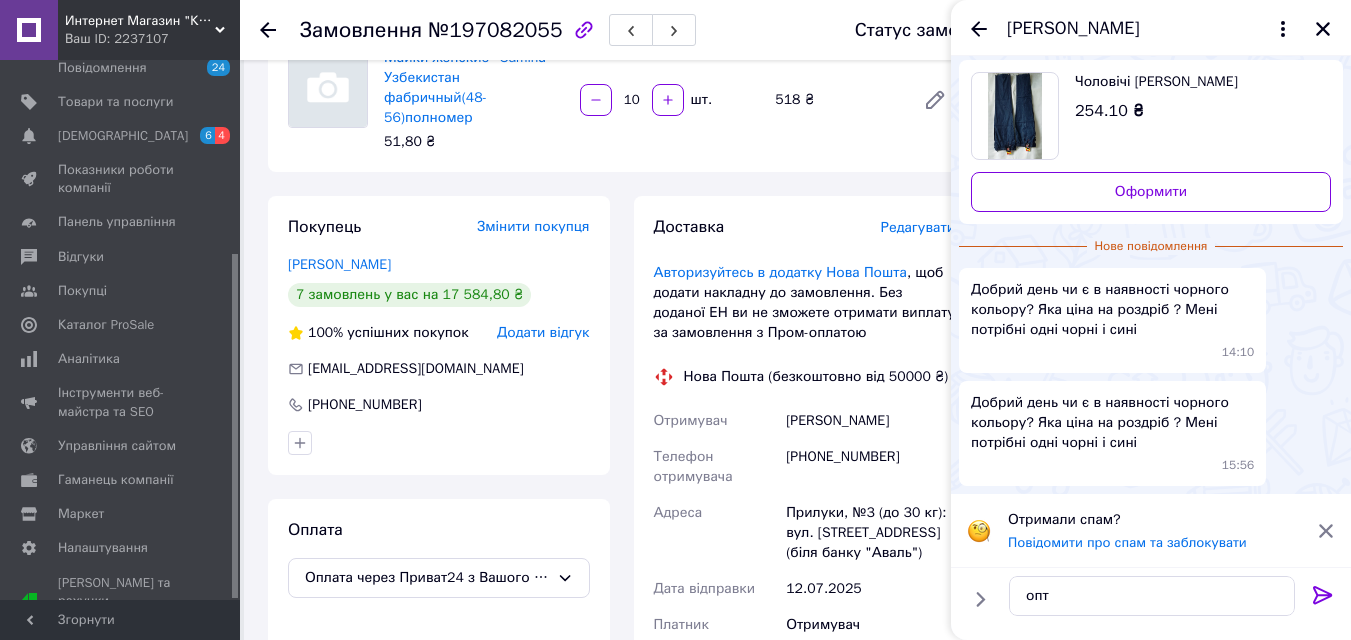 click 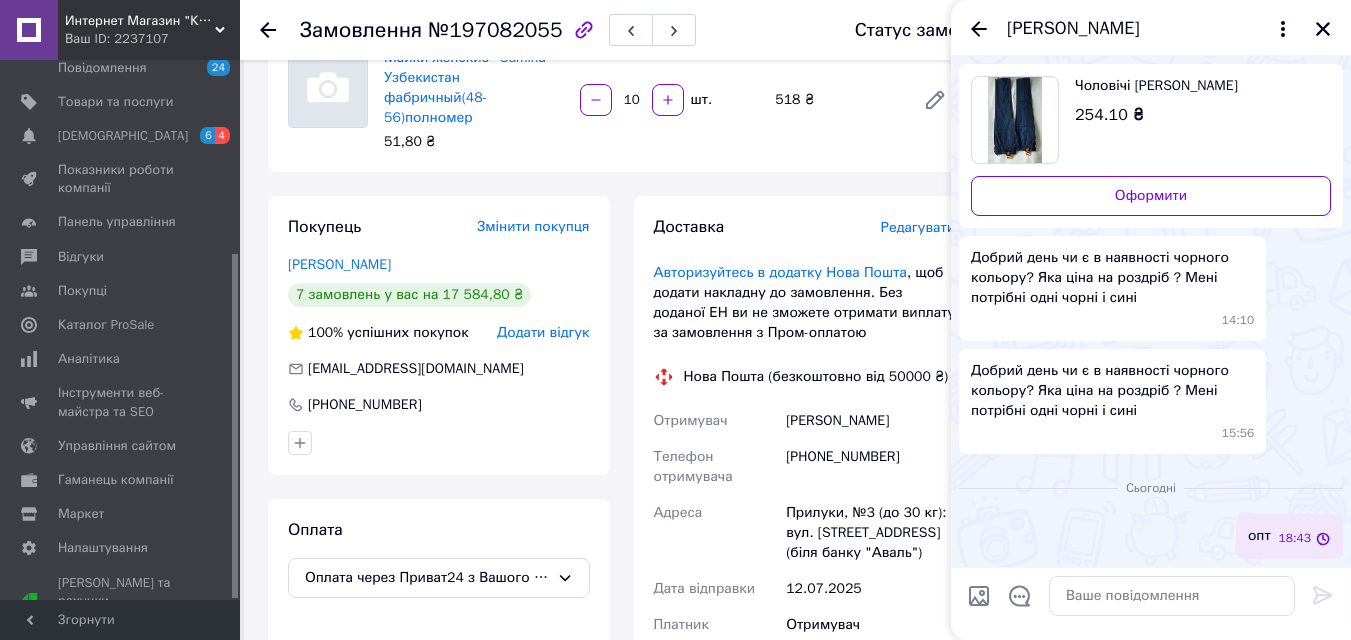 scroll, scrollTop: 44, scrollLeft: 0, axis: vertical 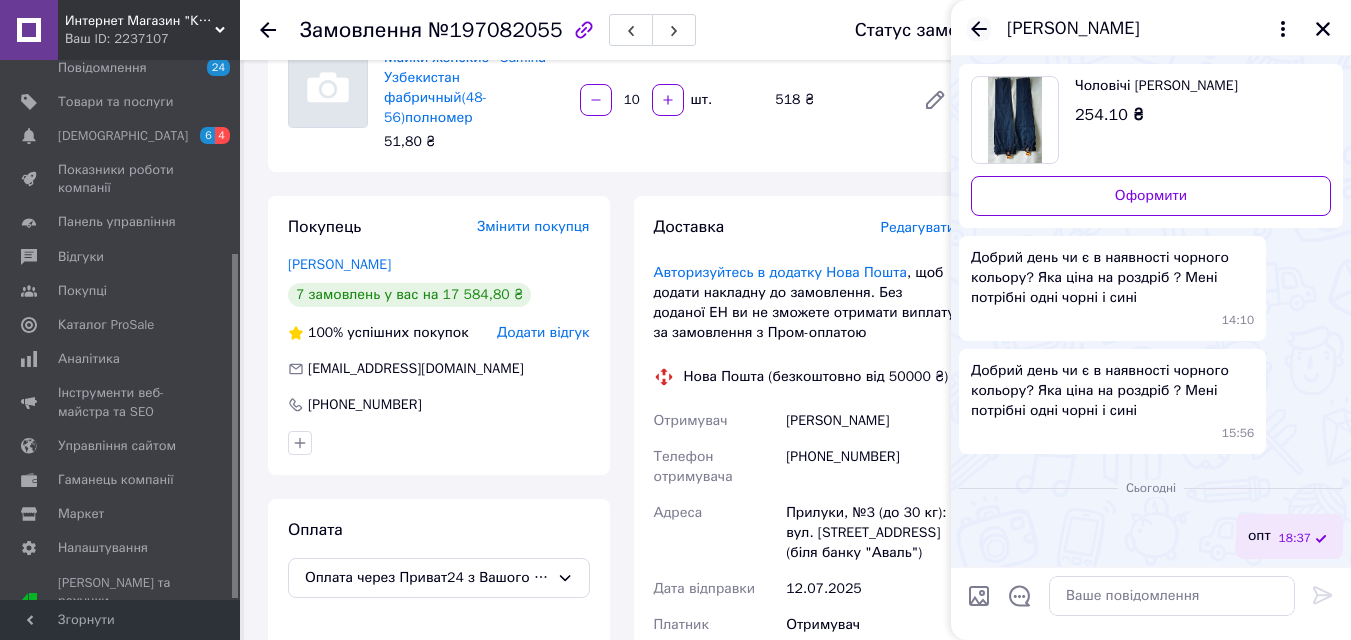 click 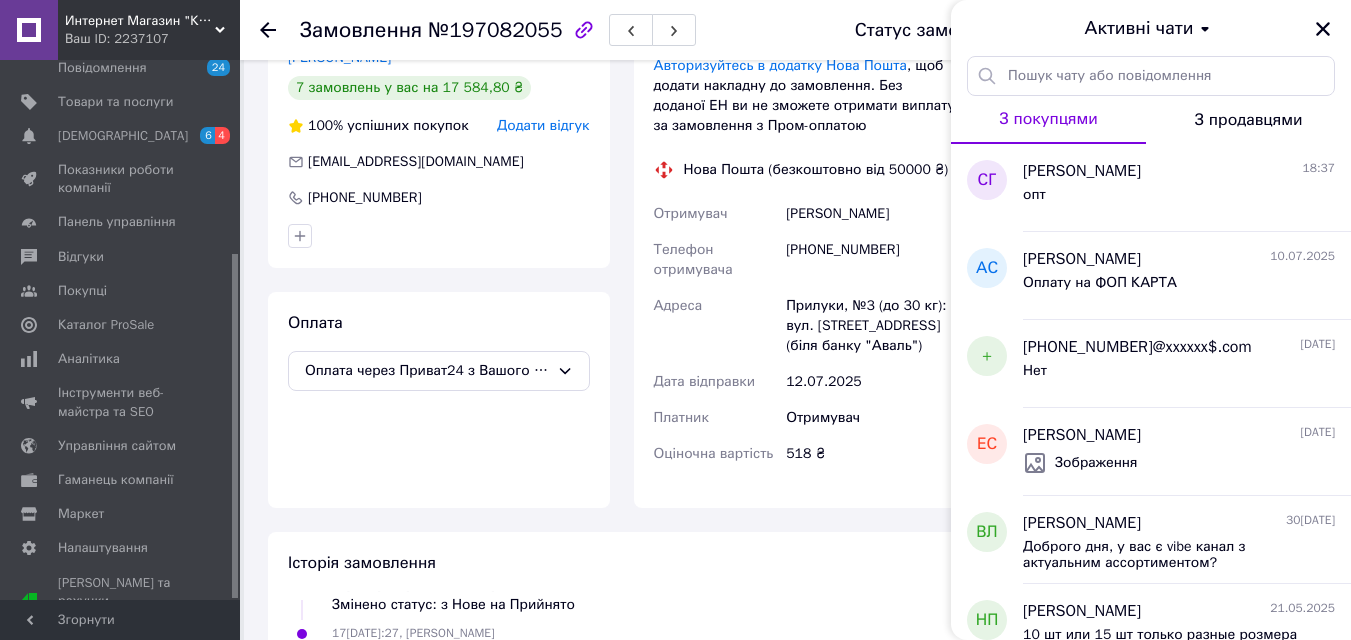 scroll, scrollTop: 408, scrollLeft: 0, axis: vertical 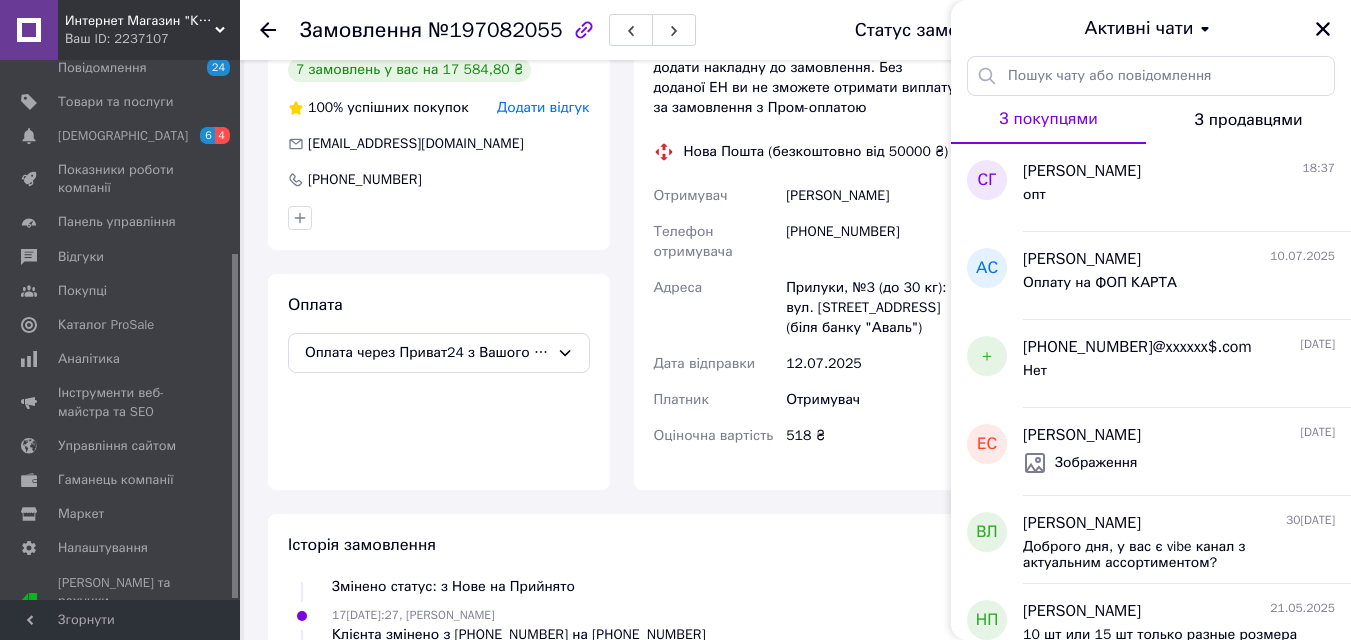 click 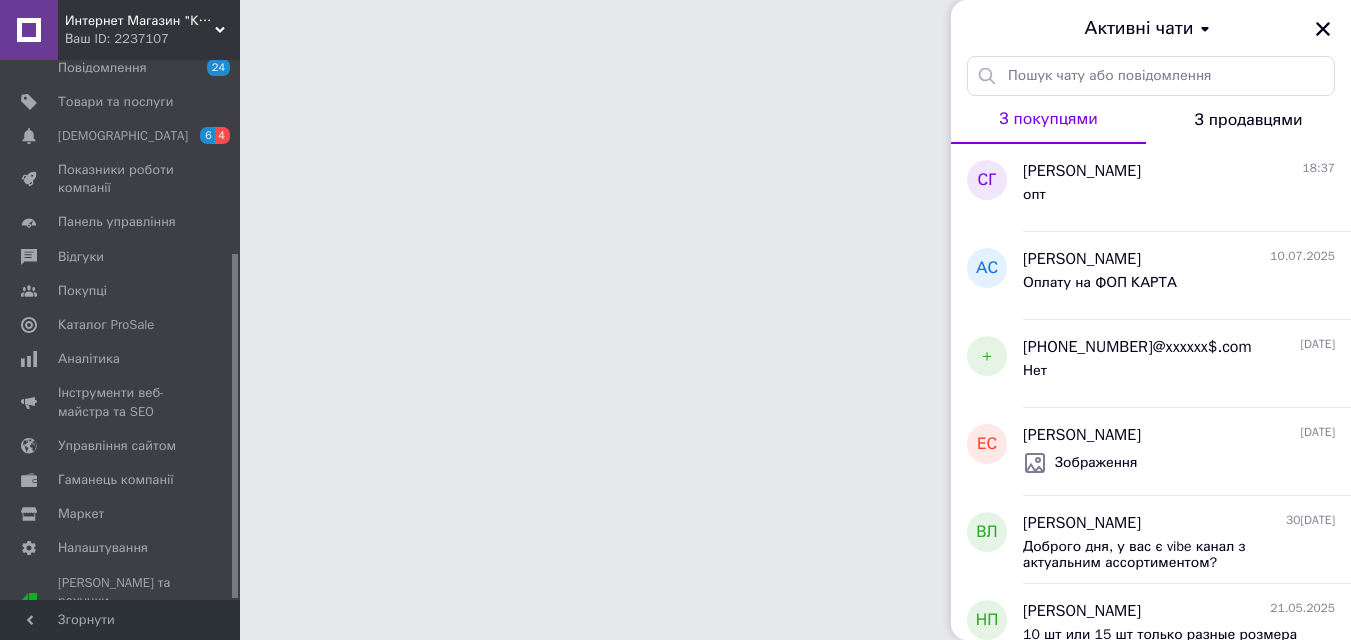 scroll, scrollTop: 0, scrollLeft: 0, axis: both 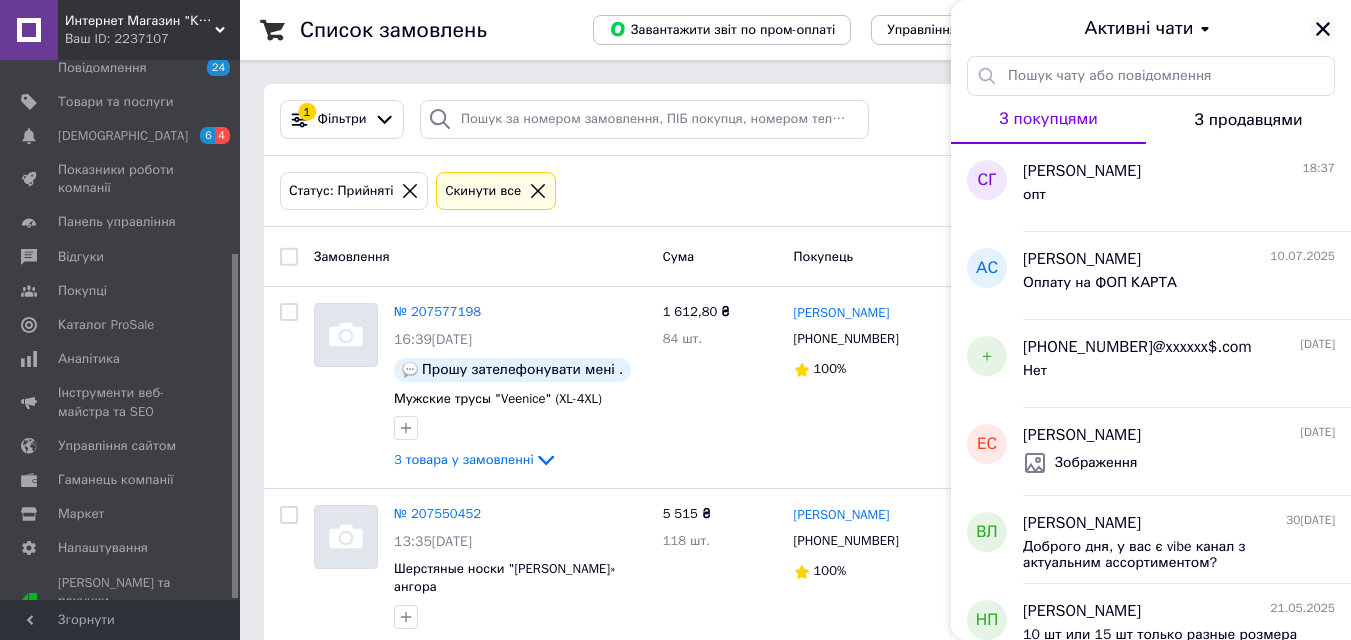 click 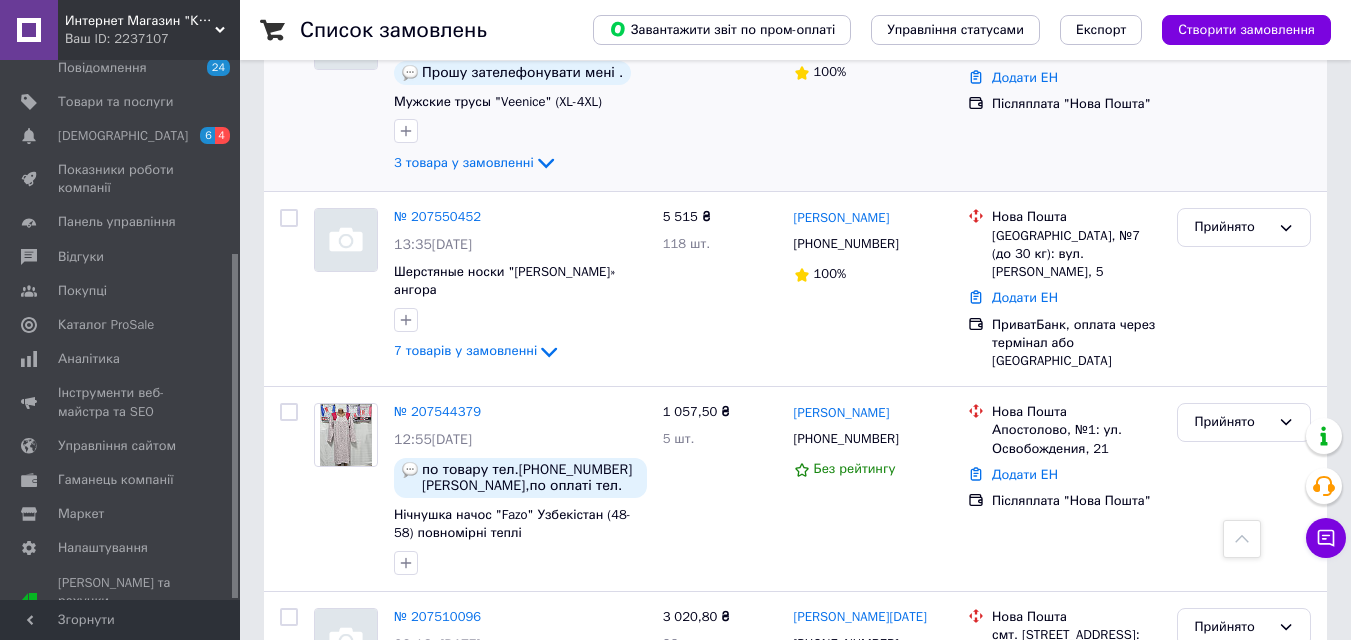 scroll, scrollTop: 367, scrollLeft: 0, axis: vertical 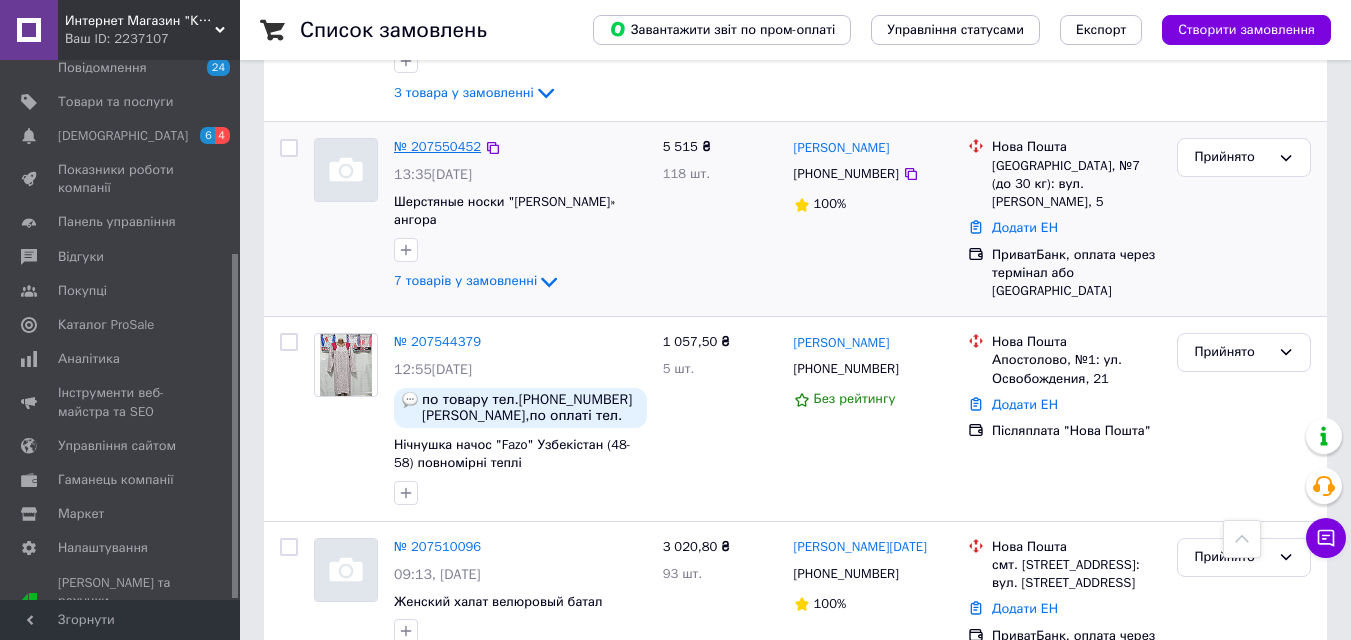 click on "№ 207550452" at bounding box center [437, 146] 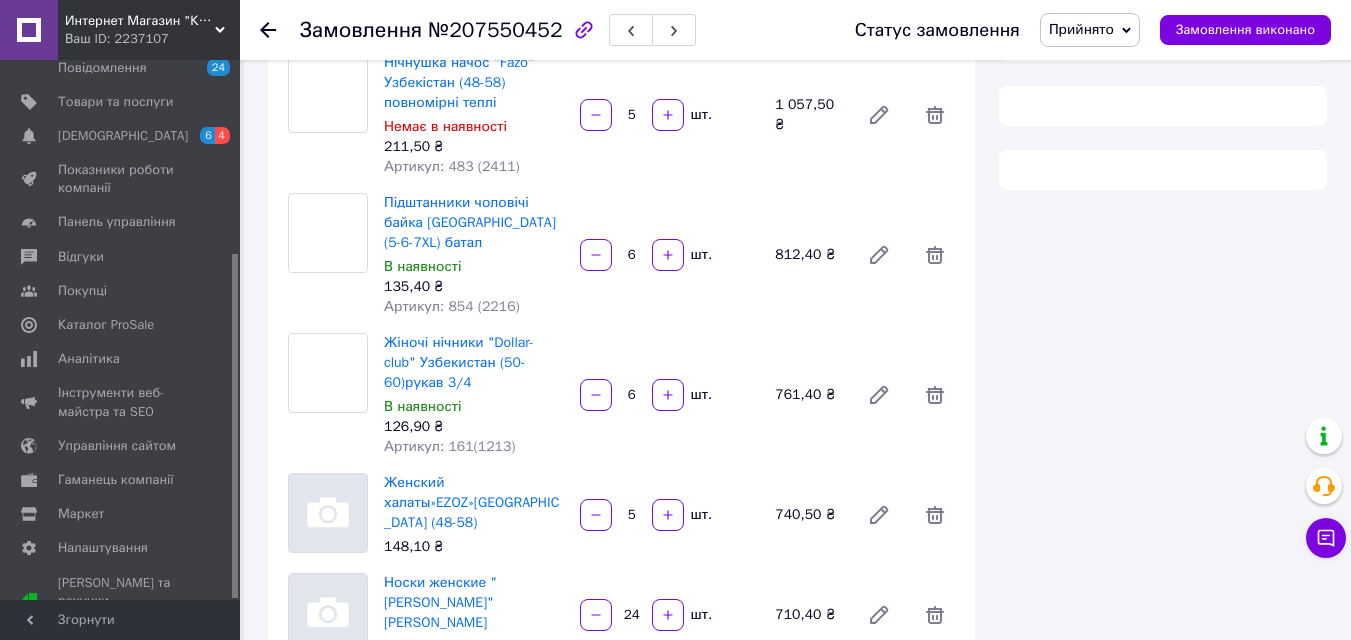 scroll, scrollTop: 367, scrollLeft: 0, axis: vertical 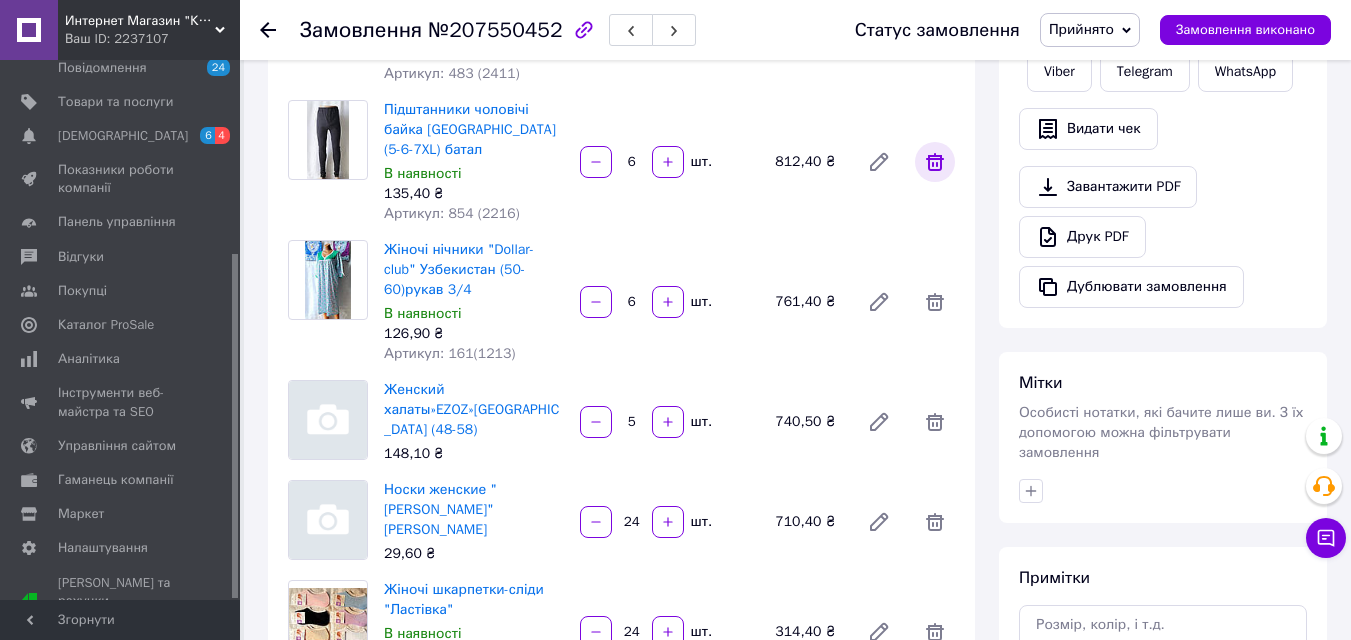 click 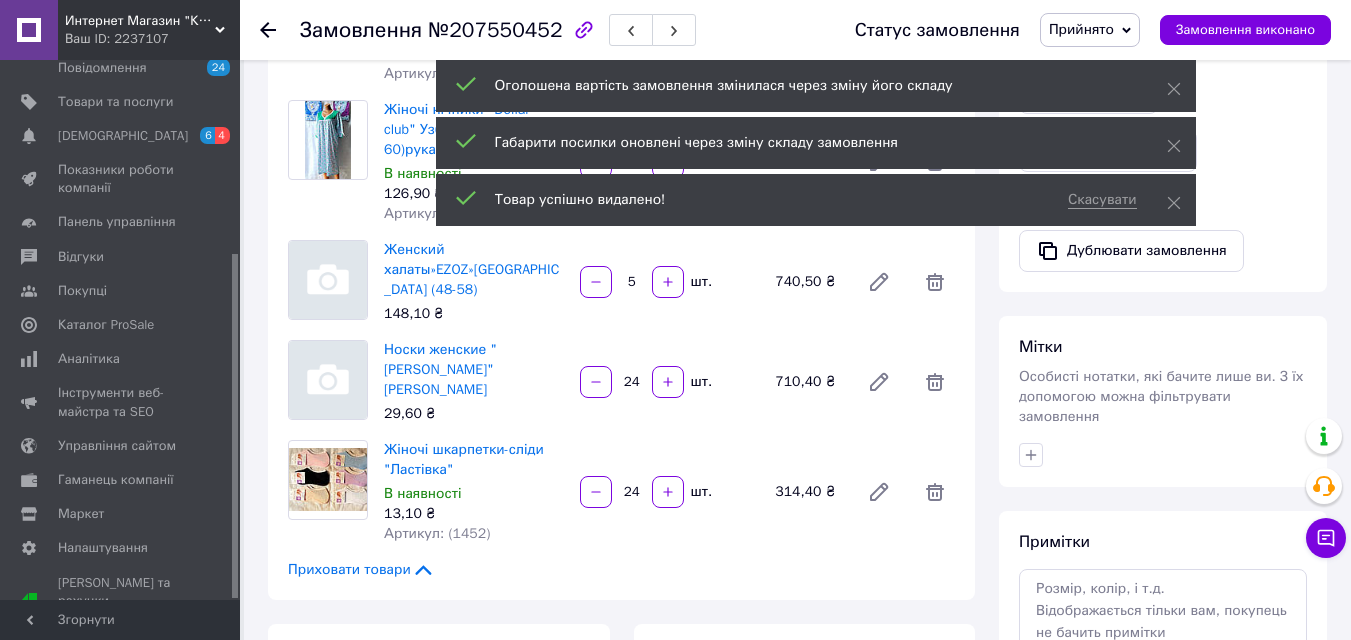 click at bounding box center (935, 282) 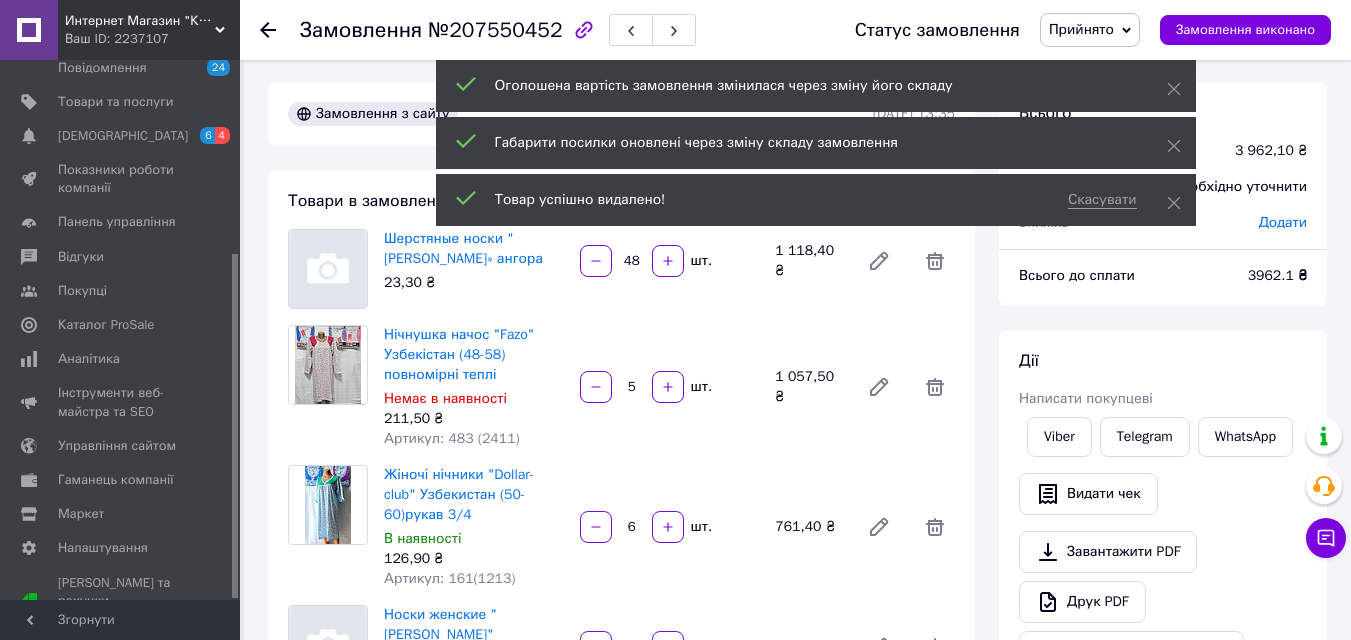 scroll, scrollTop: 0, scrollLeft: 0, axis: both 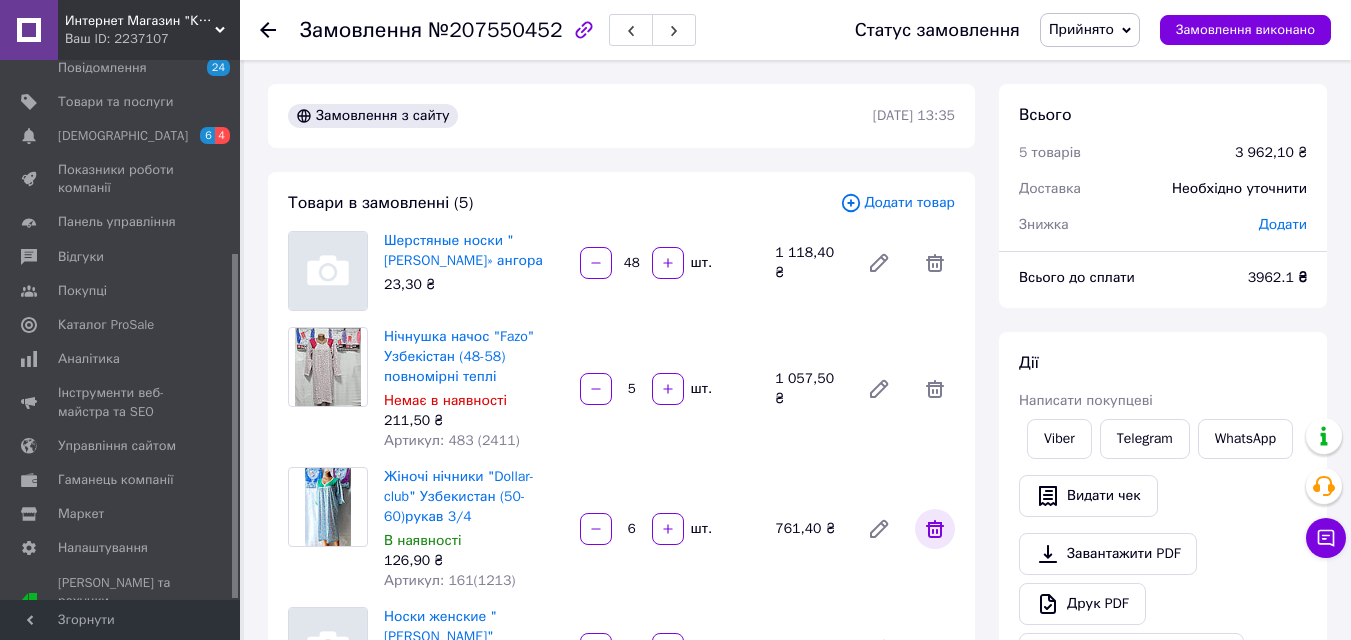 click 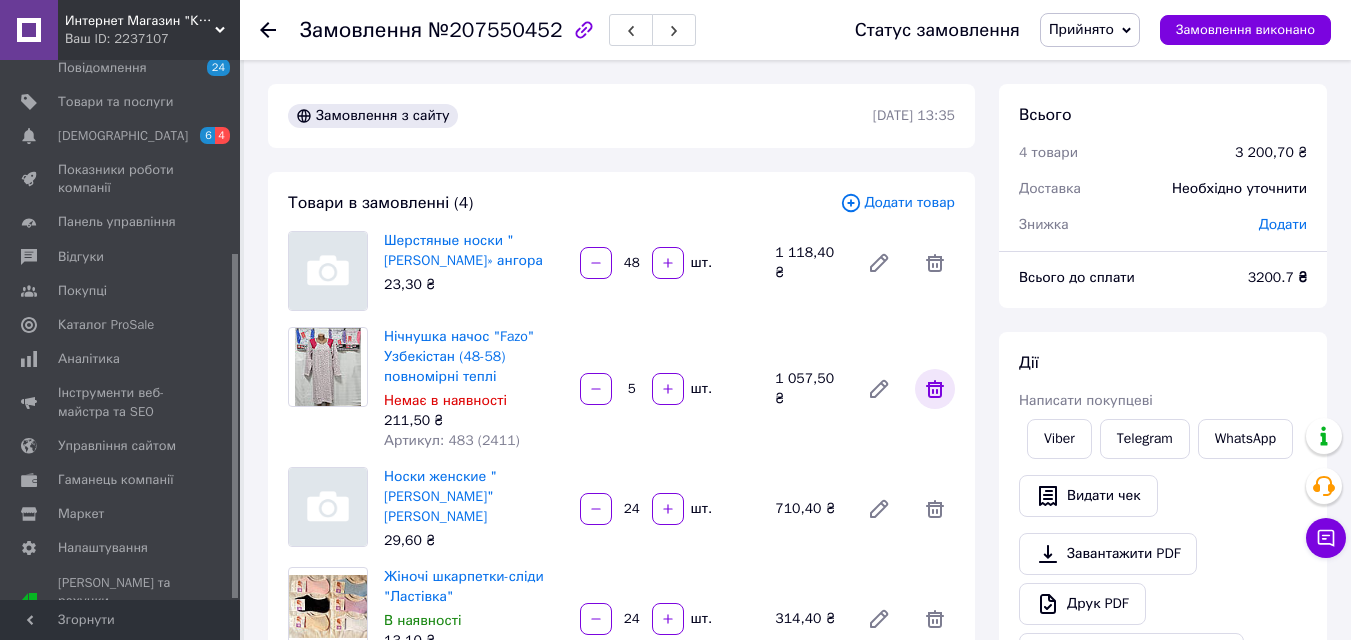 click 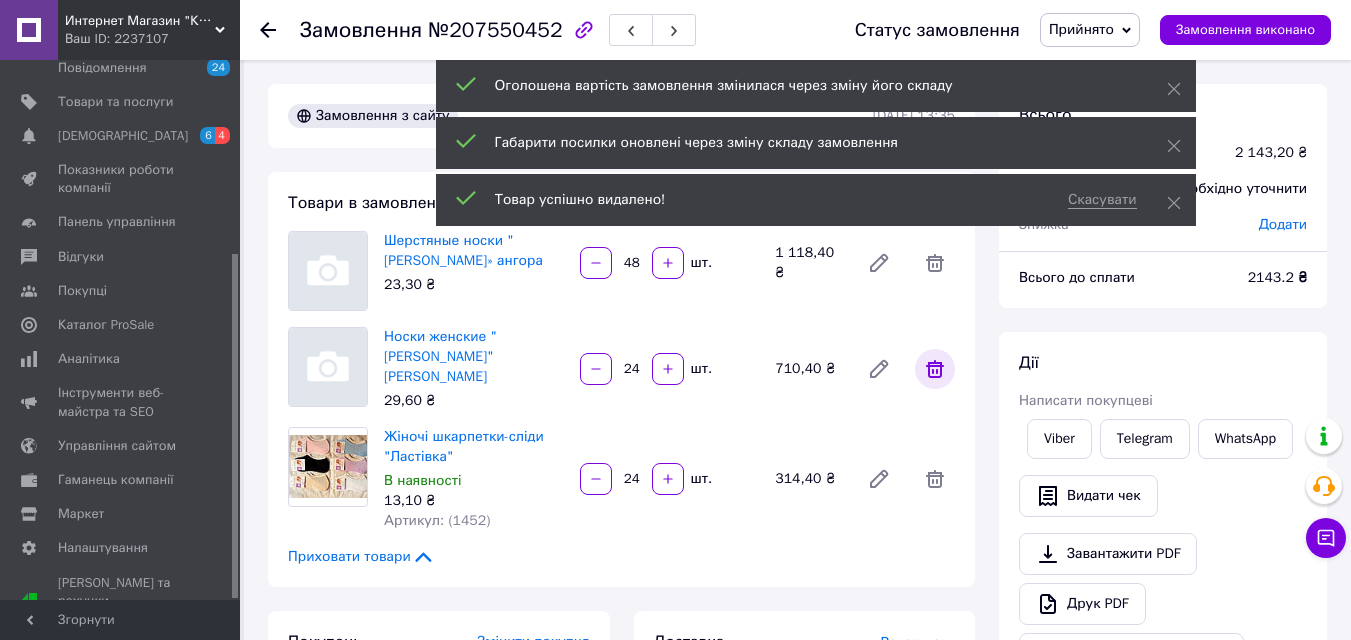 click 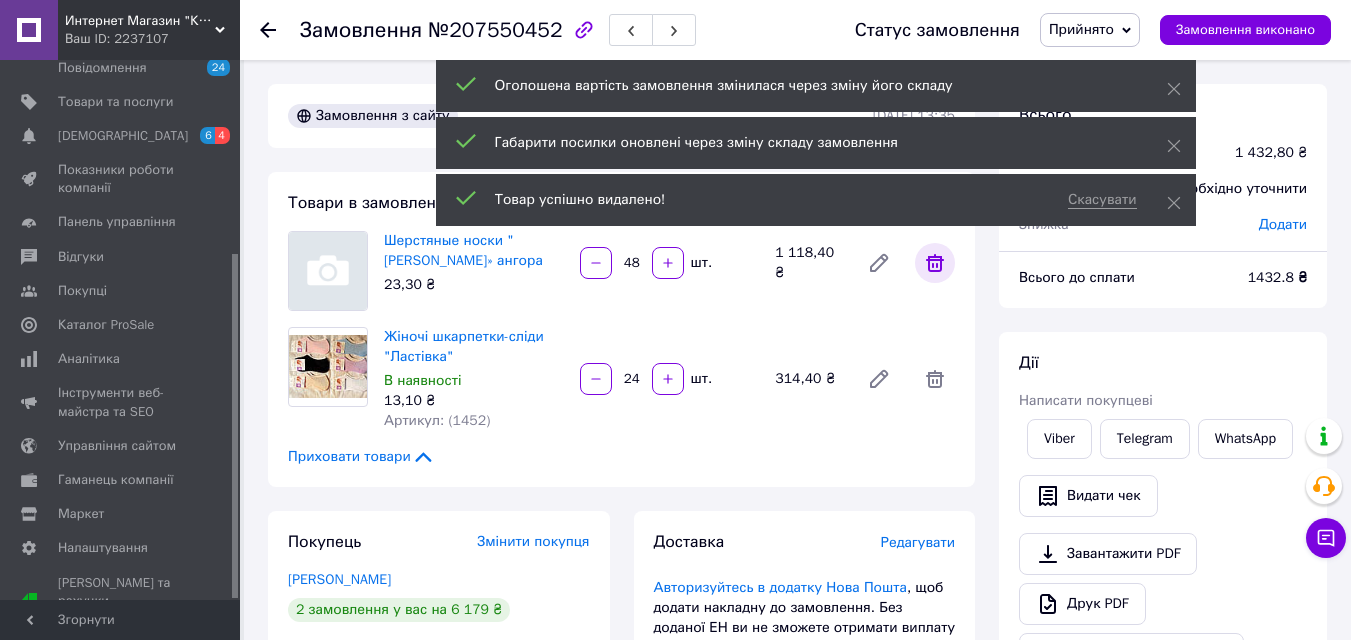 click 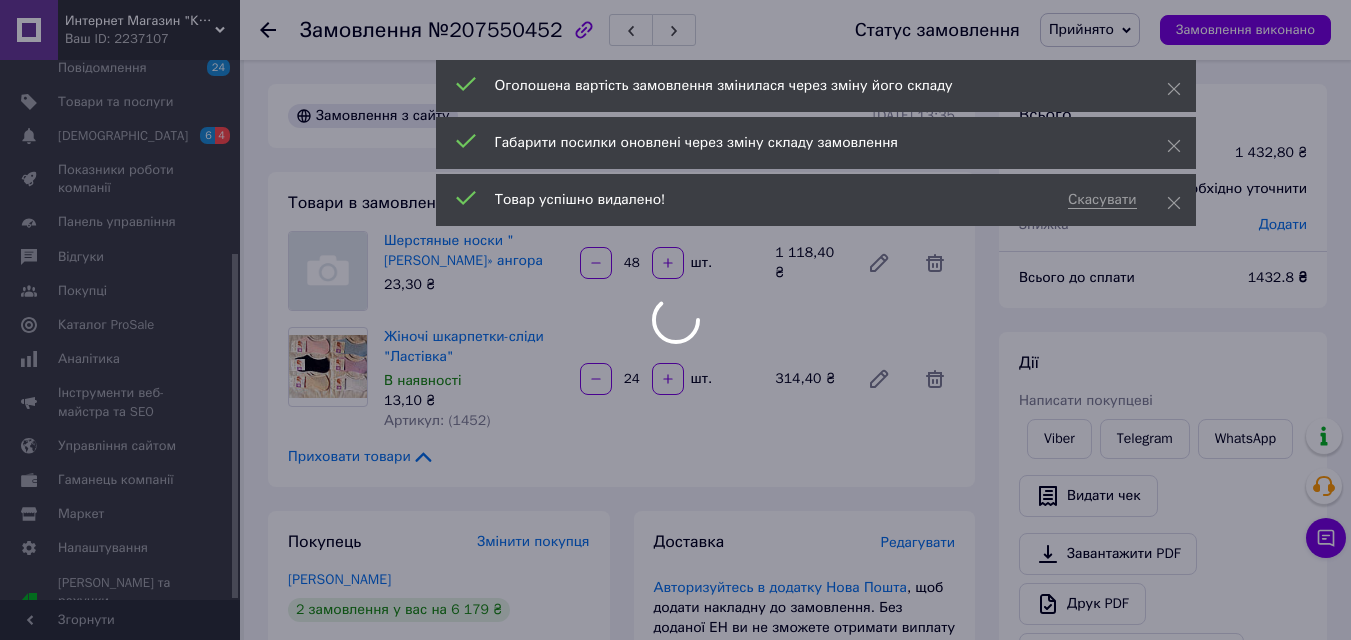 type on "24" 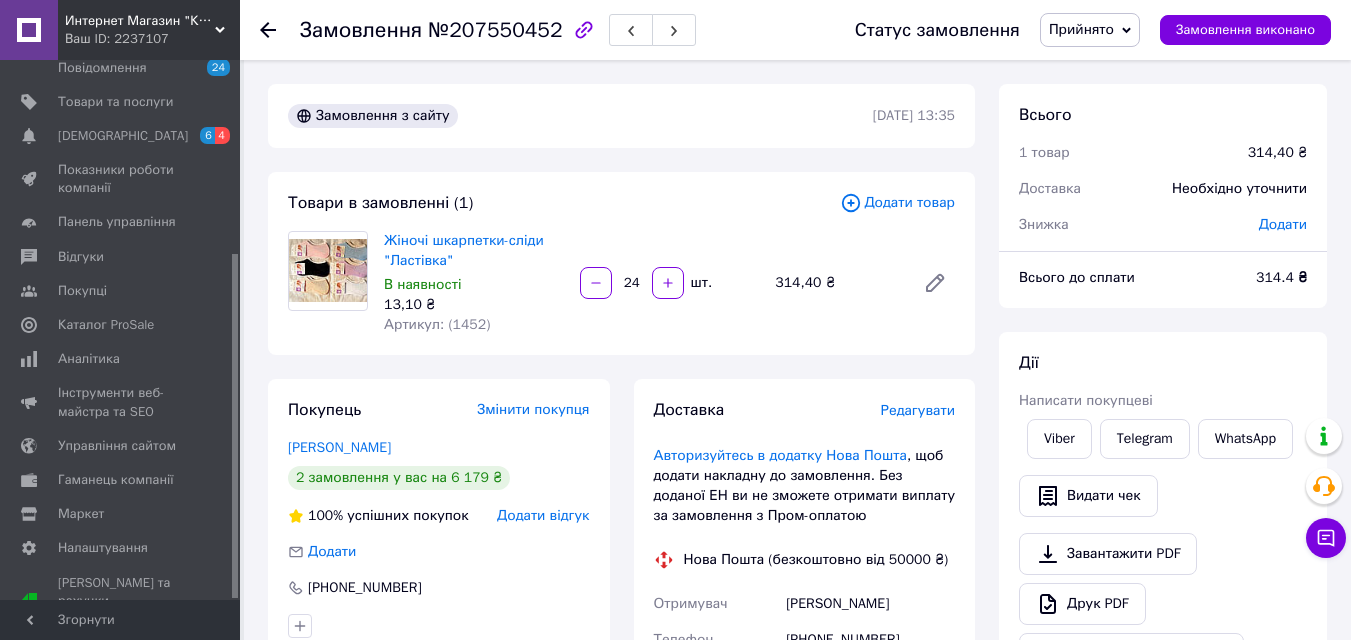 click on "Прийнято" at bounding box center (1090, 30) 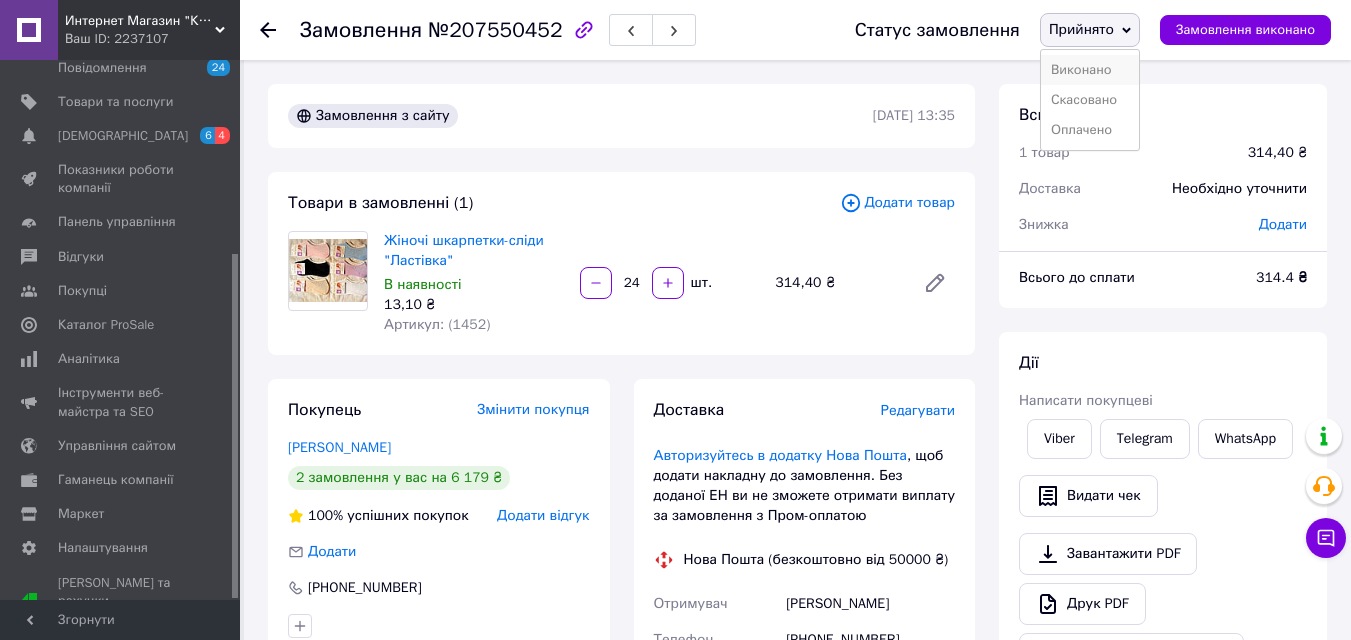 click on "Виконано" at bounding box center (1090, 70) 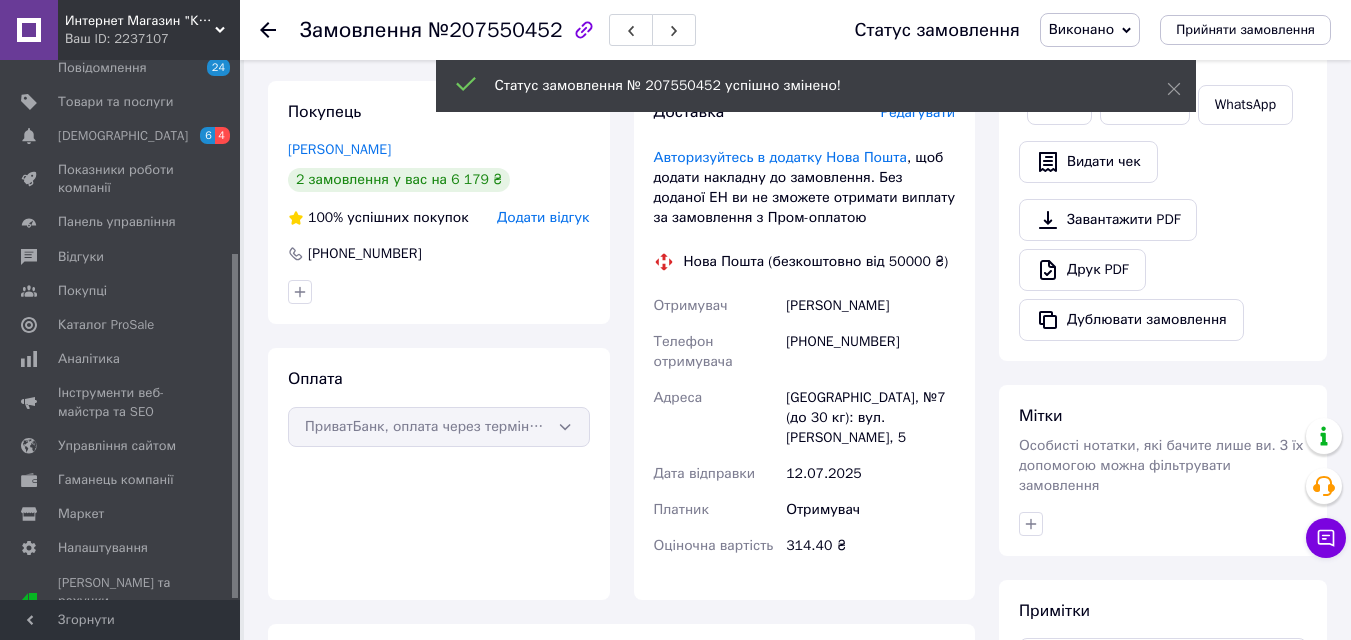scroll, scrollTop: 301, scrollLeft: 0, axis: vertical 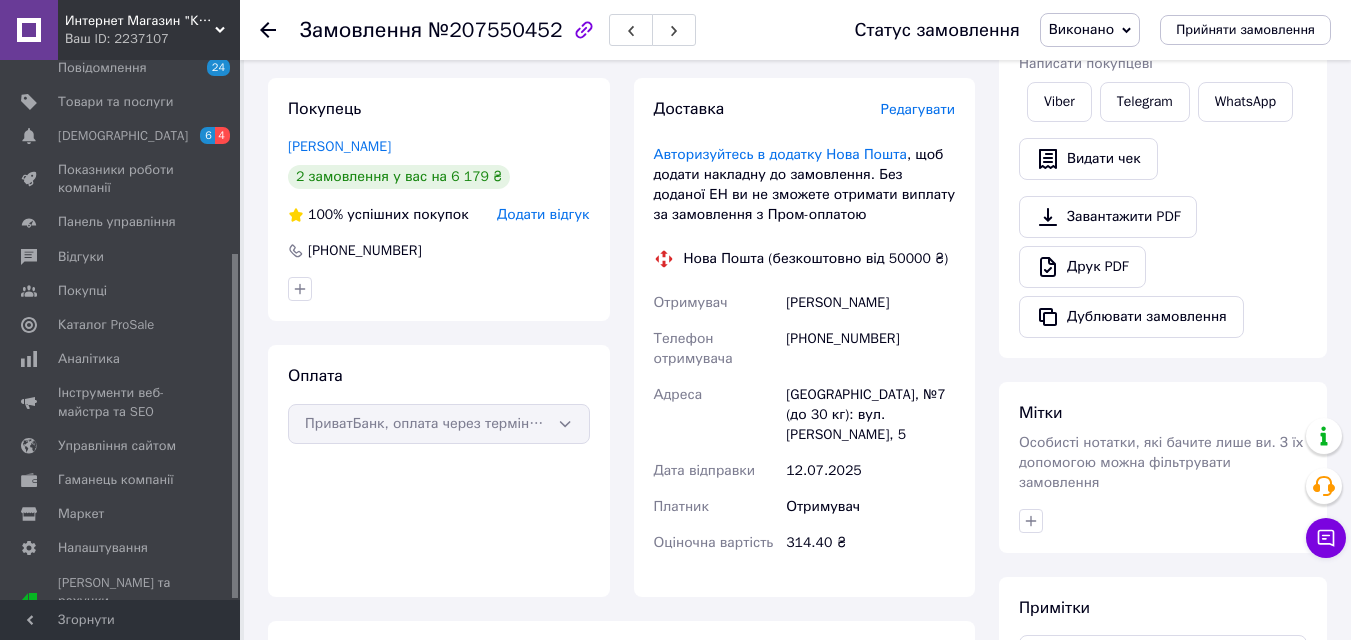 click 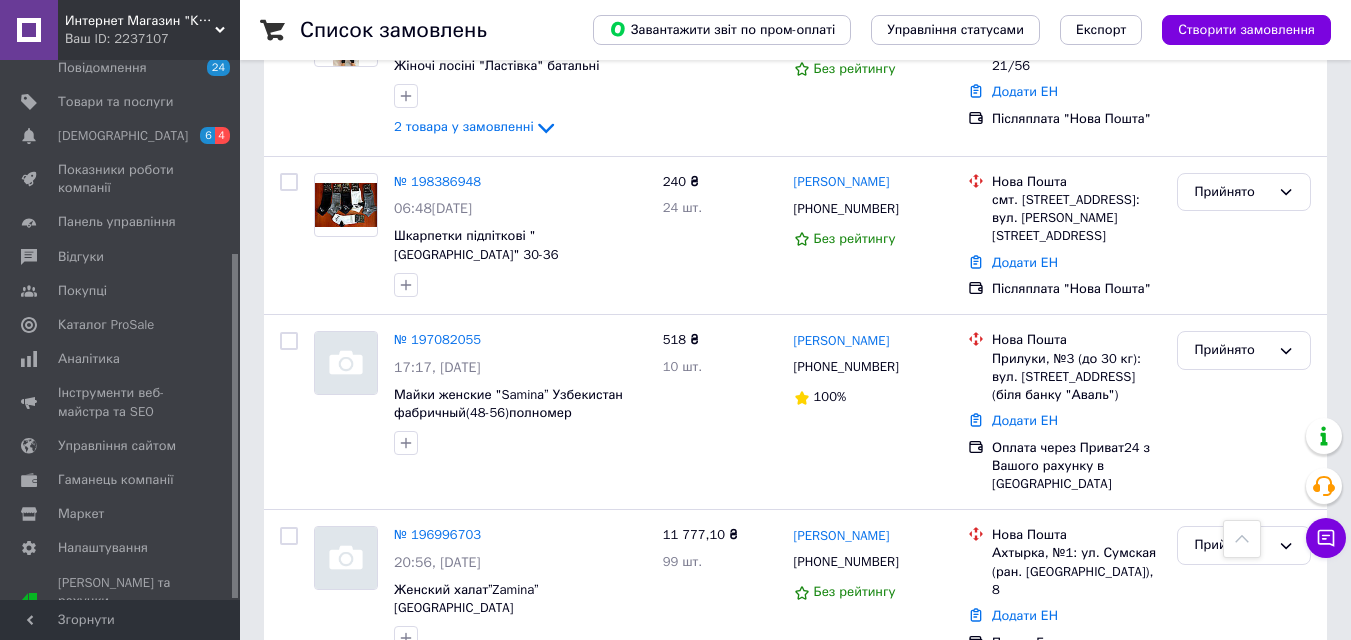 scroll, scrollTop: 1501, scrollLeft: 0, axis: vertical 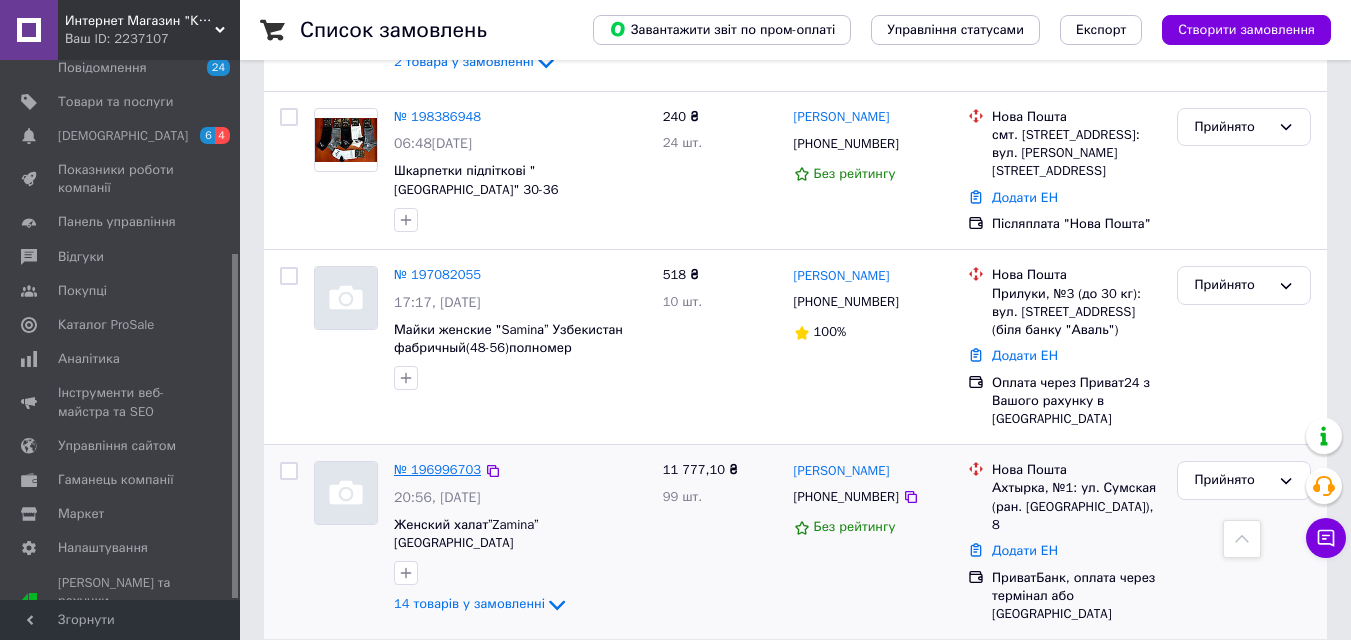 click on "№ 196996703" at bounding box center (437, 469) 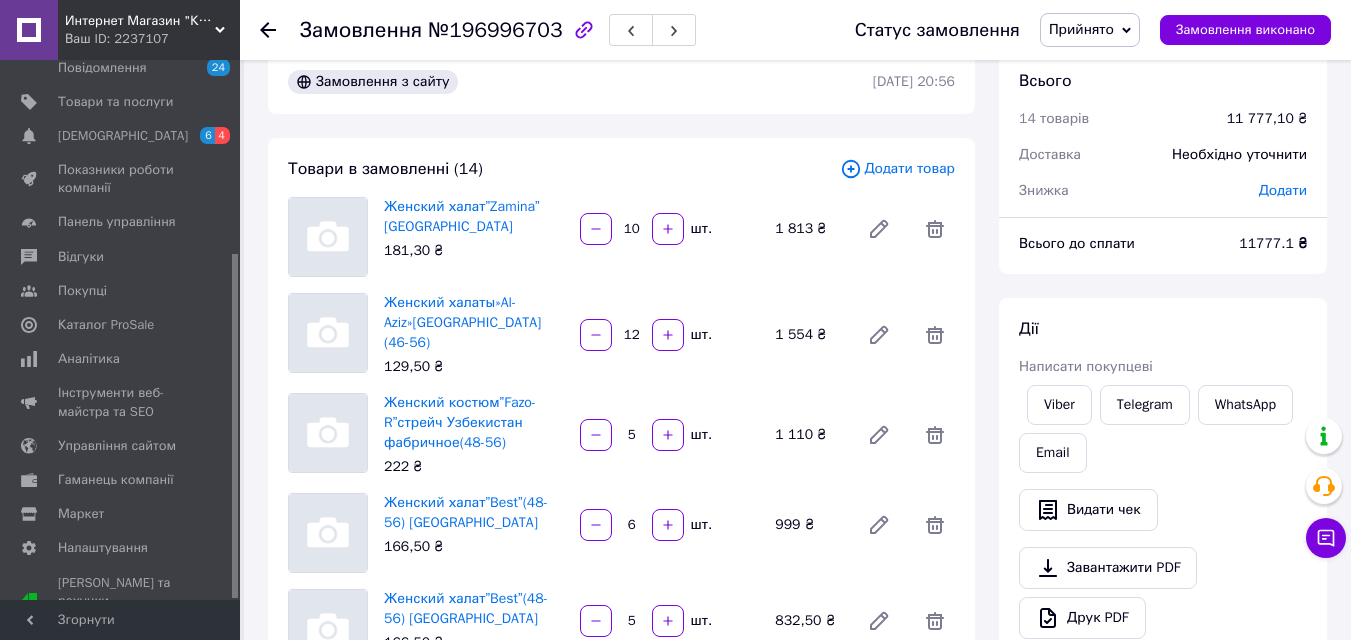 scroll, scrollTop: 15, scrollLeft: 0, axis: vertical 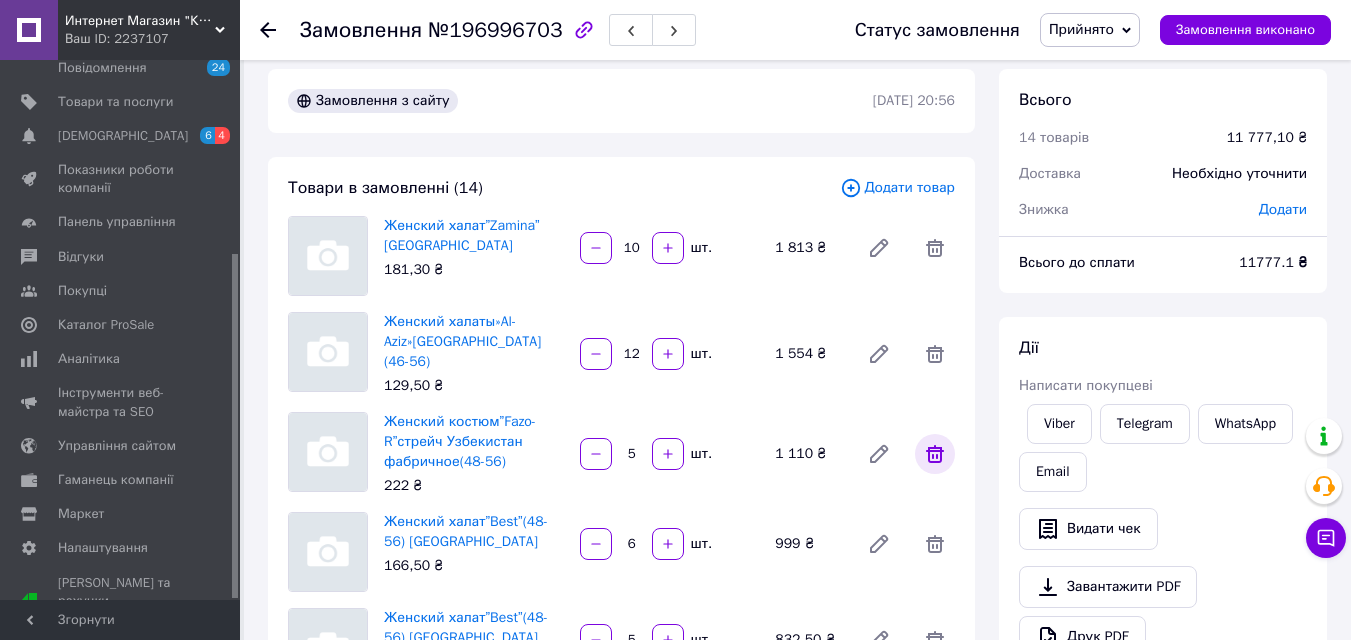 click 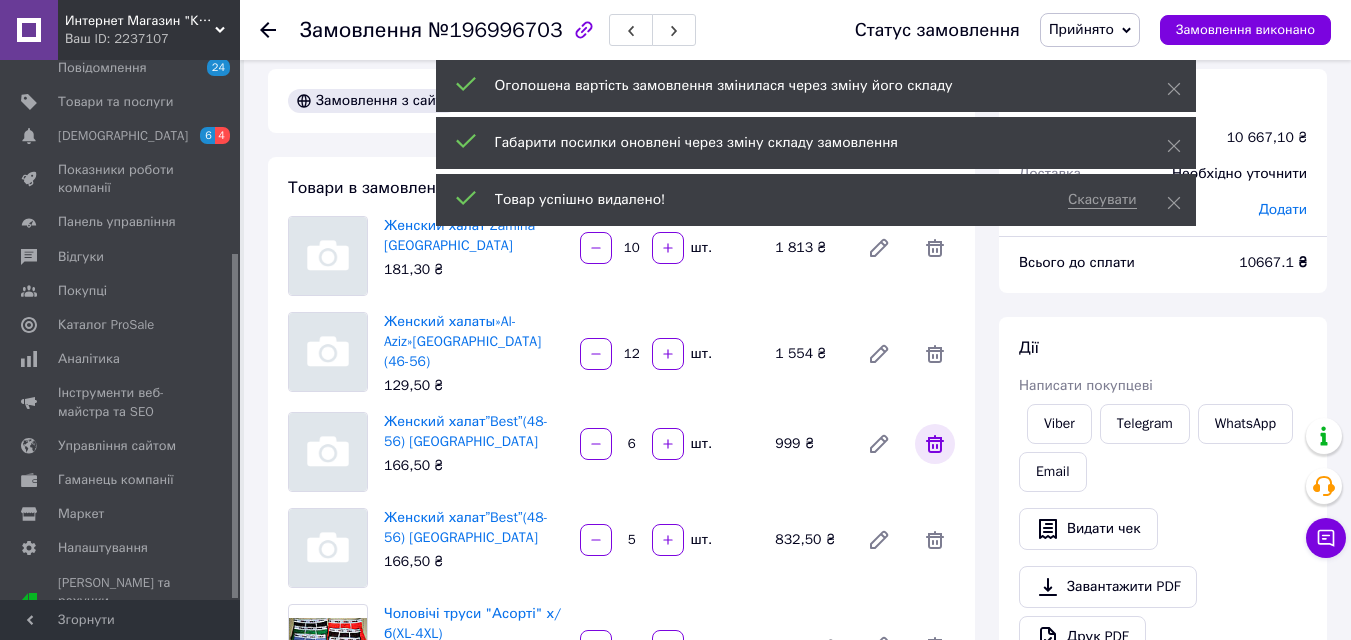 click at bounding box center [935, 444] 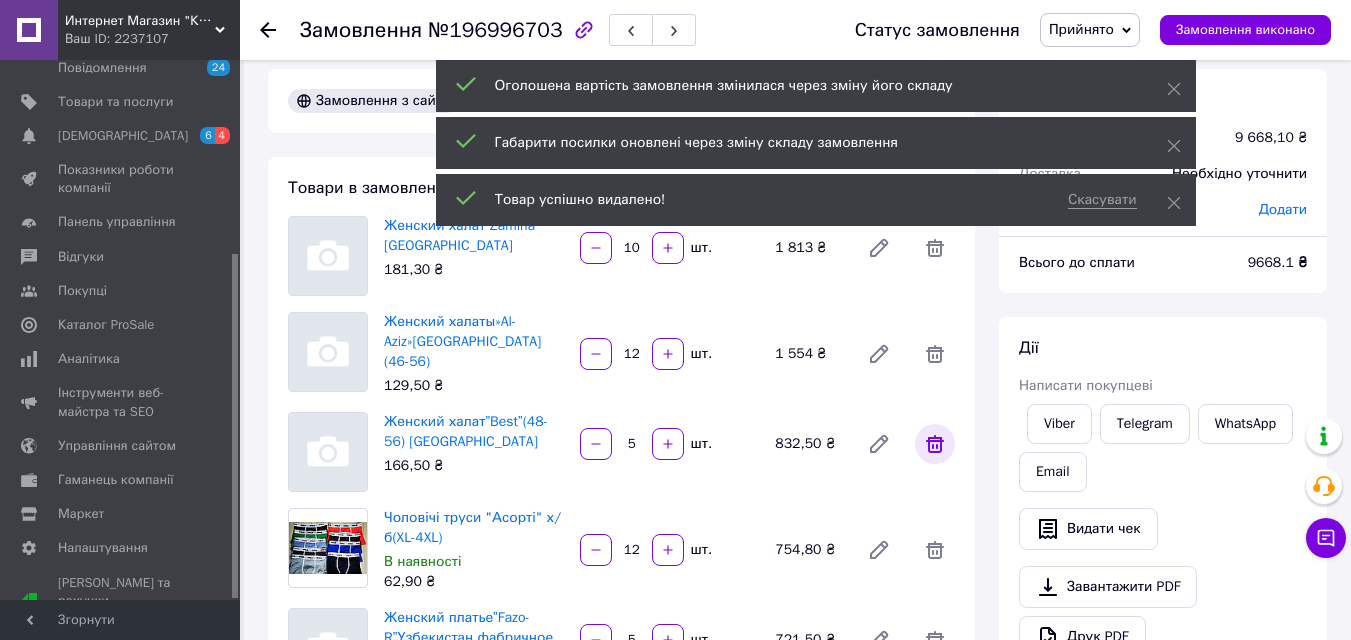 click at bounding box center (935, 444) 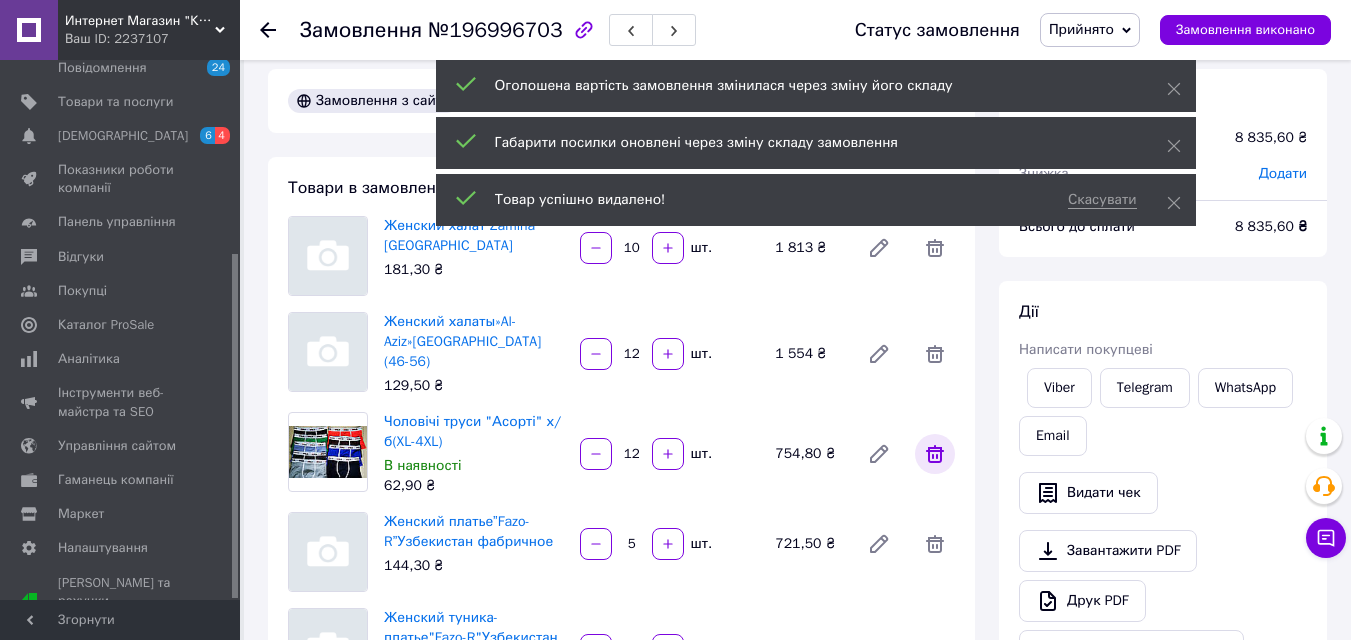 click 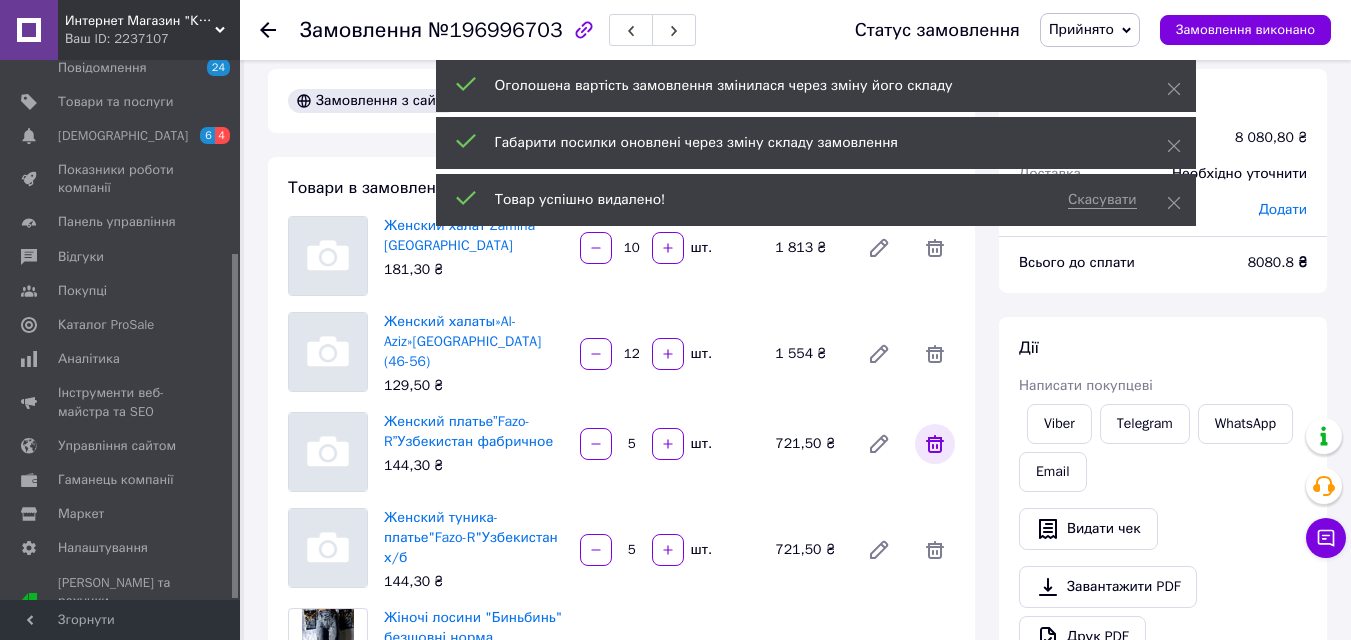 click at bounding box center (935, 444) 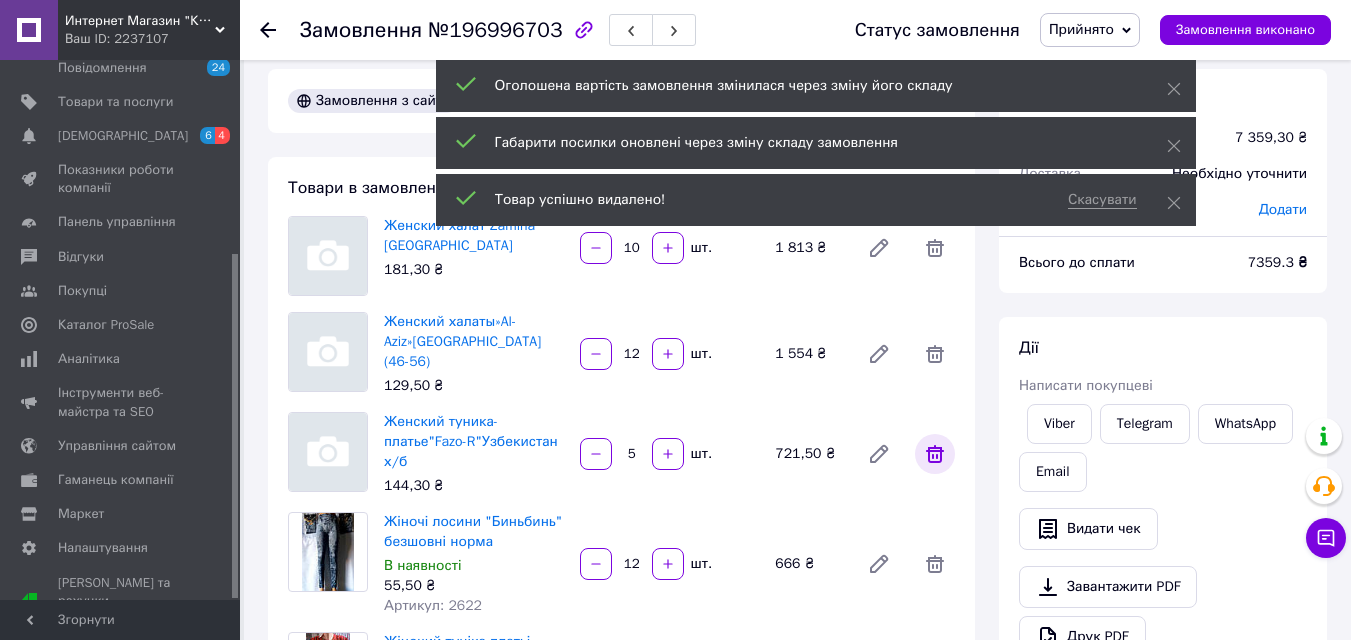 click 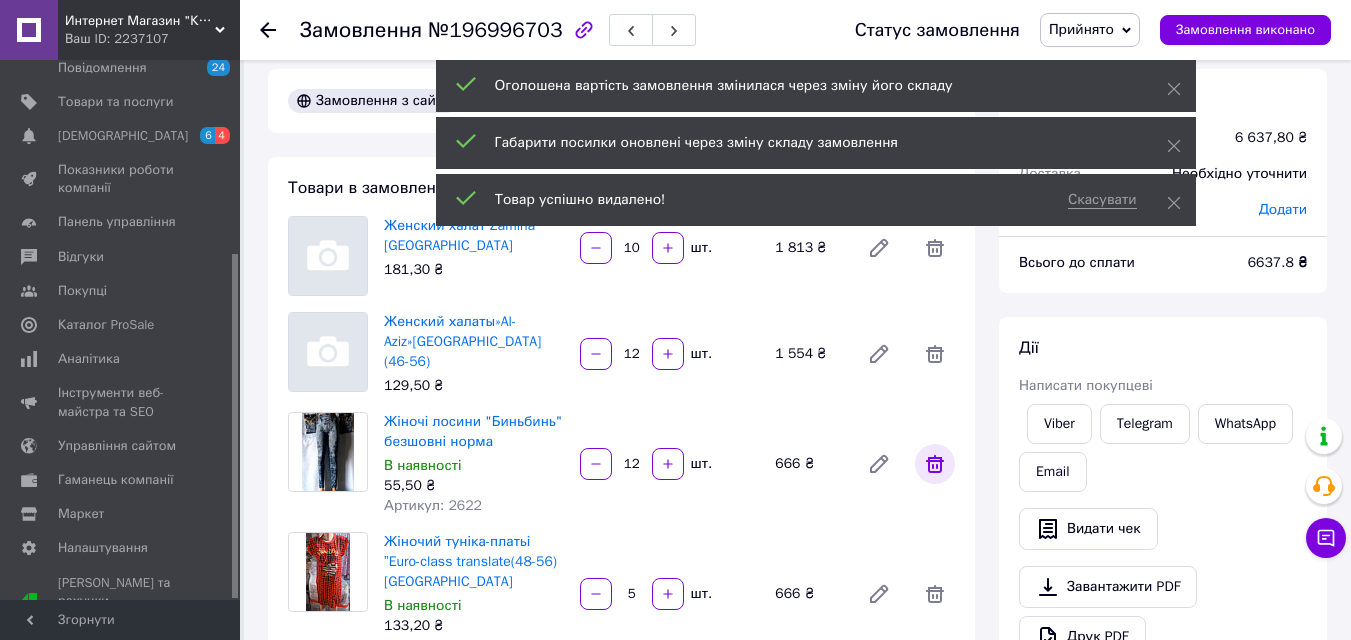 click 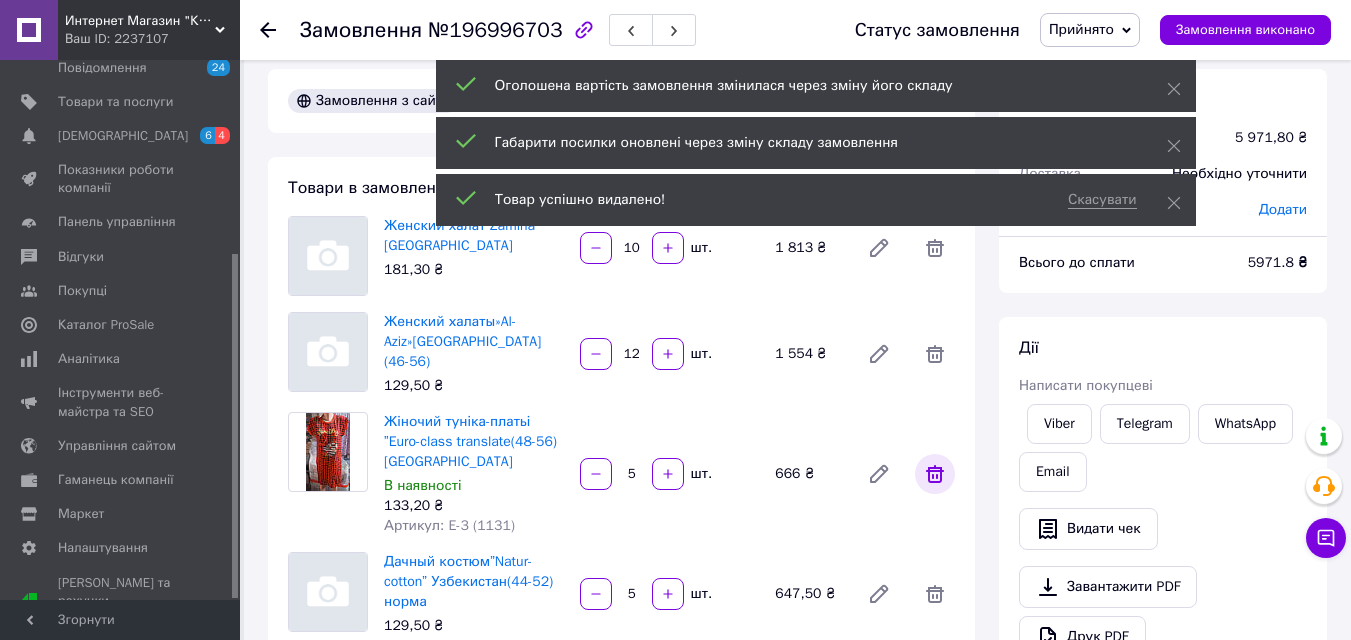 click 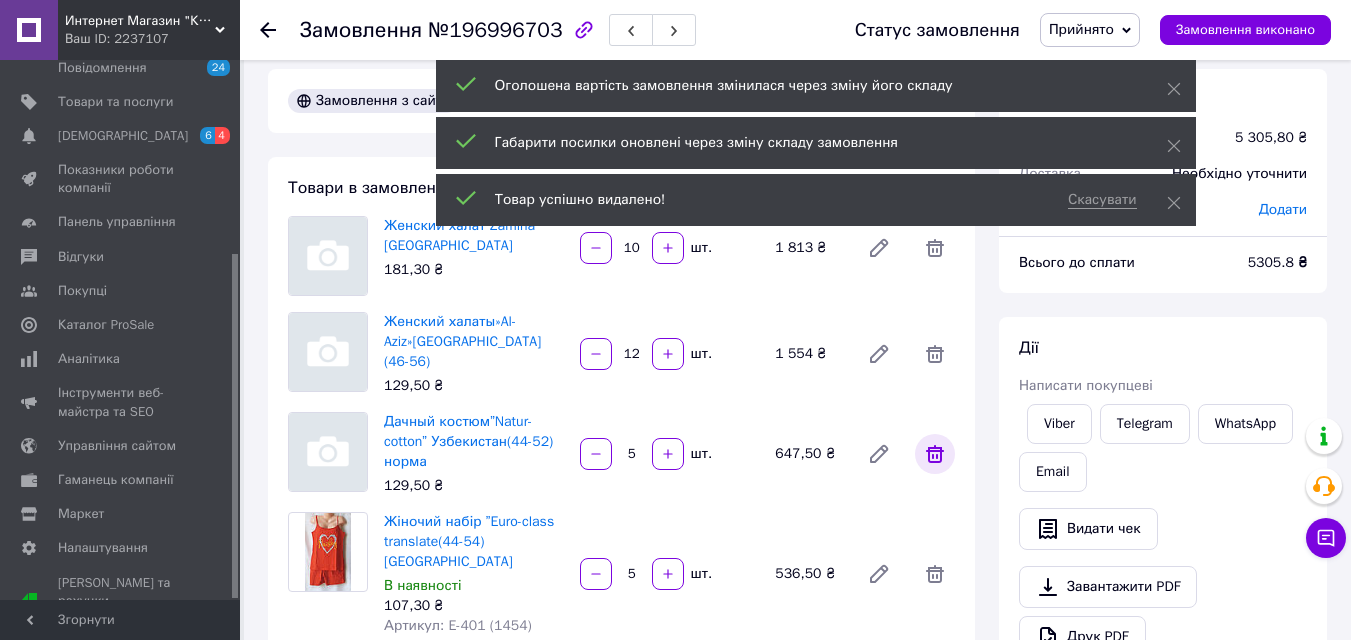 click at bounding box center [935, 454] 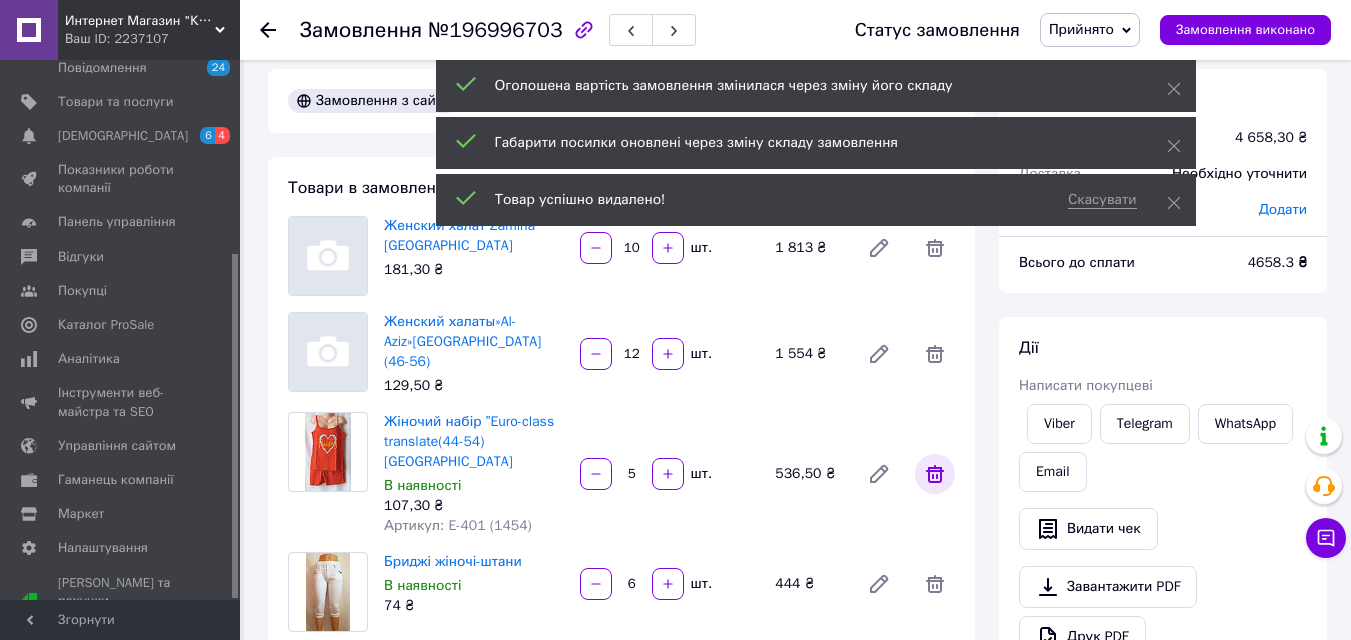 click 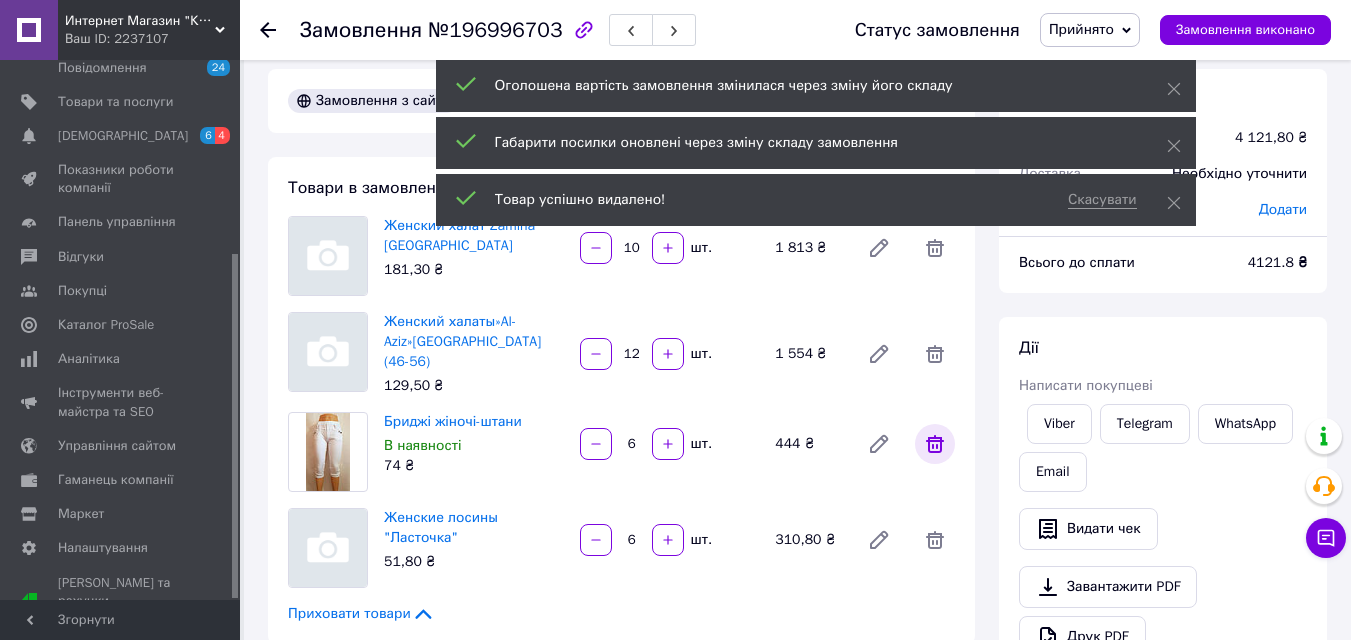 click 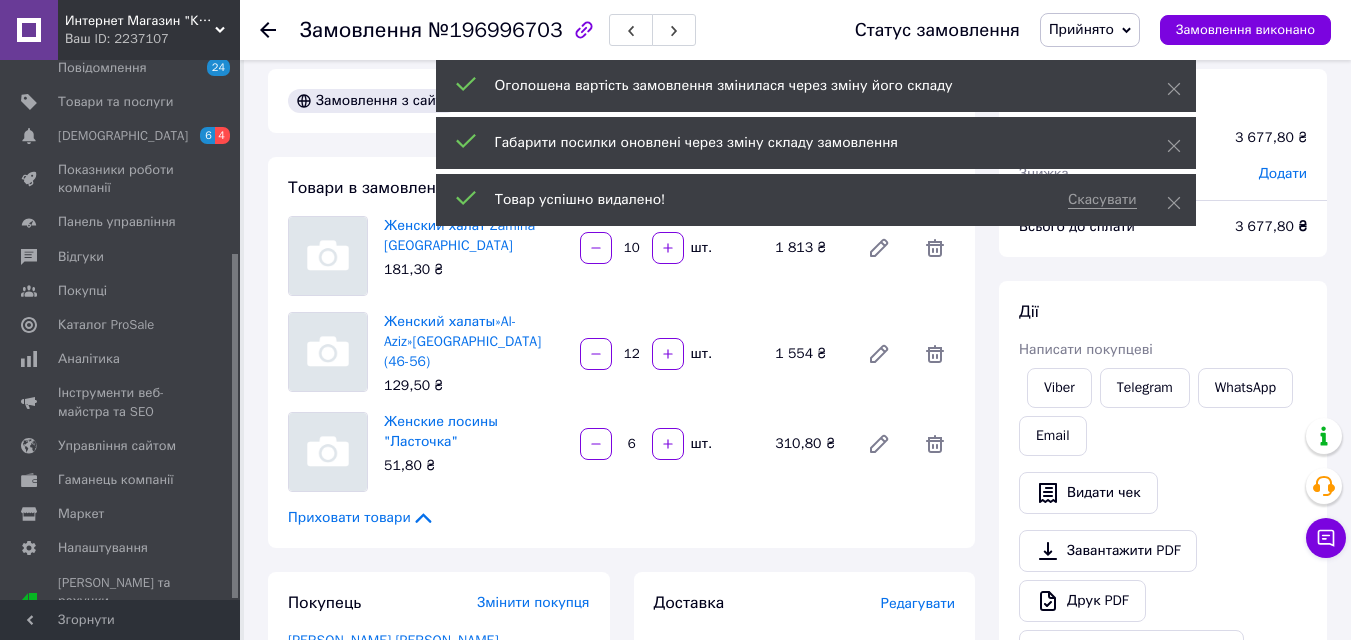 scroll, scrollTop: 16, scrollLeft: 0, axis: vertical 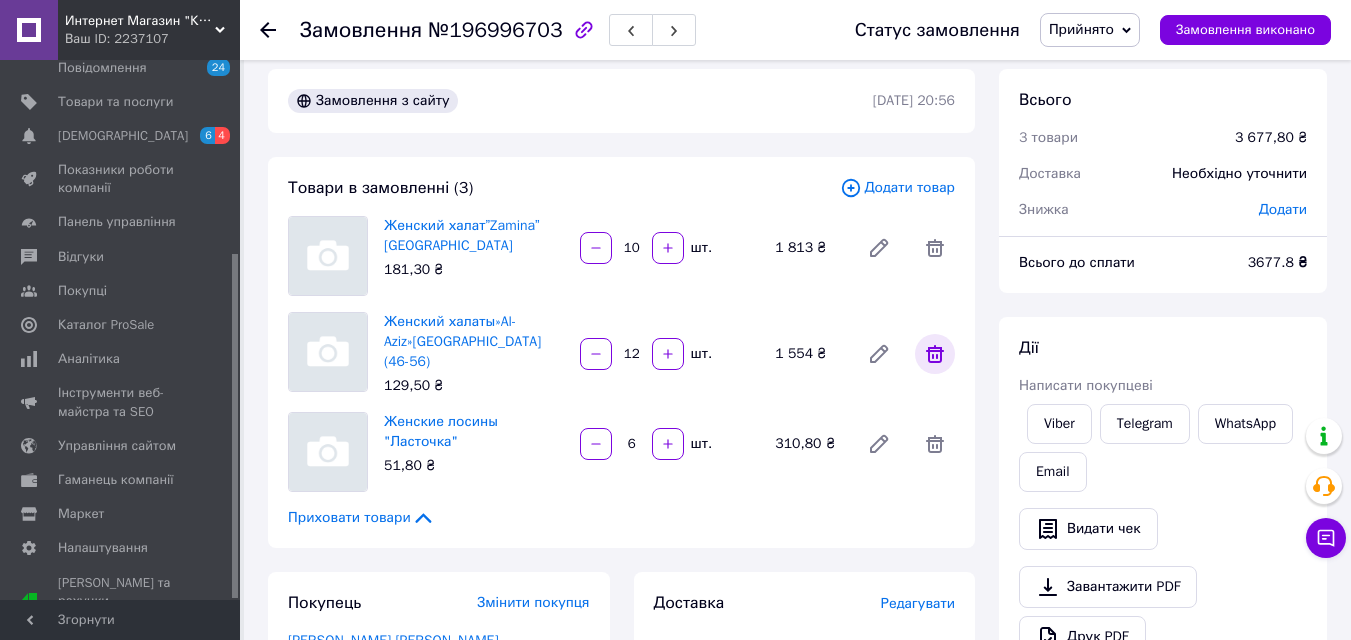 click 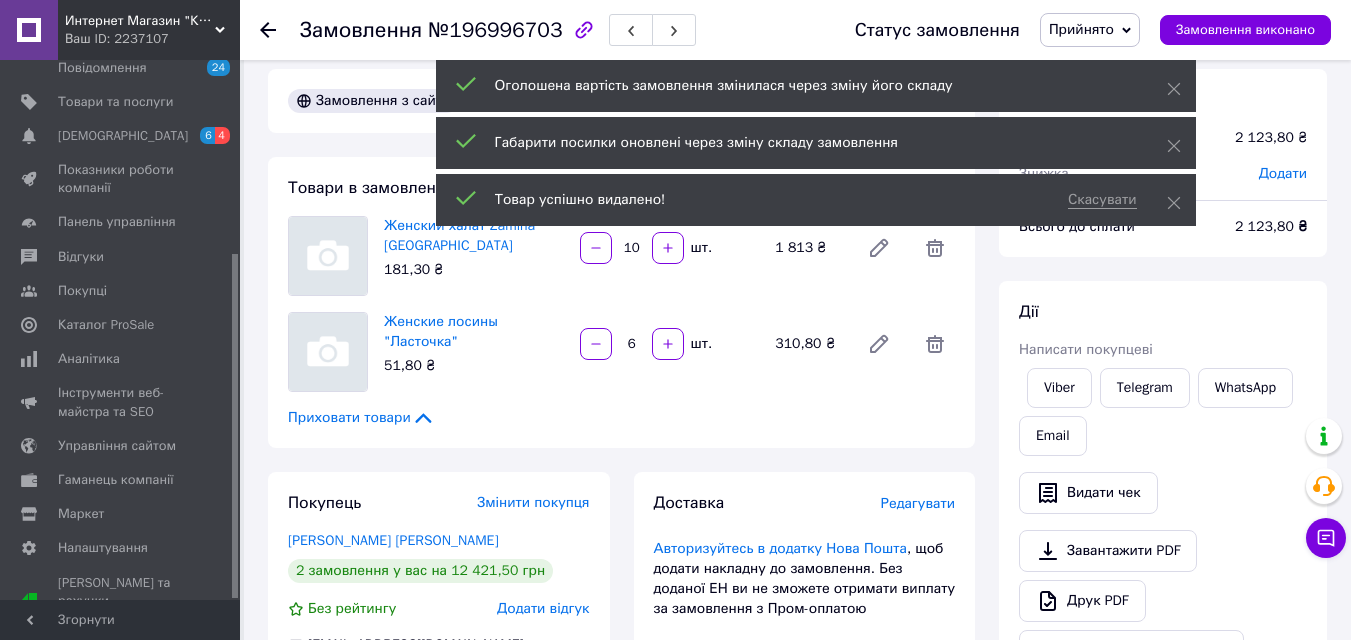 scroll, scrollTop: 64, scrollLeft: 0, axis: vertical 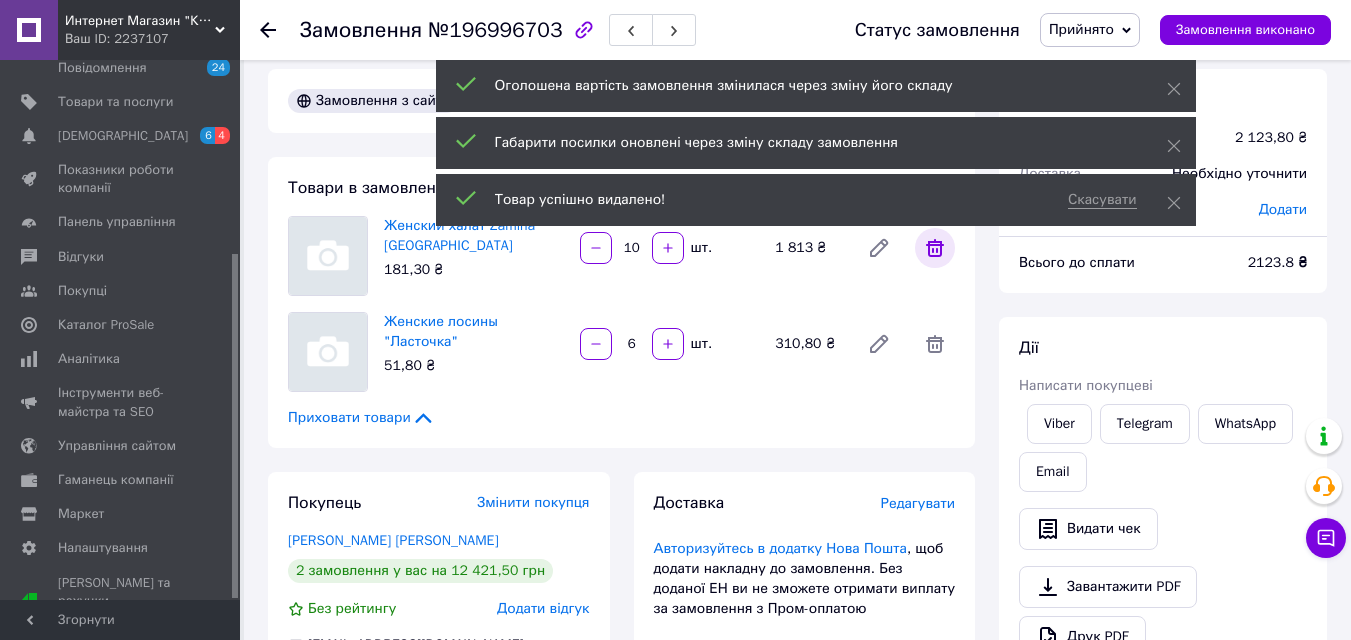 click 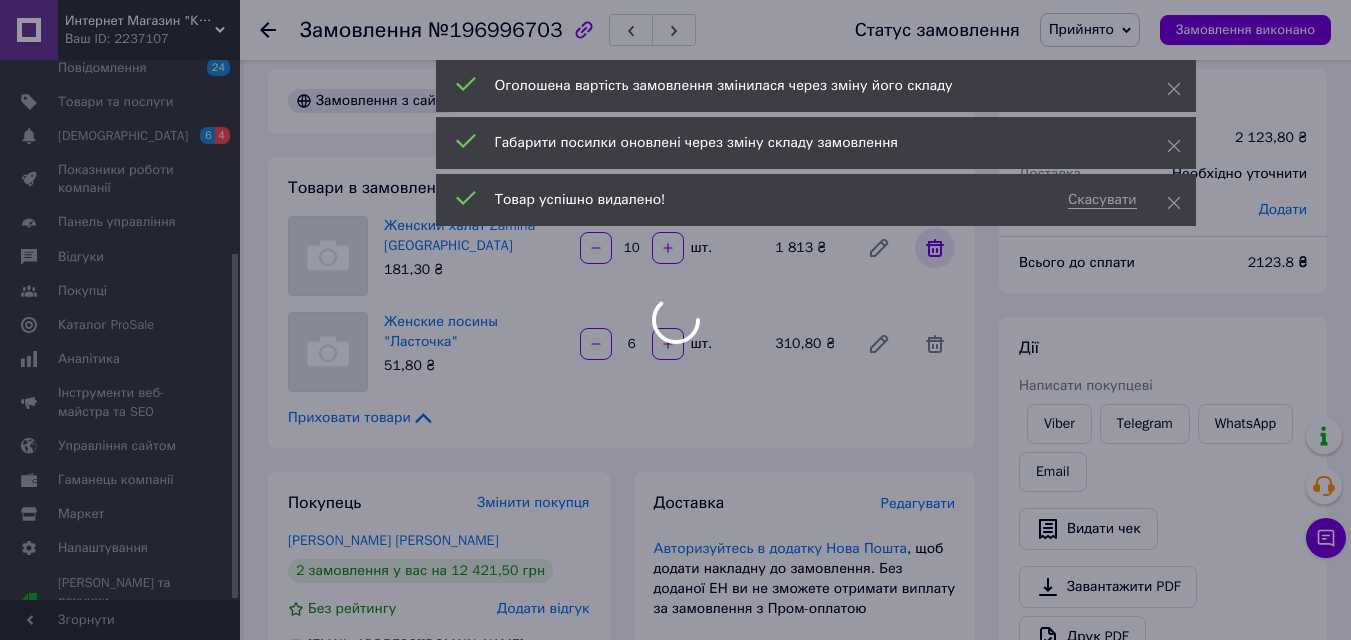 type on "6" 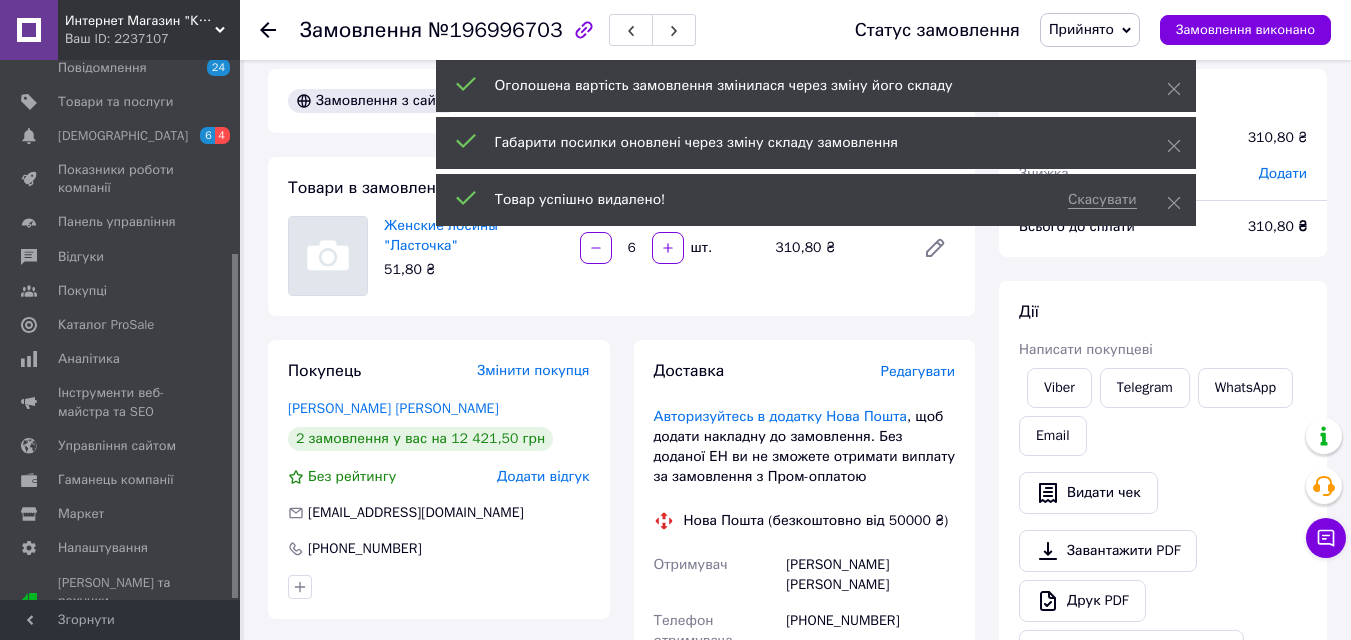 scroll, scrollTop: 112, scrollLeft: 0, axis: vertical 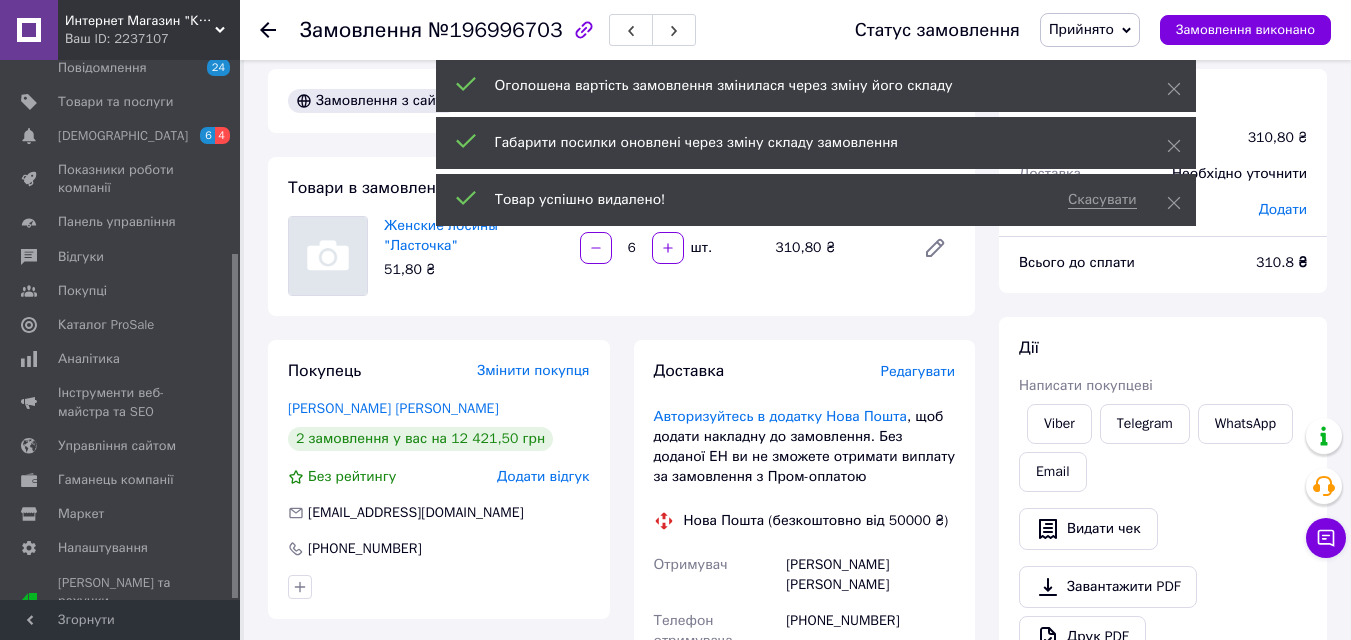 click 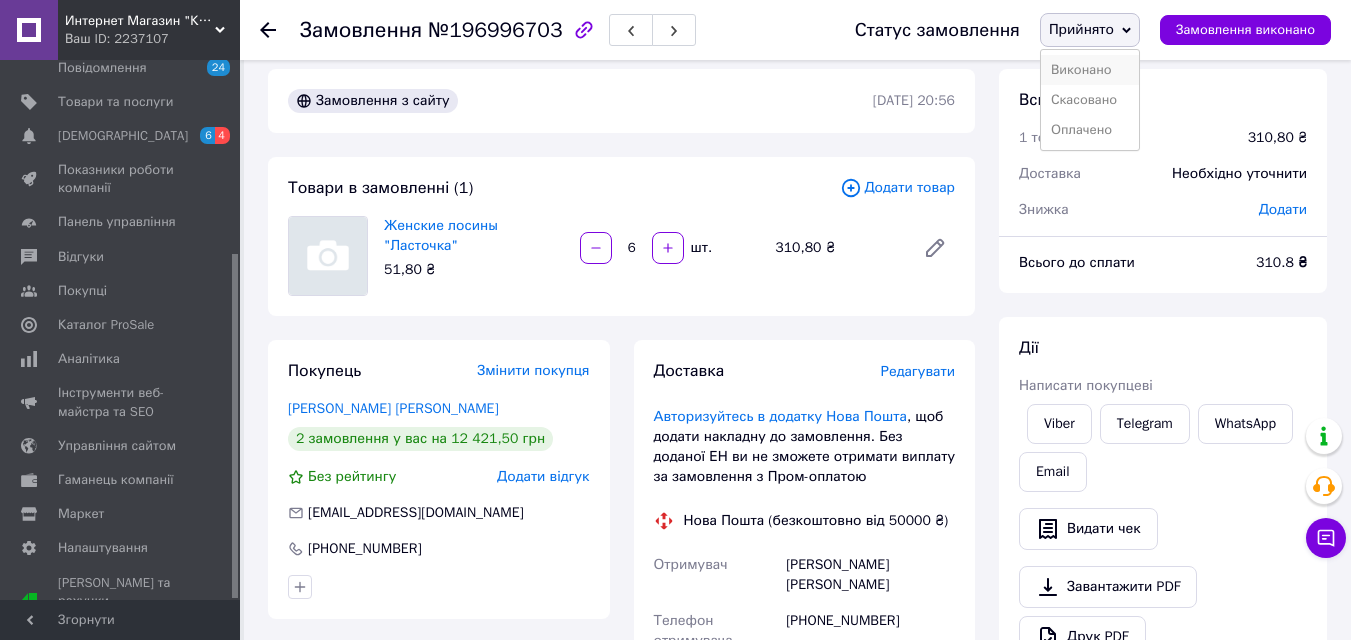 click on "Виконано" at bounding box center [1090, 70] 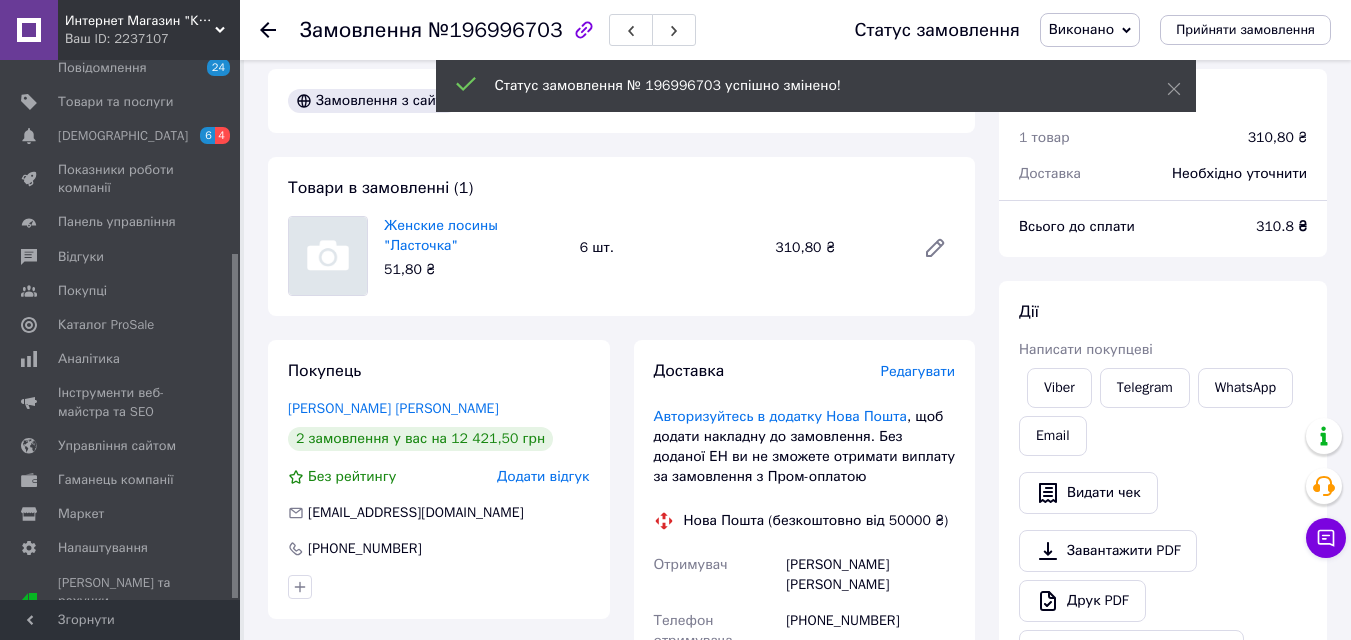 click 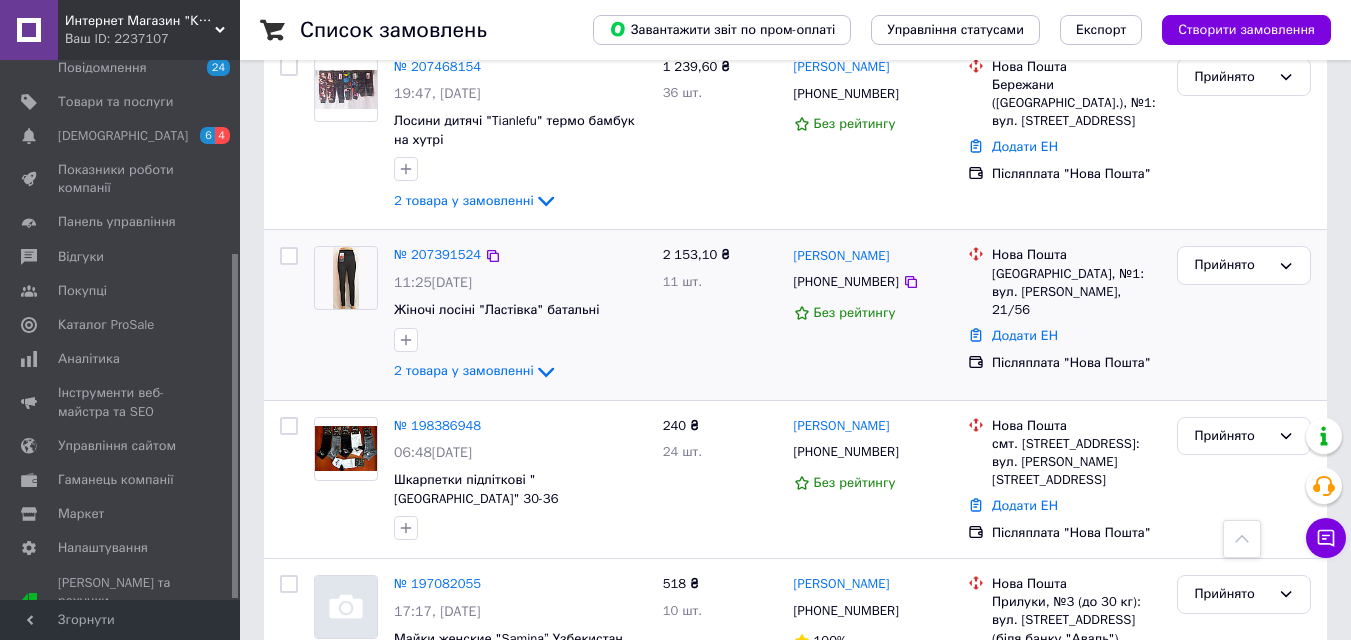 scroll, scrollTop: 1331, scrollLeft: 0, axis: vertical 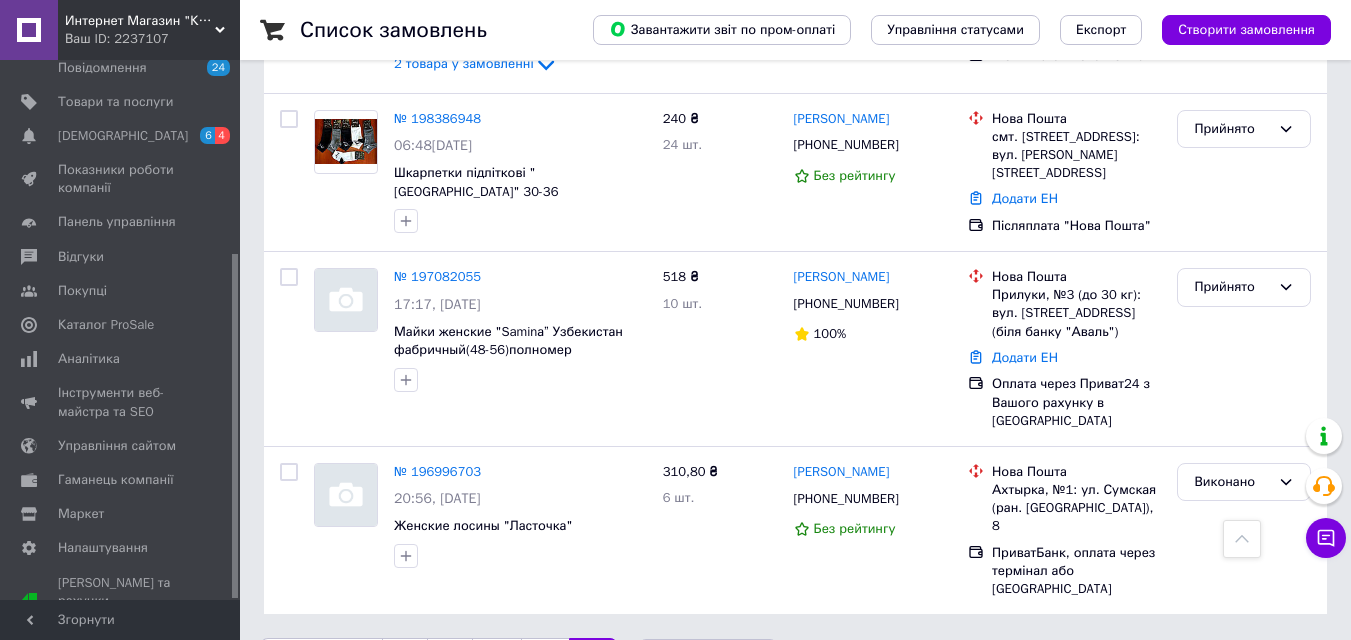 click on "148" at bounding box center [545, 659] 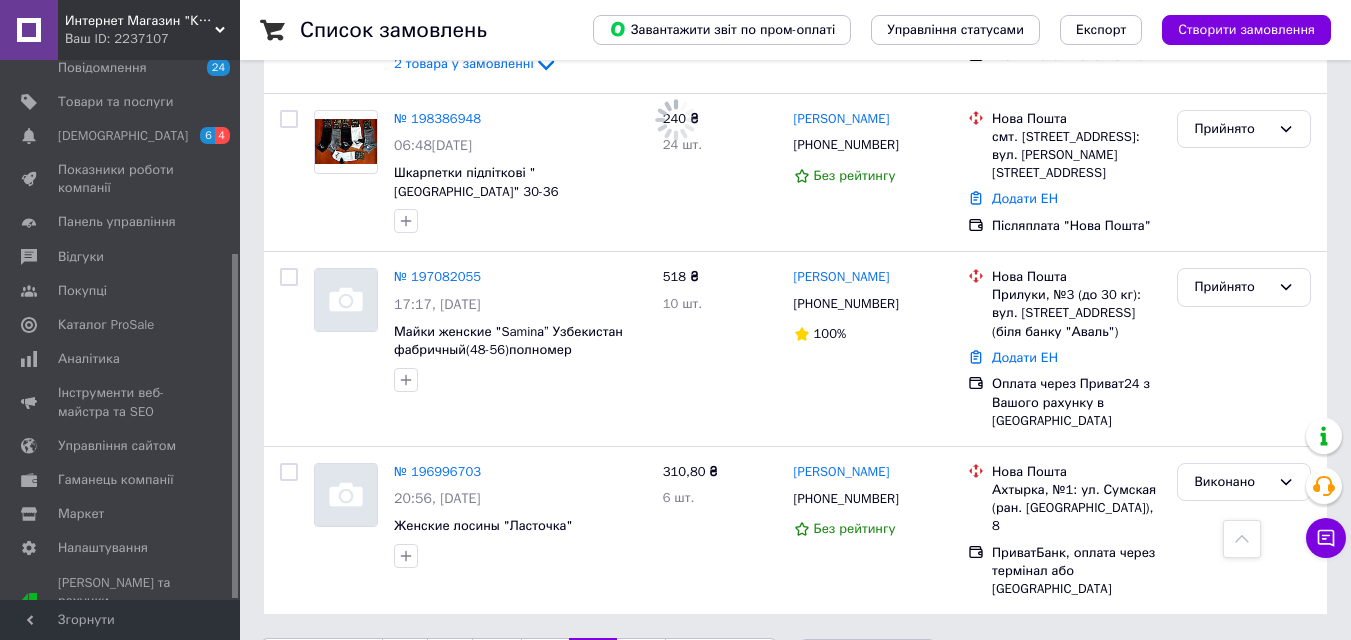 click on "147" at bounding box center [545, 659] 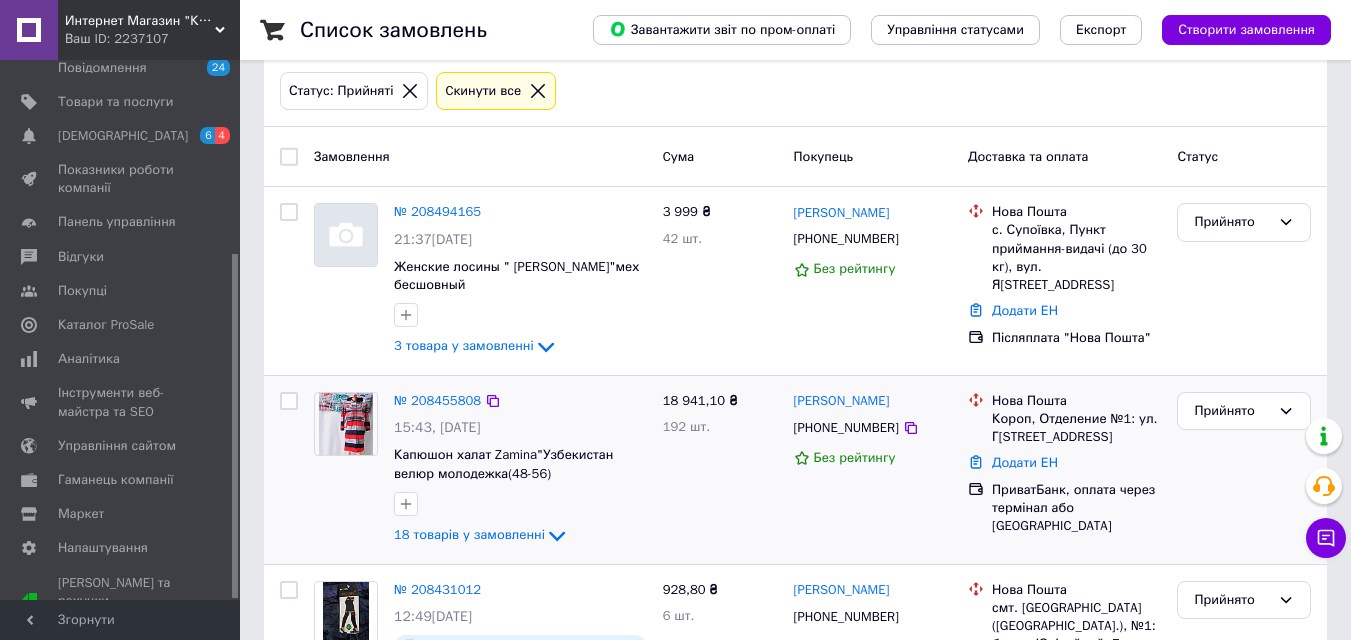 scroll, scrollTop: 108, scrollLeft: 0, axis: vertical 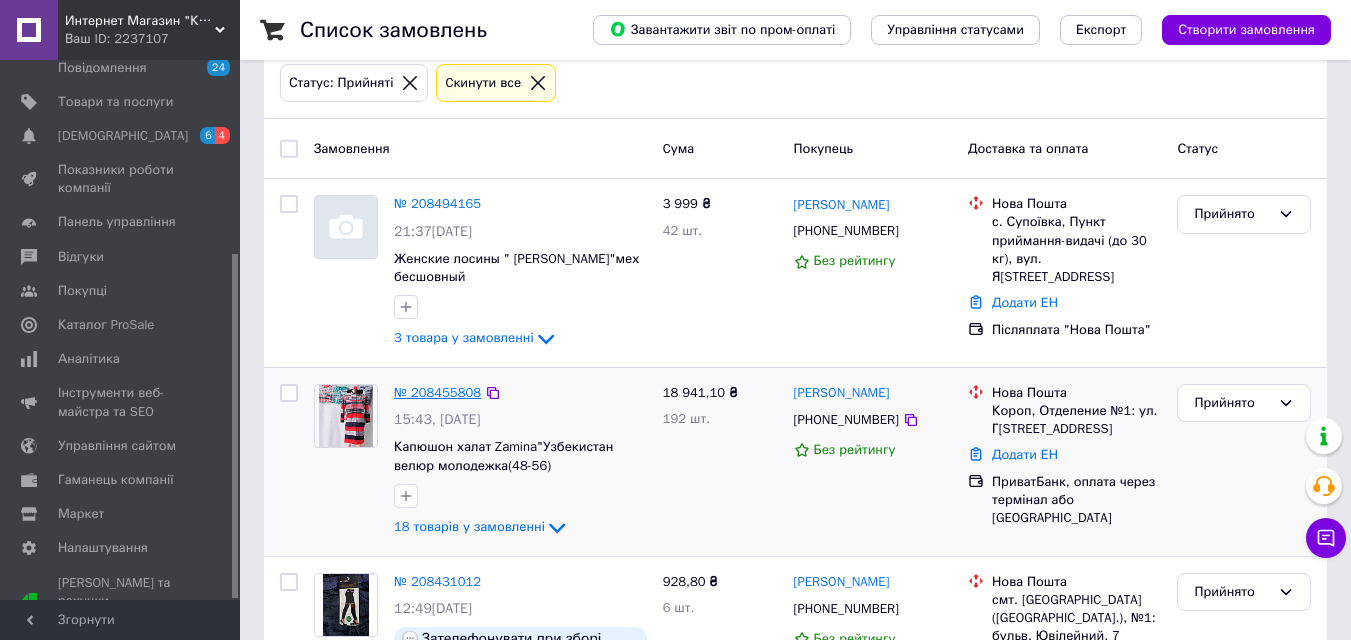click on "№ 208455808" at bounding box center (437, 392) 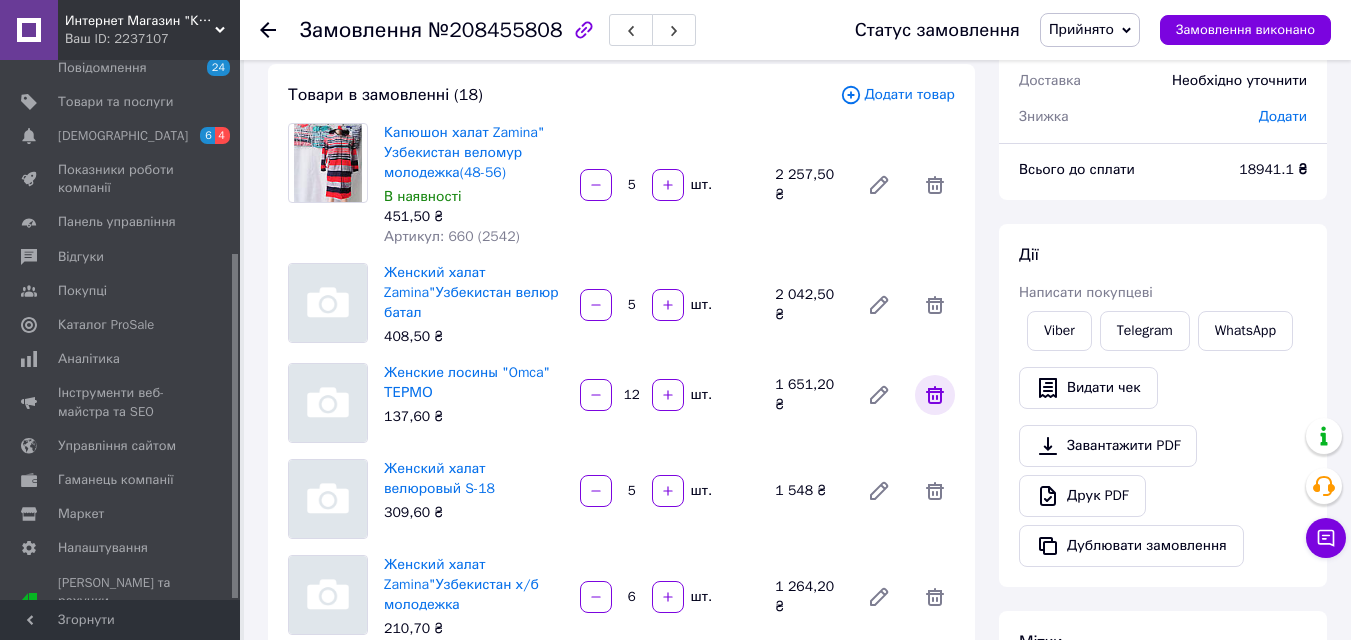 click 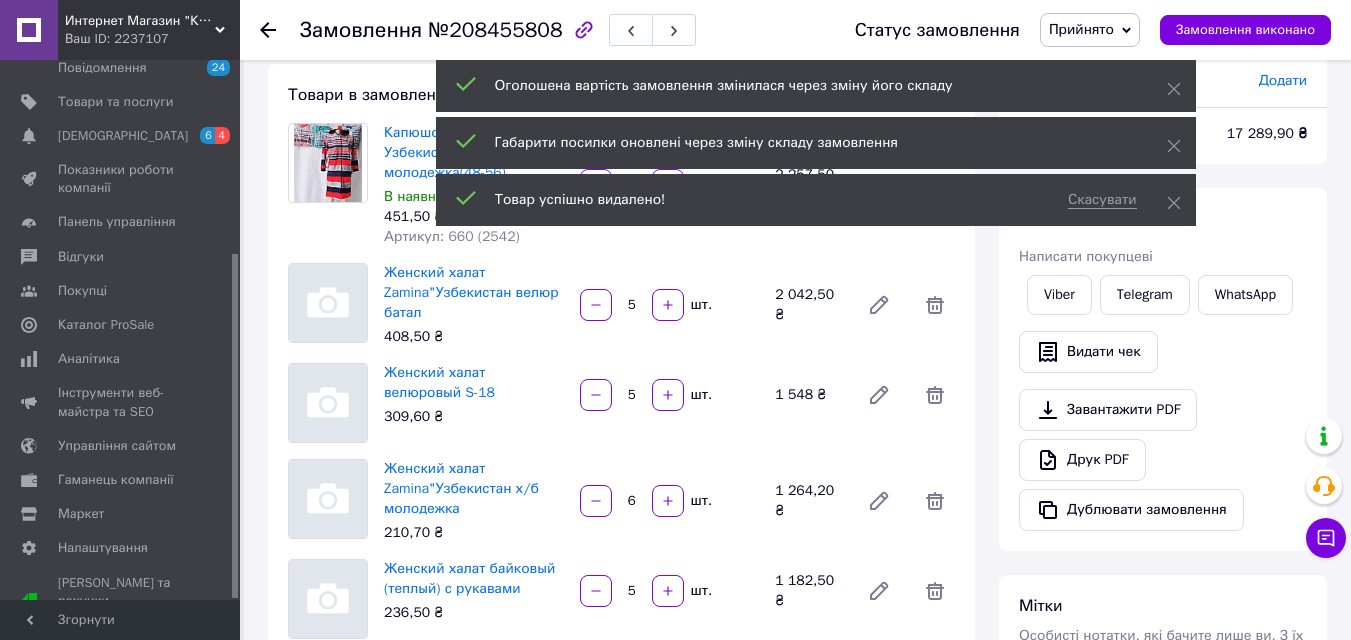 click 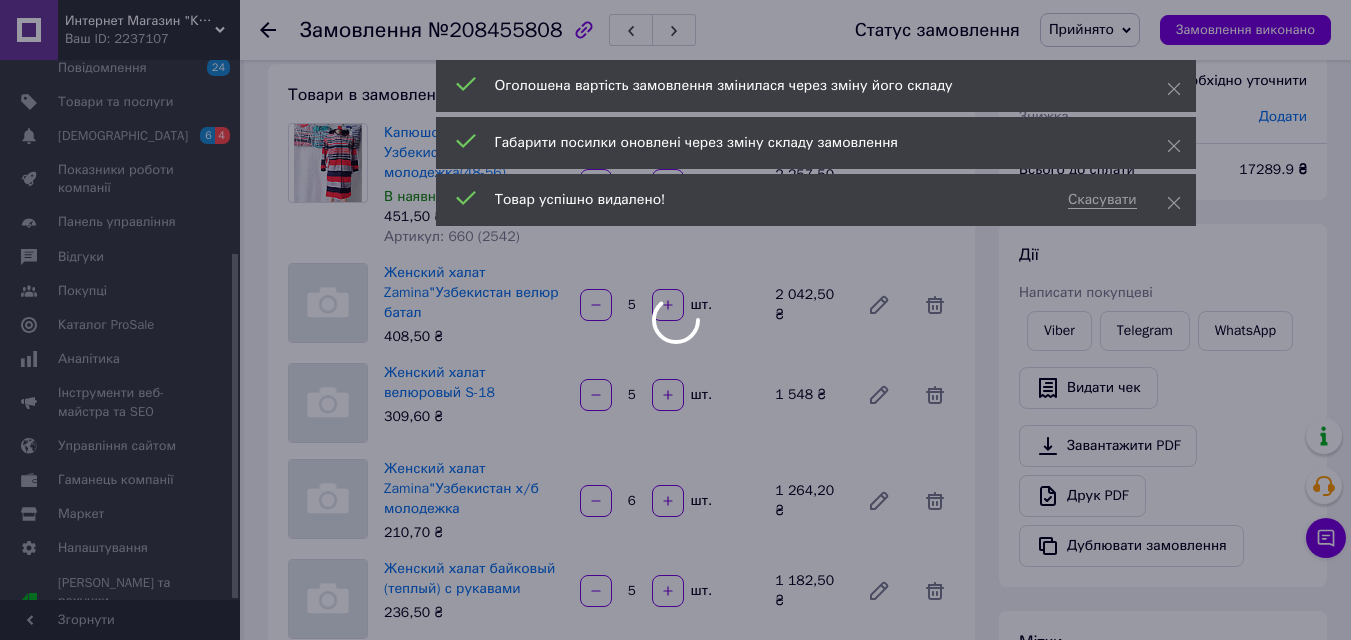click 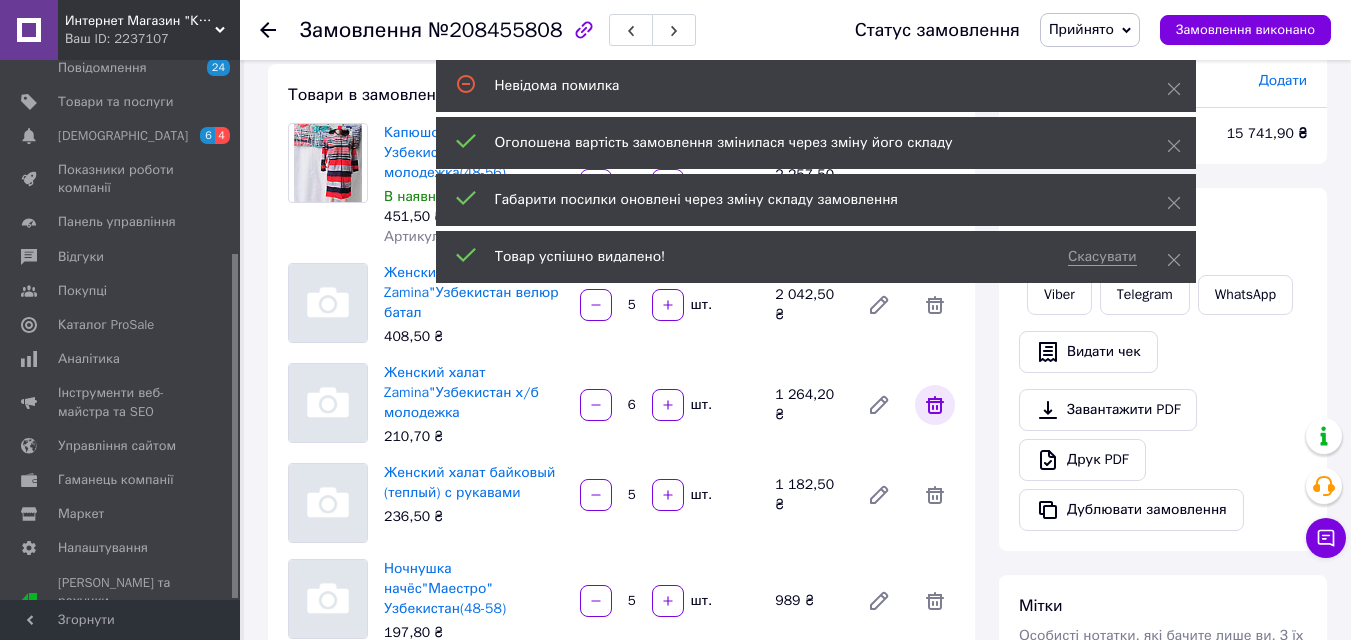 click 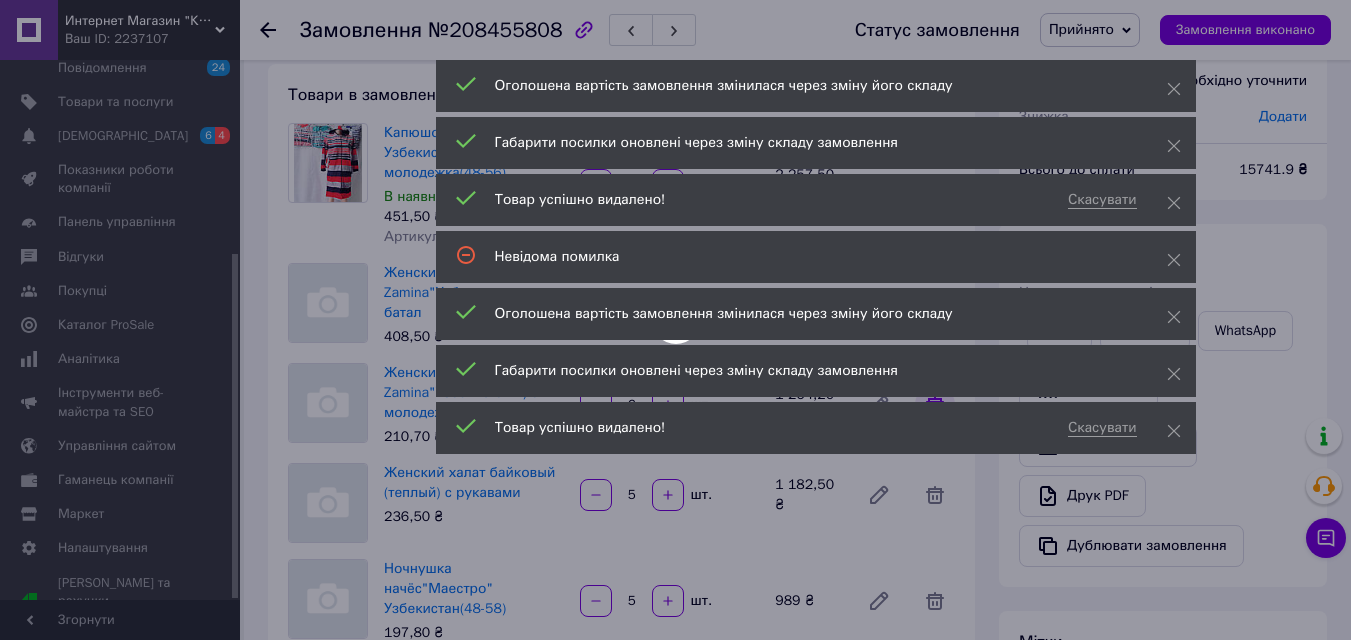 click on "Скасувати Товар успішно видалено!" at bounding box center (816, 428) 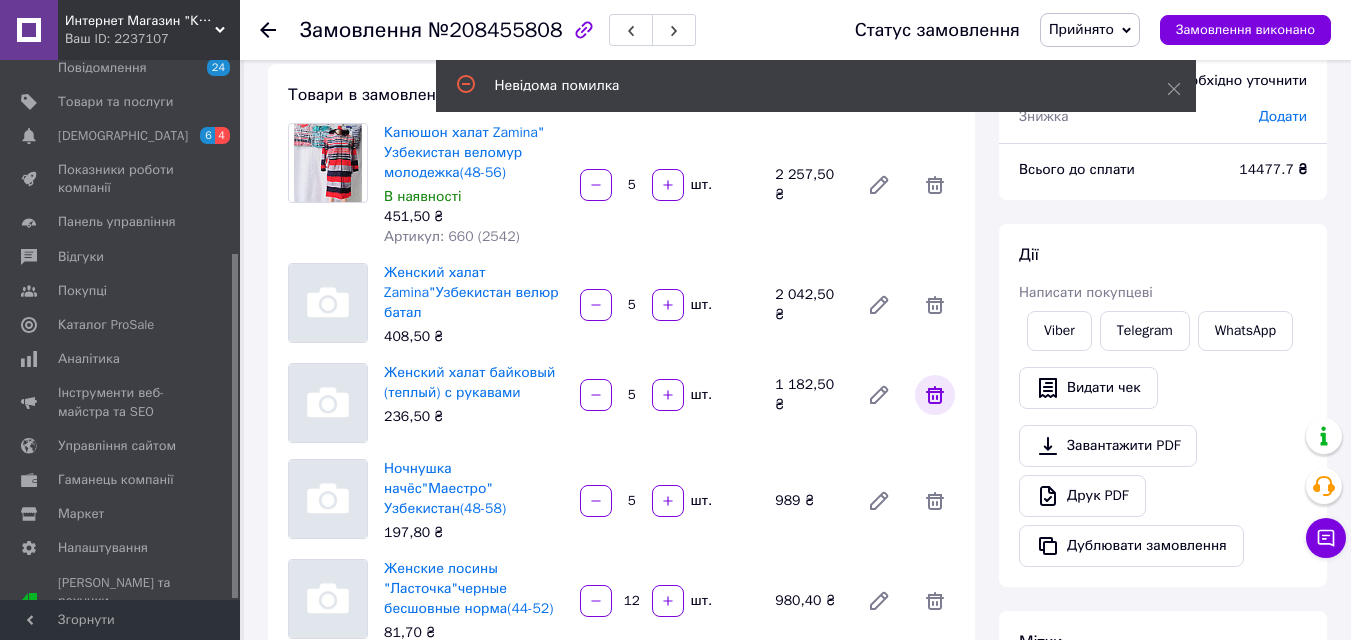 click 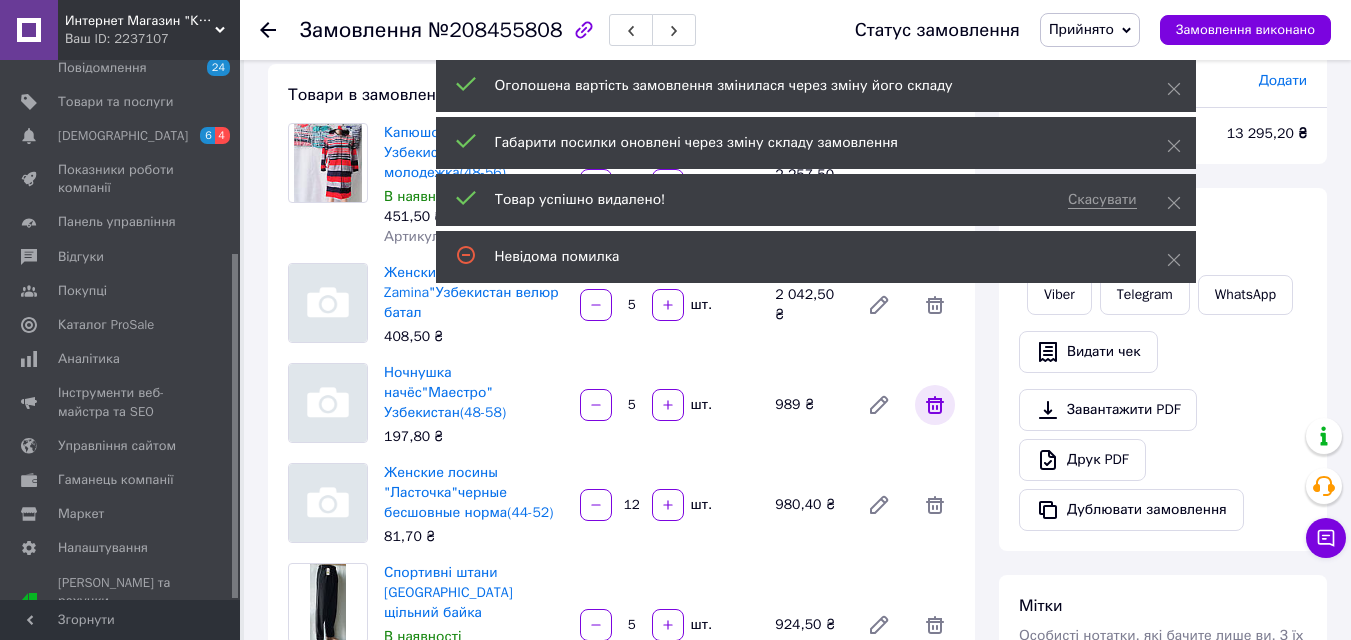 click 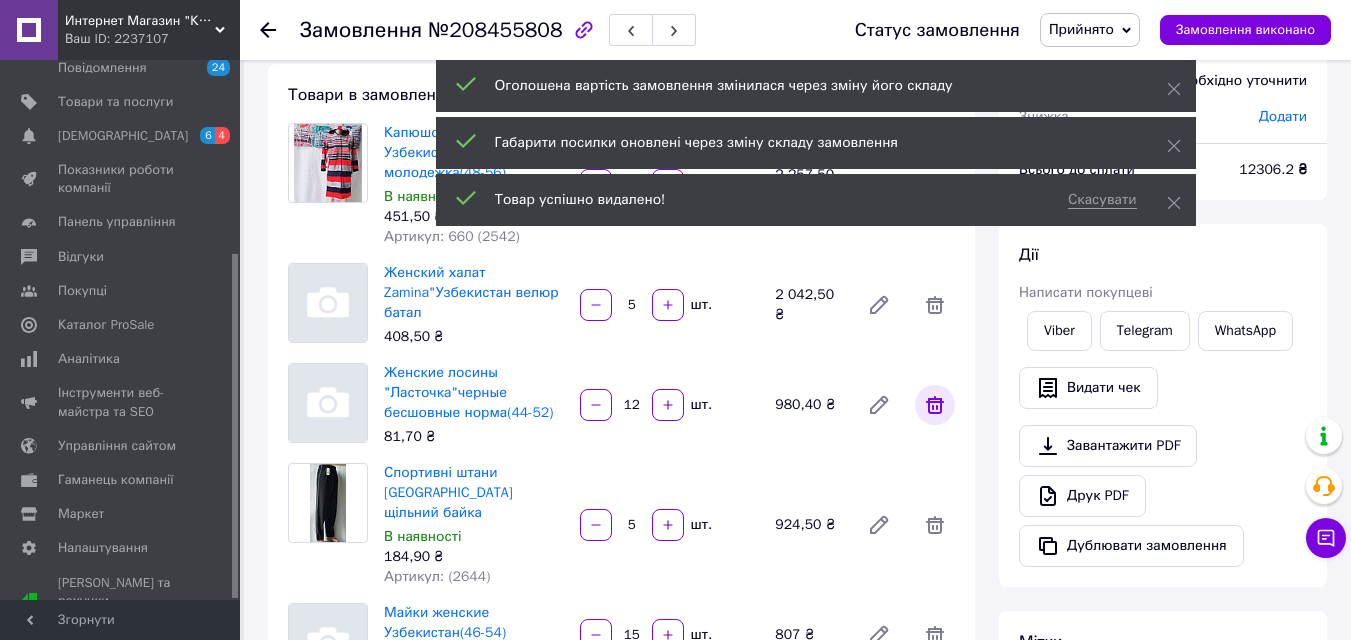 click 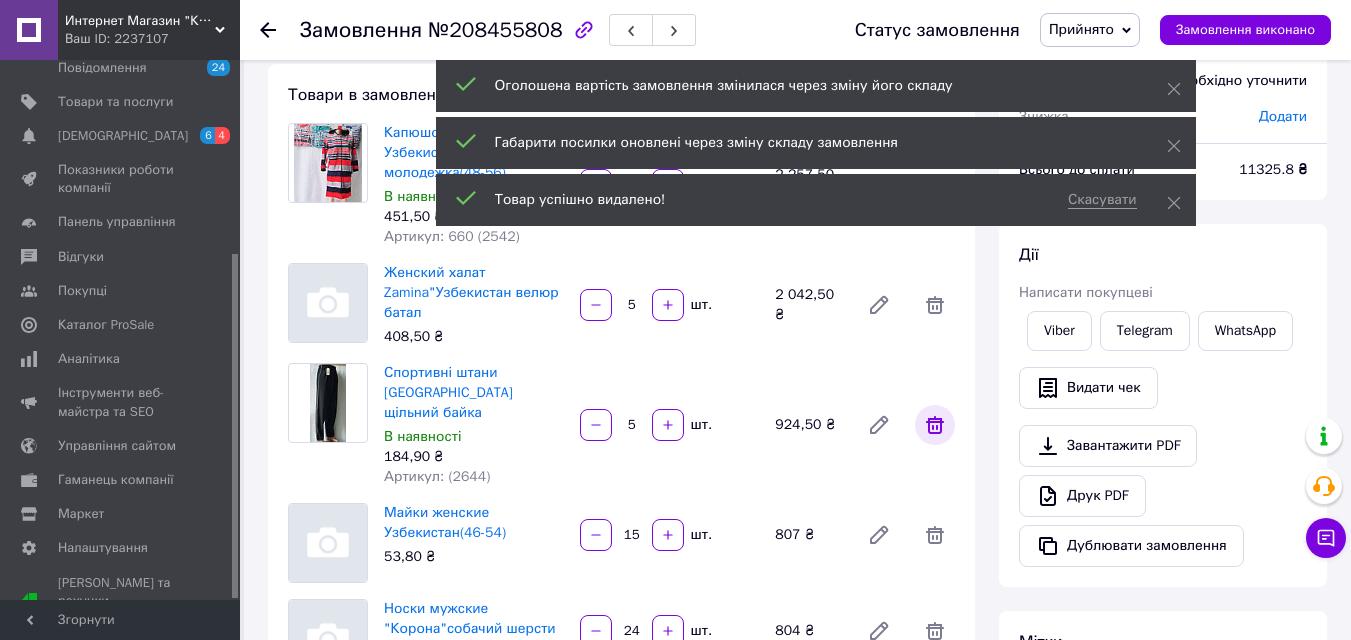 click at bounding box center [935, 425] 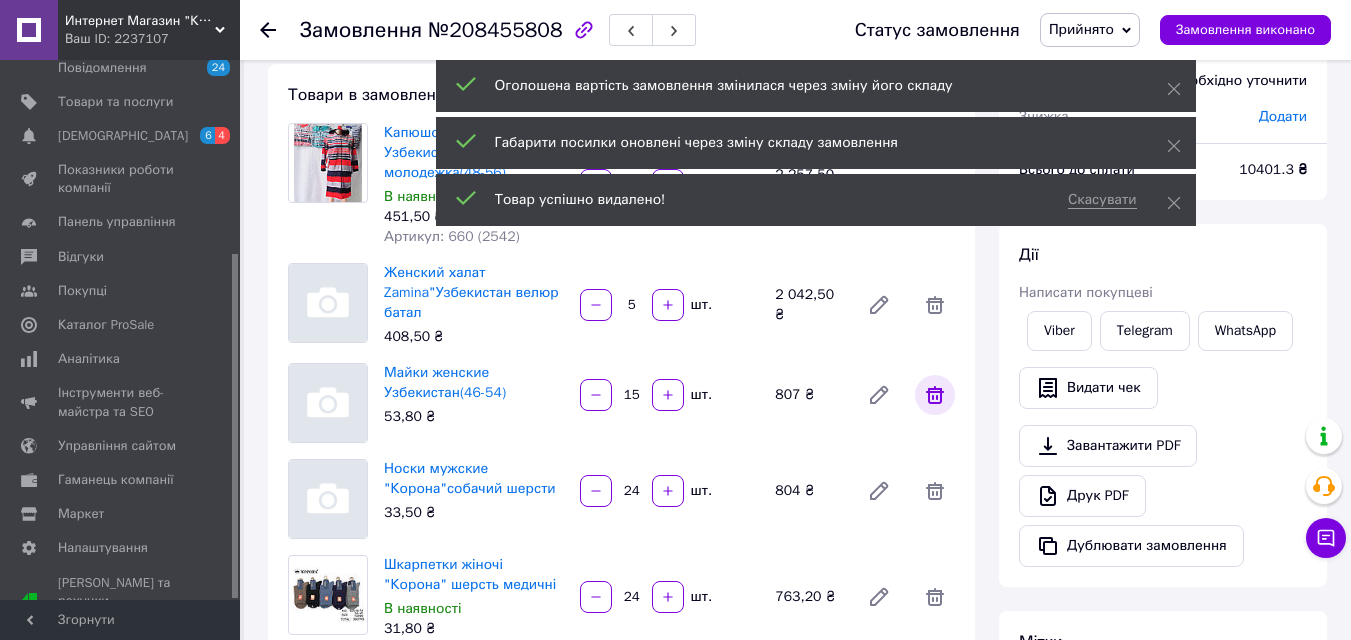 click 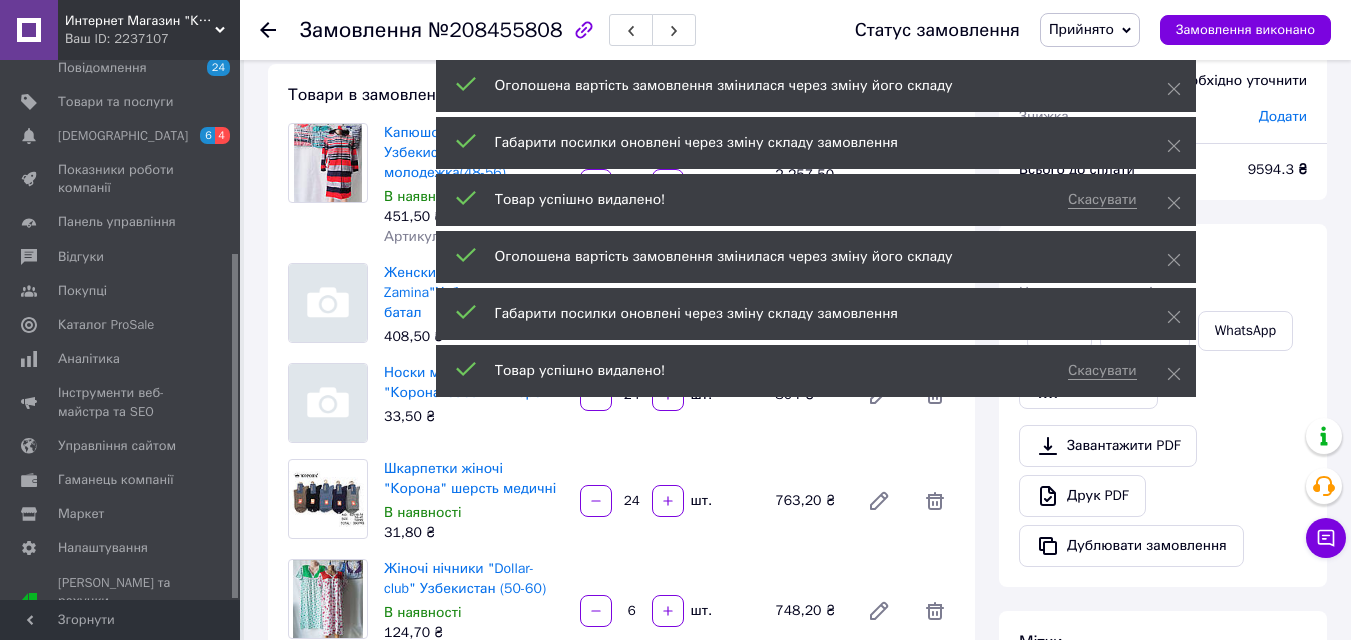 click on "Оголошена вартість замовлення змінилася через зміну його складу Габарити посилки оновлені через зміну складу замовлення Скасувати Товар успішно видалено! Оголошена вартість замовлення змінилася через зміну його складу Габарити посилки оновлені через зміну складу замовлення Скасувати Товар успішно видалено!" at bounding box center (816, 231) 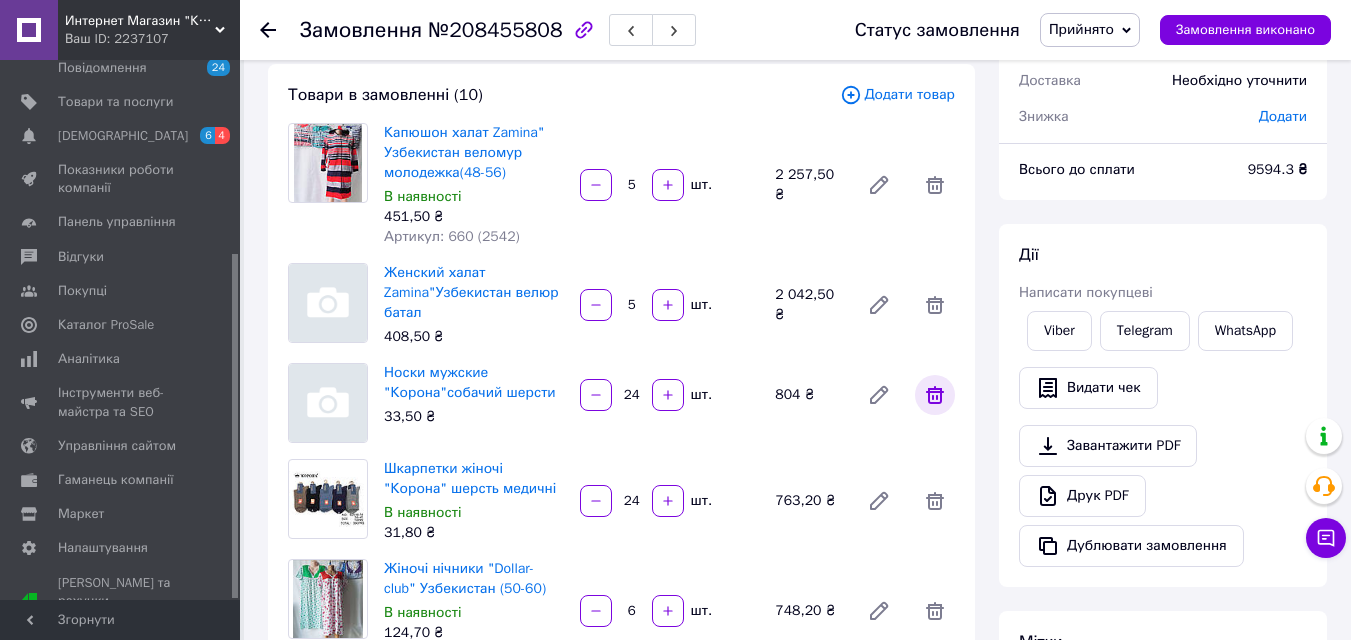 click 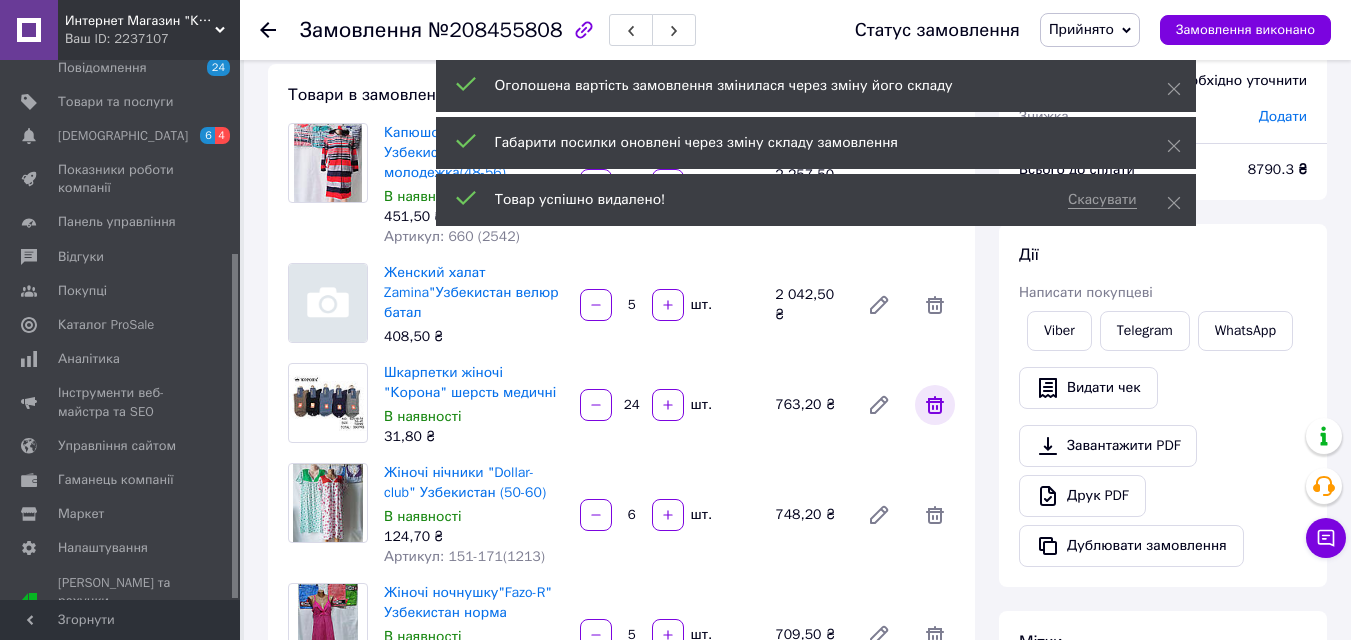 click 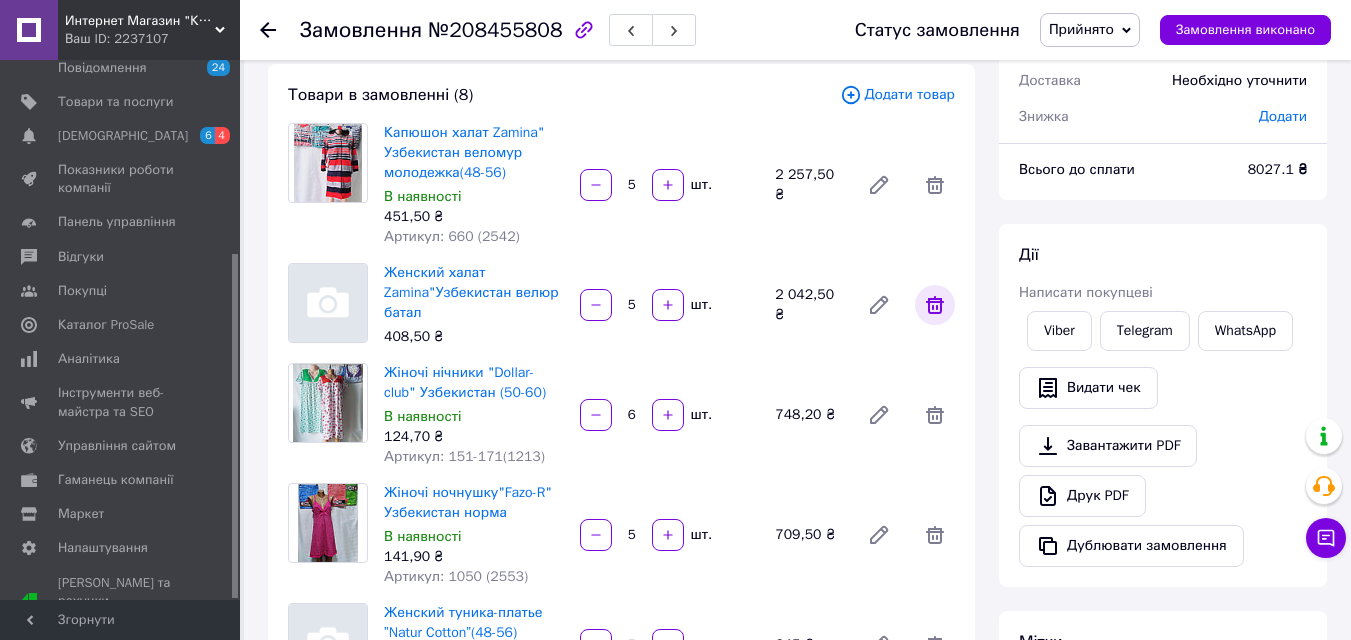 click 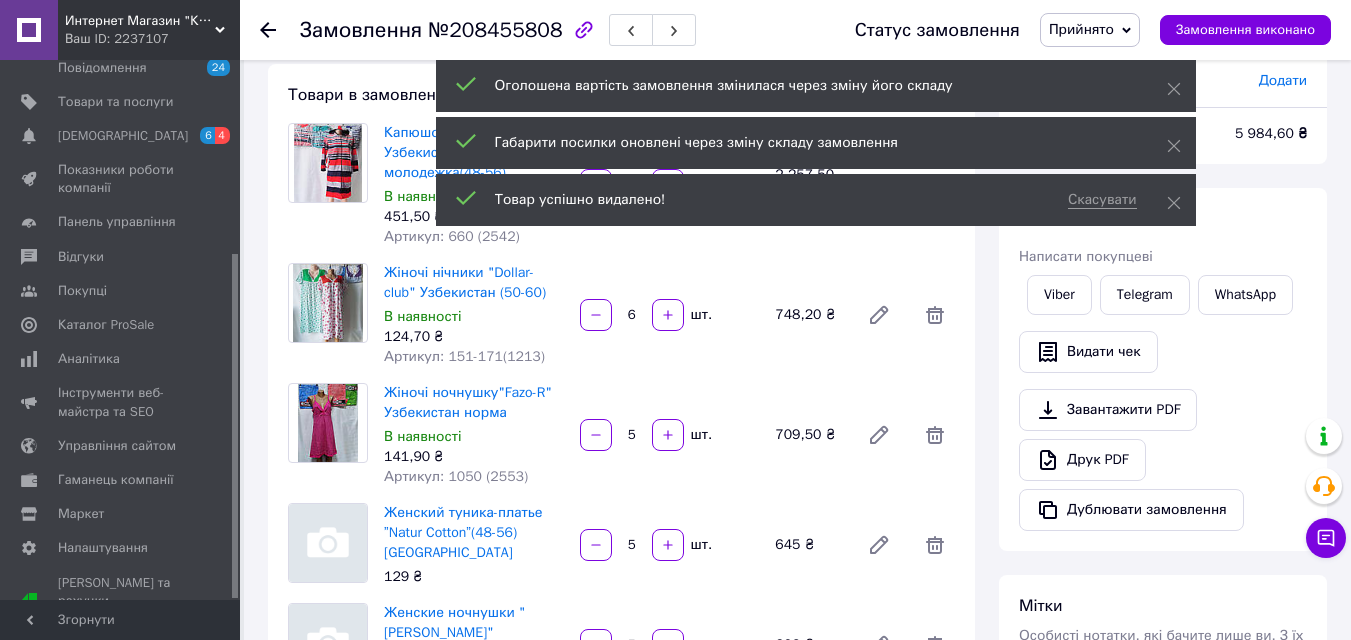 scroll, scrollTop: 16, scrollLeft: 0, axis: vertical 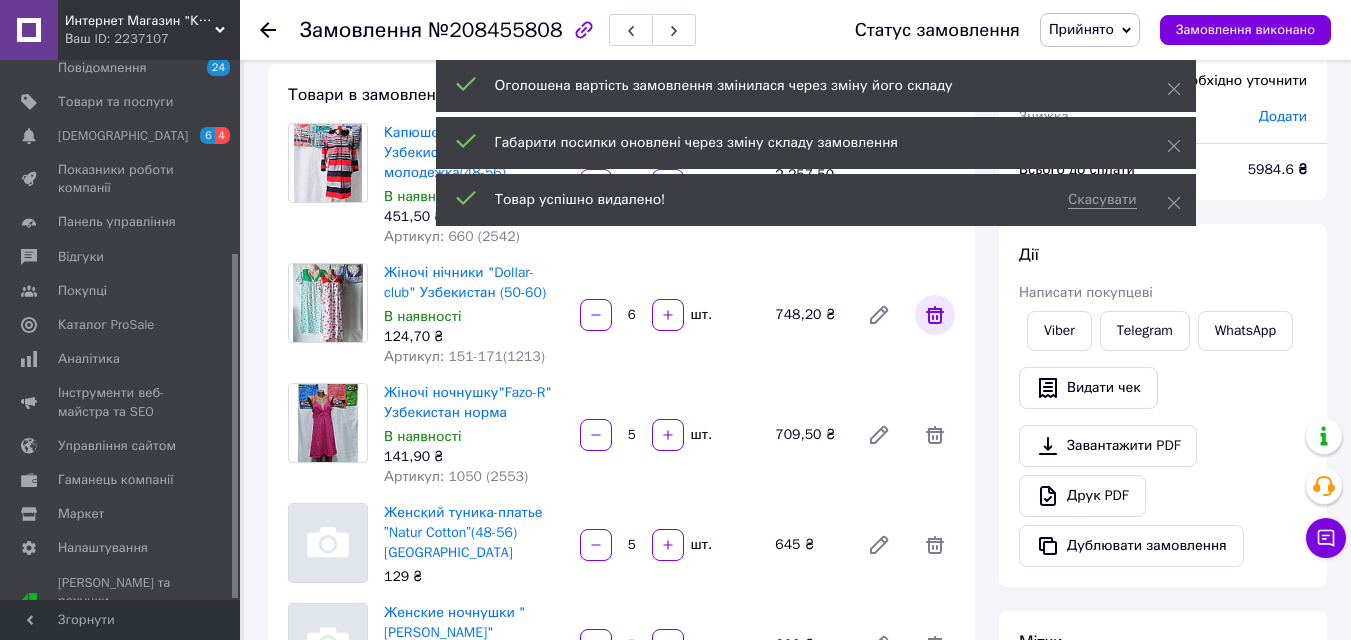 click 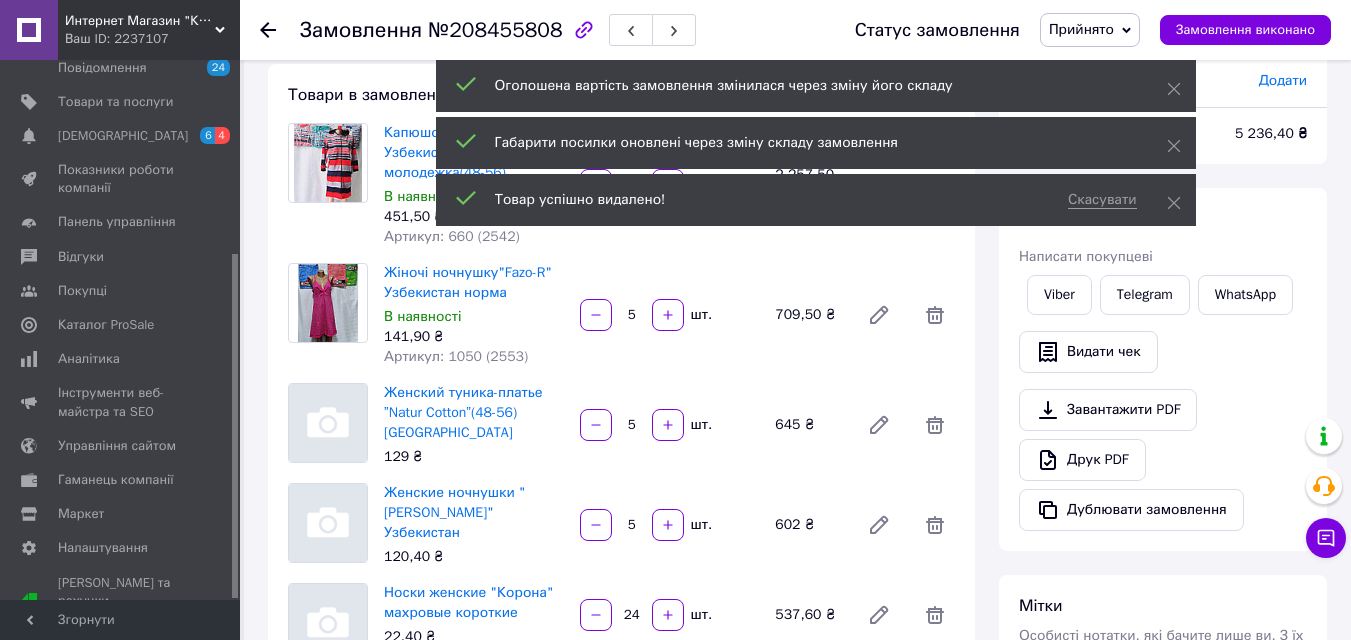 scroll, scrollTop: 64, scrollLeft: 0, axis: vertical 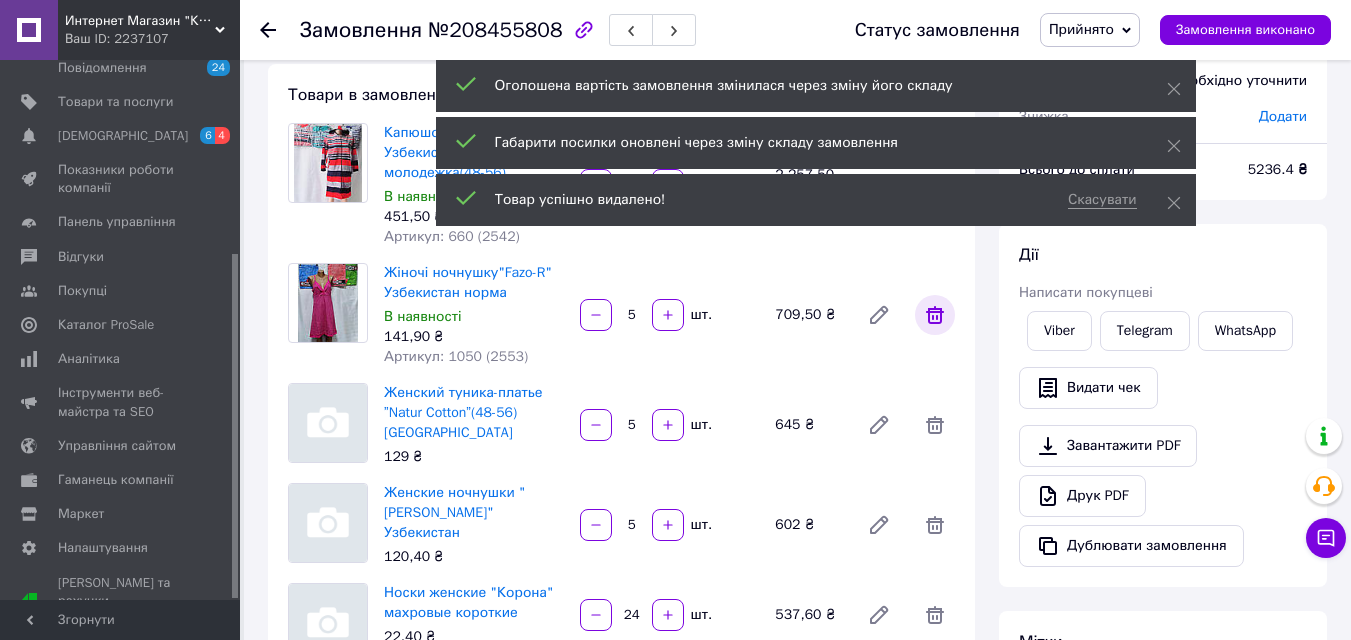 click 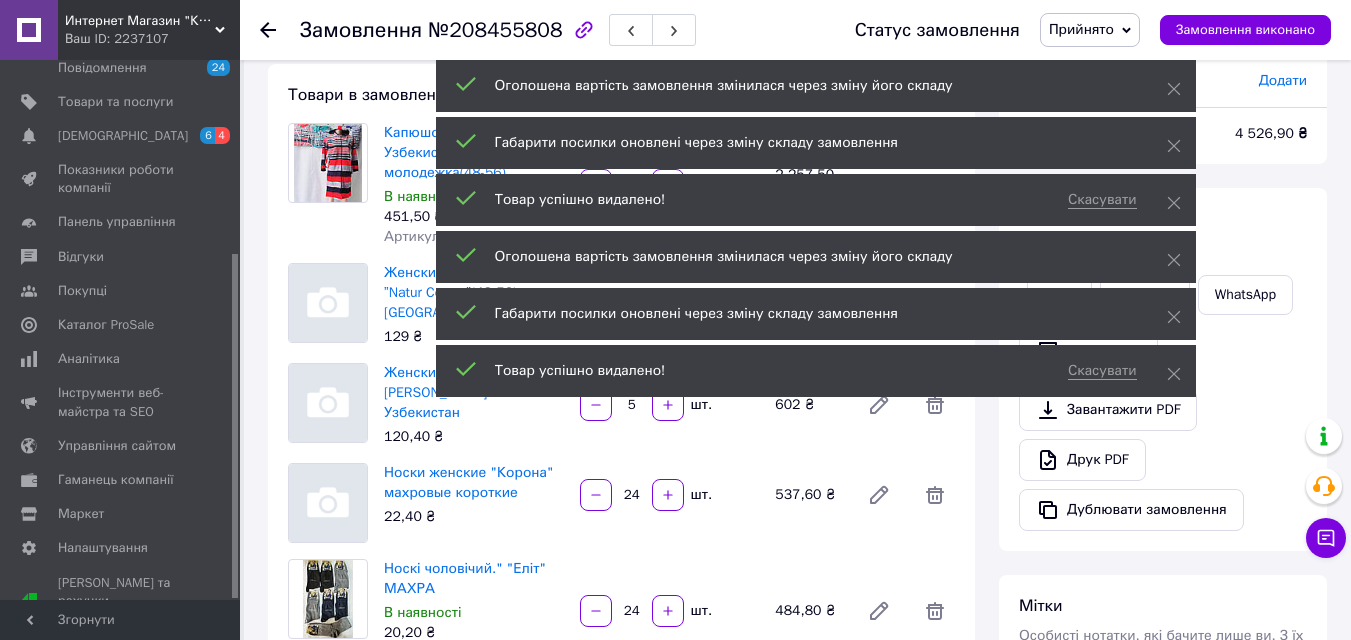 scroll, scrollTop: 112, scrollLeft: 0, axis: vertical 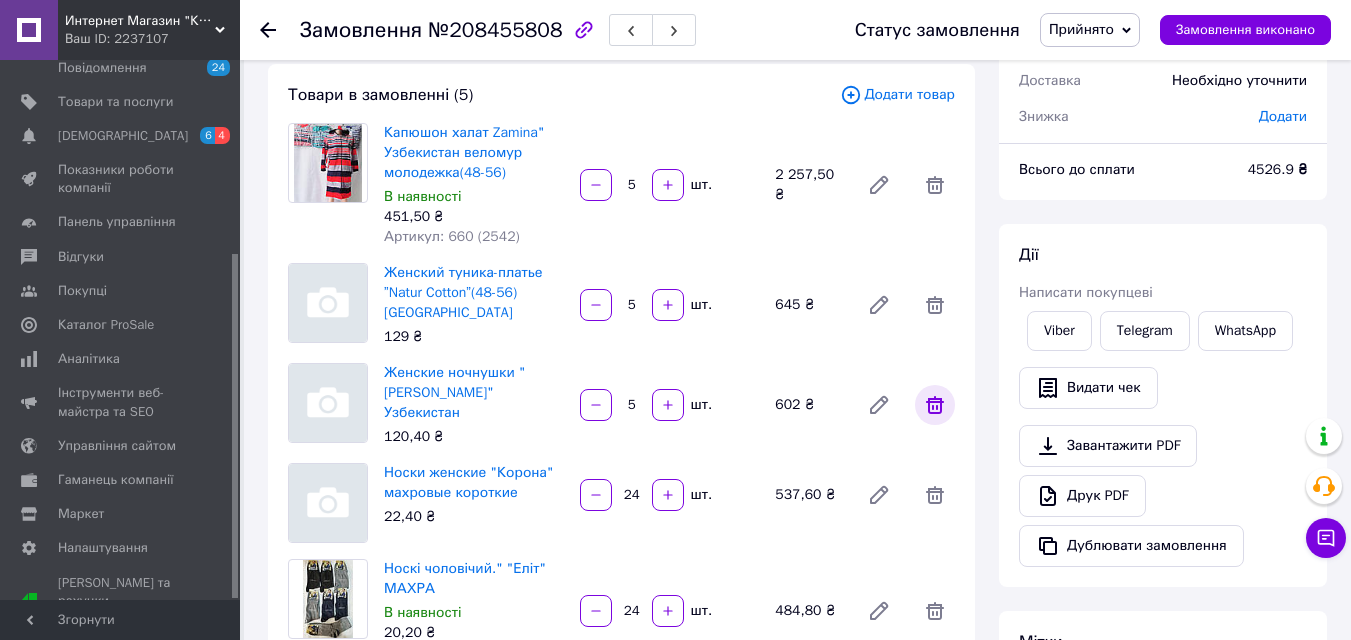 click 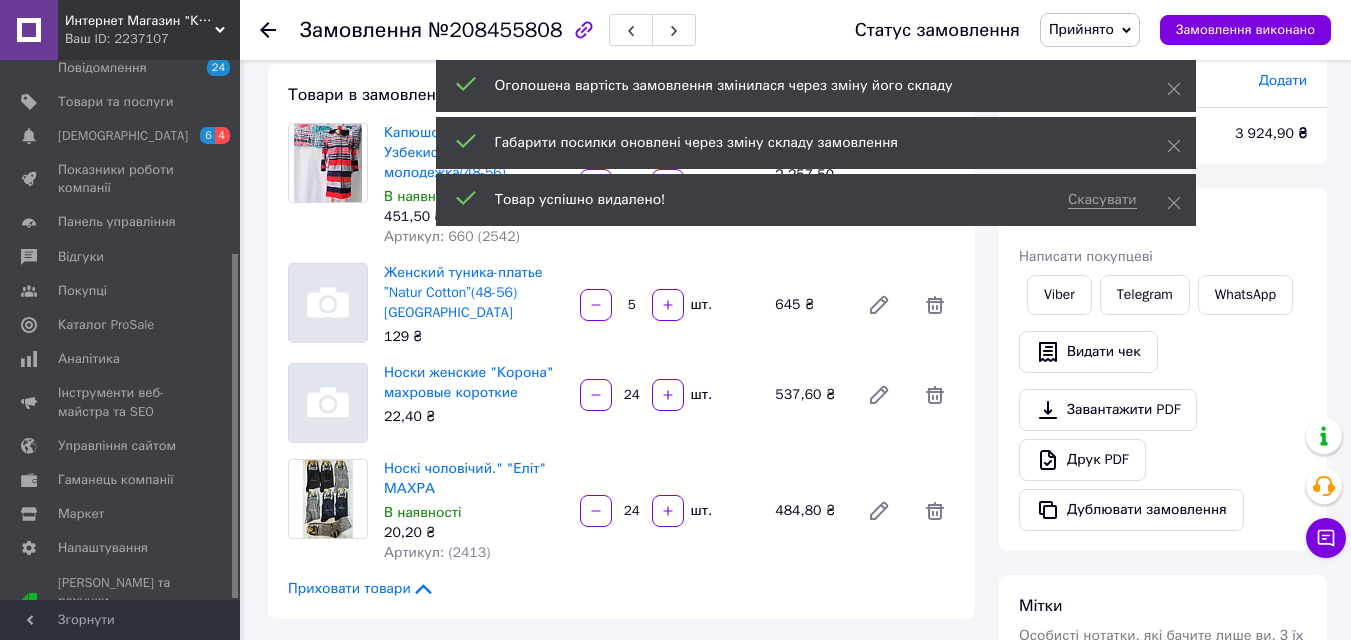 scroll, scrollTop: 160, scrollLeft: 0, axis: vertical 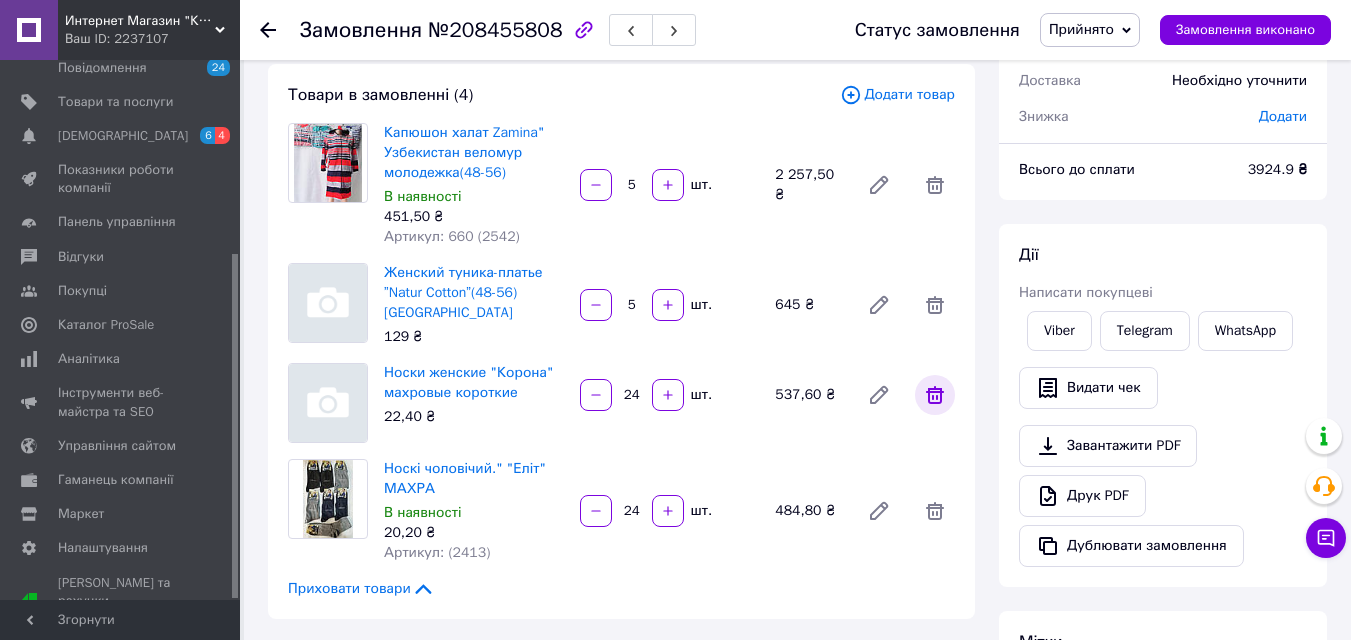 click 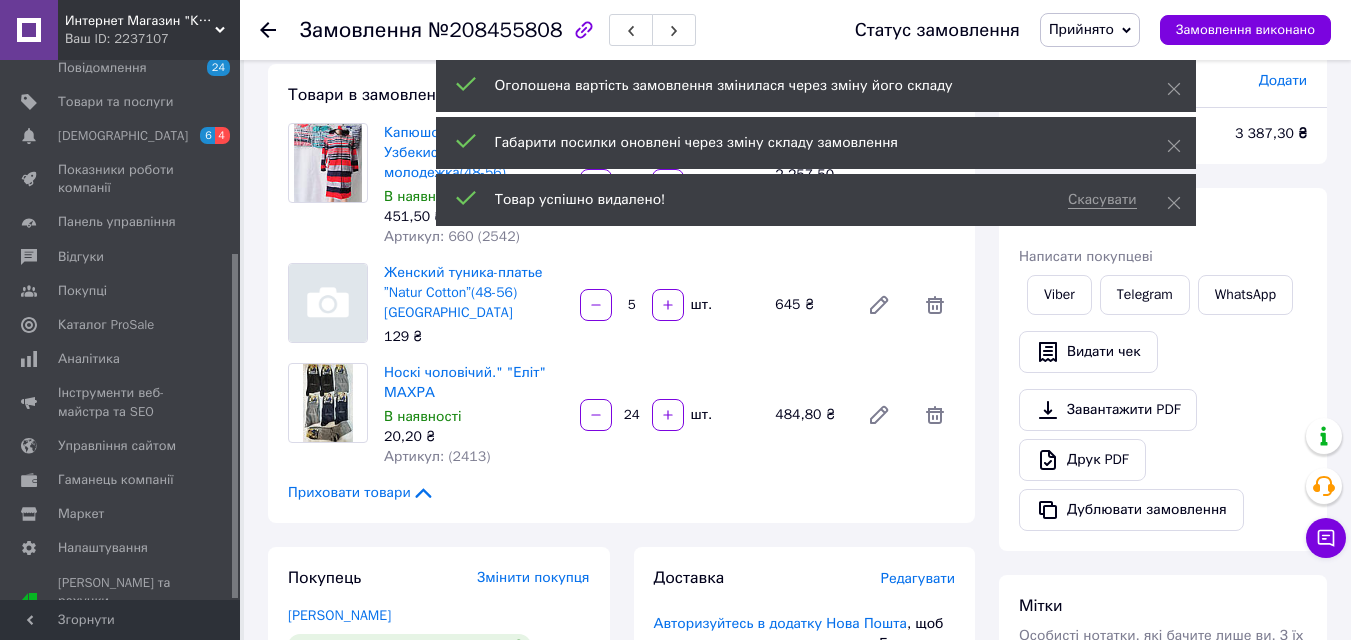 scroll, scrollTop: 208, scrollLeft: 0, axis: vertical 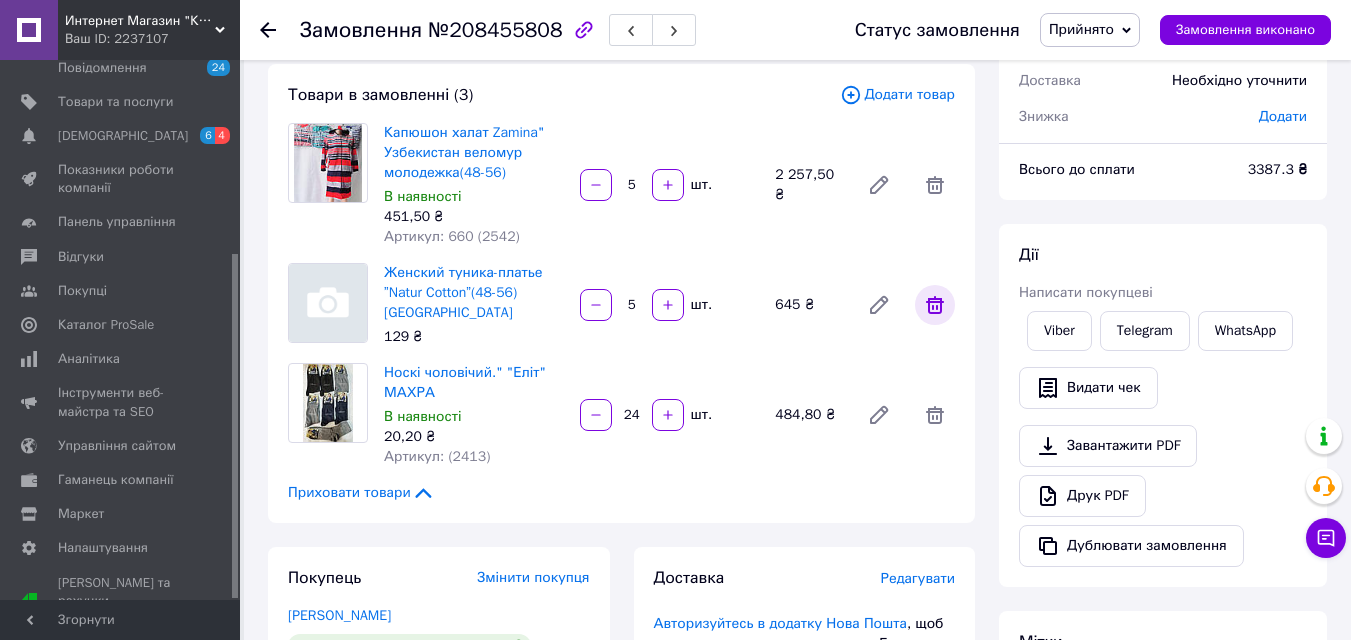 click 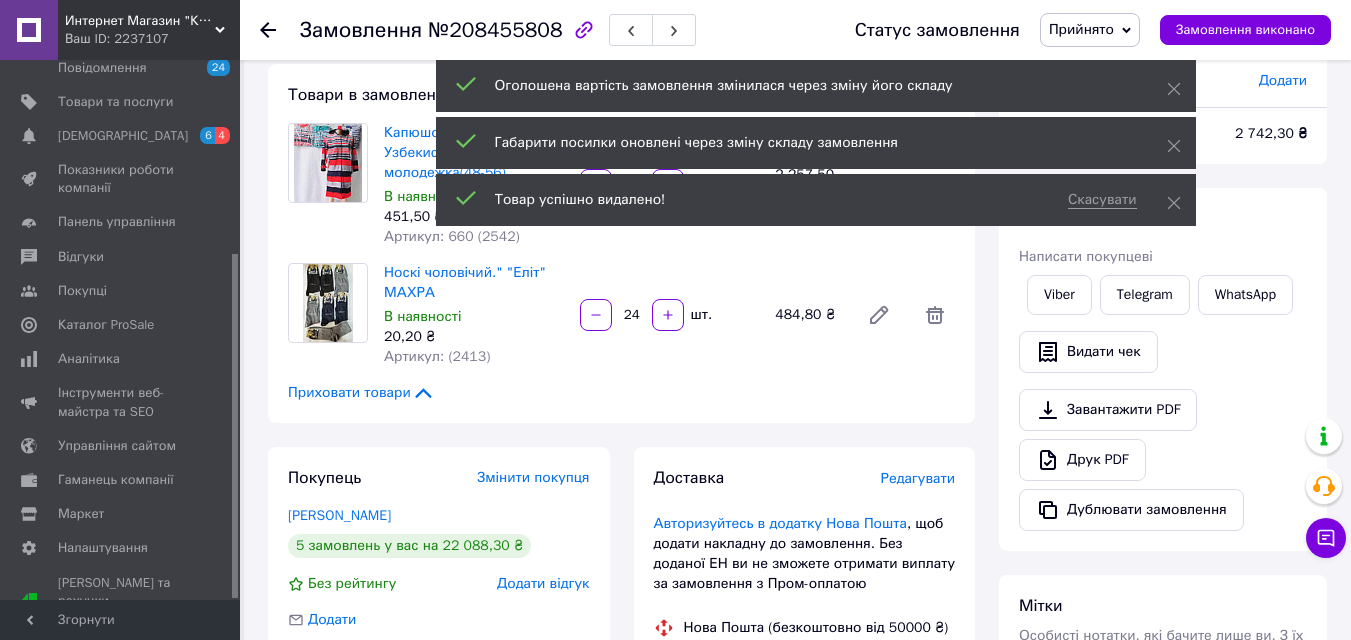 scroll, scrollTop: 256, scrollLeft: 0, axis: vertical 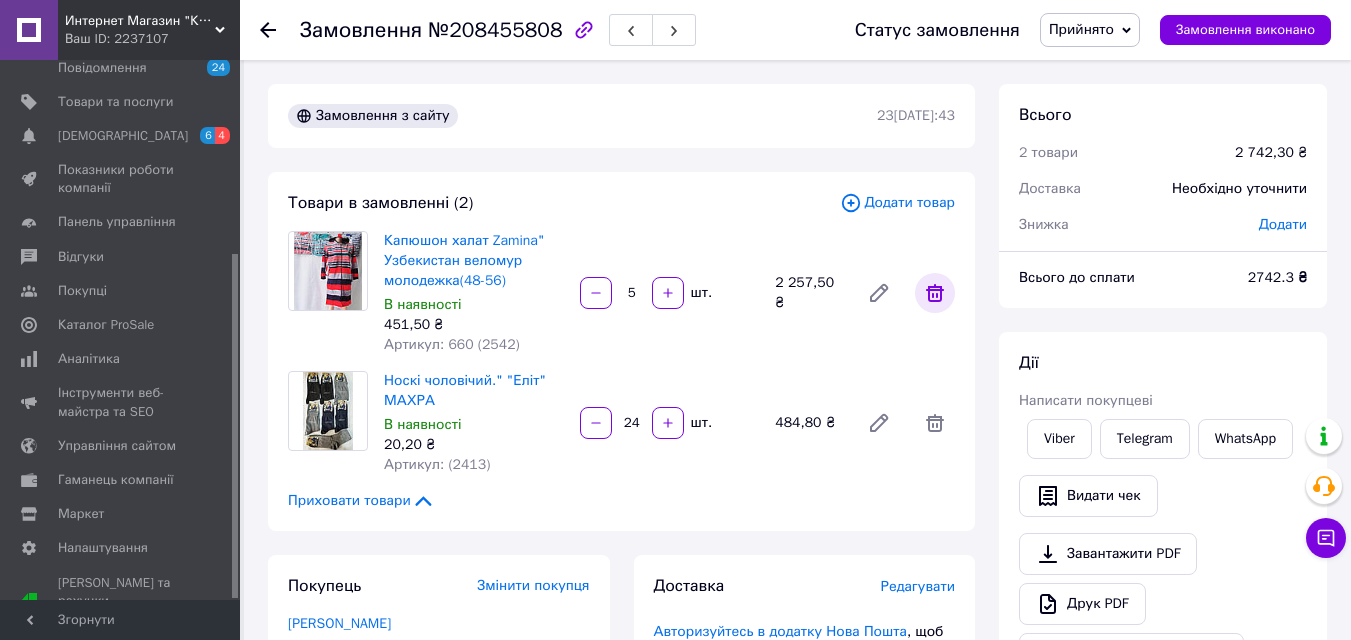 click 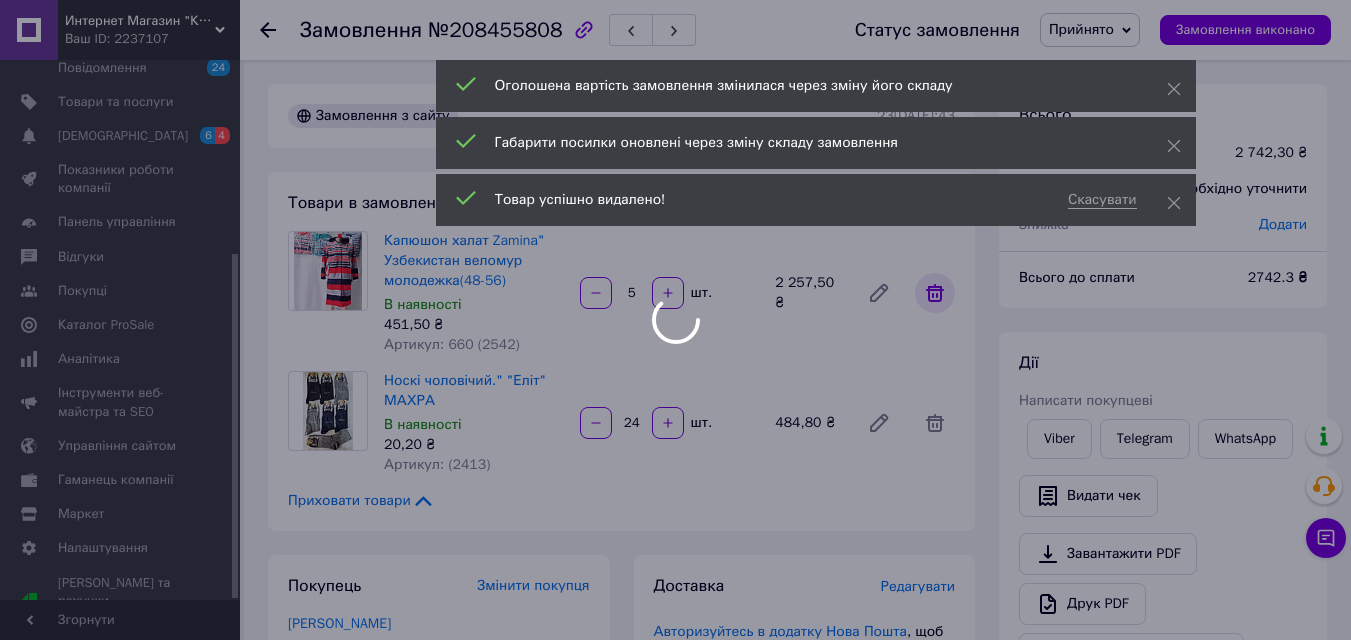 type on "24" 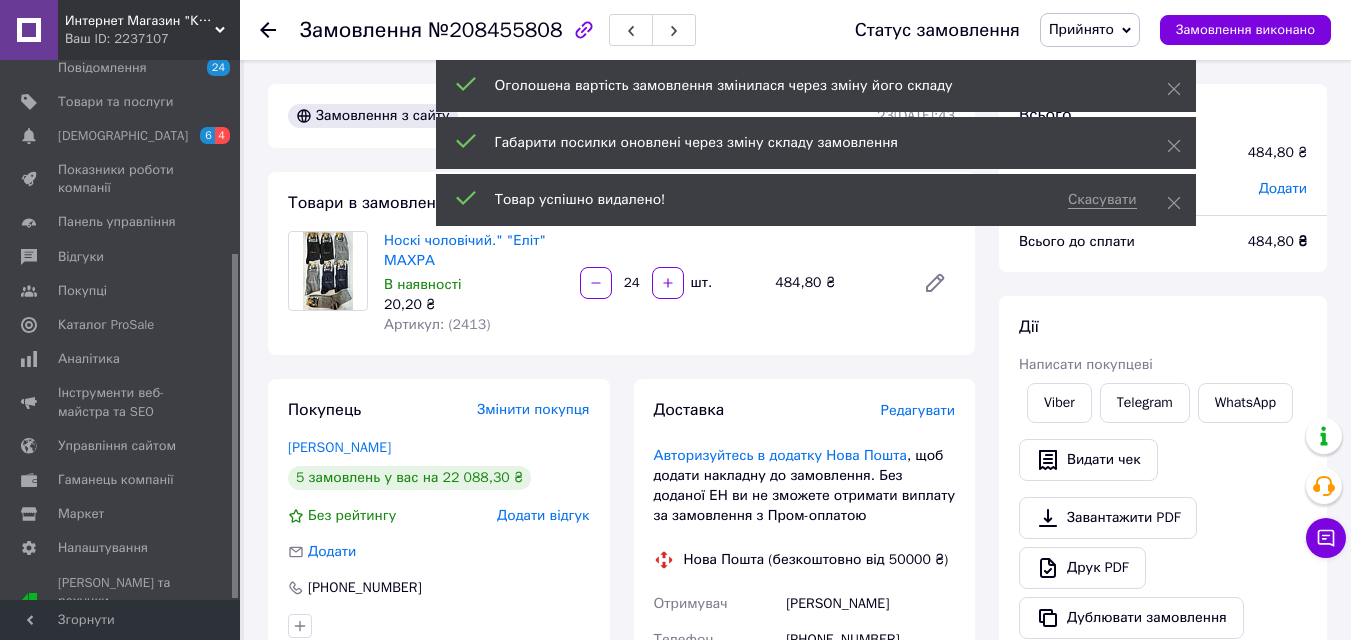 scroll, scrollTop: 304, scrollLeft: 0, axis: vertical 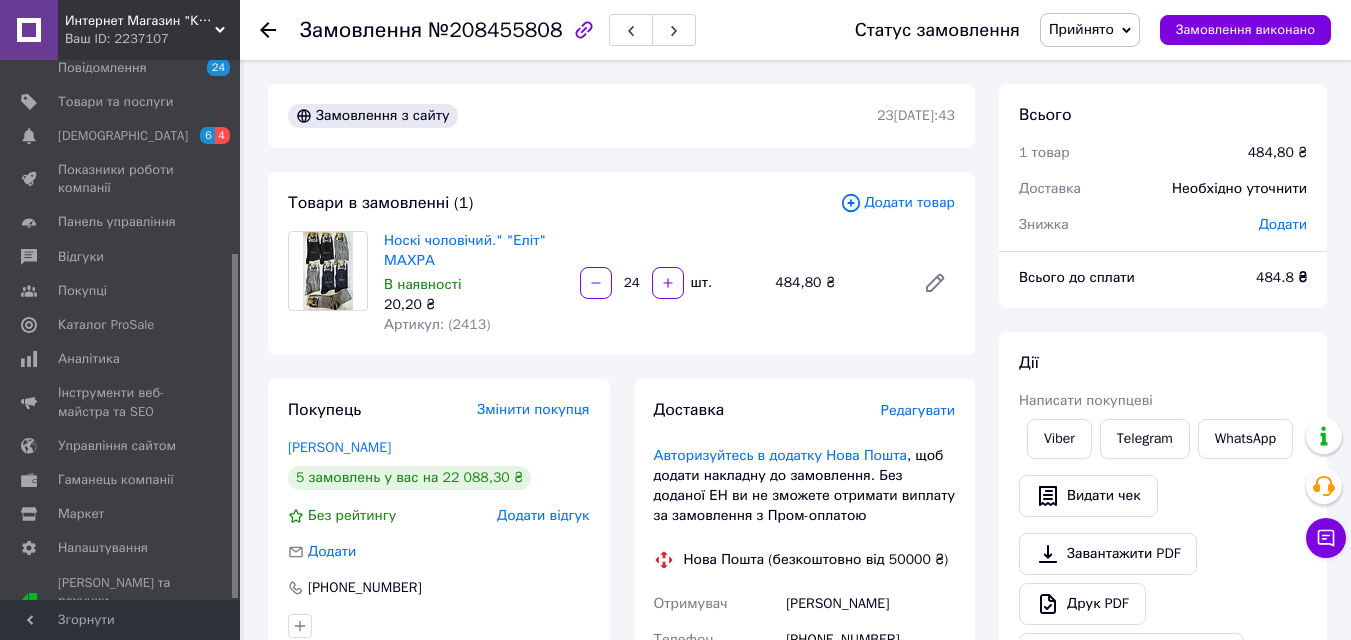 click on "Прийнято" at bounding box center (1090, 30) 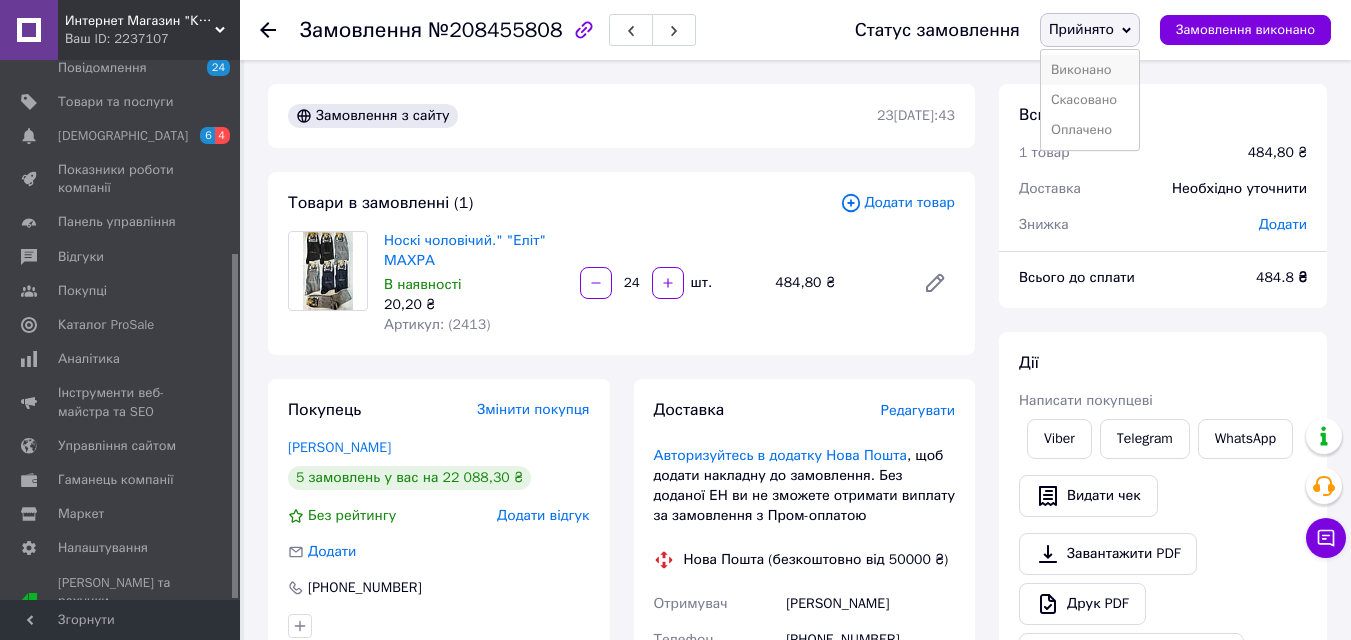 click on "Виконано" at bounding box center [1090, 70] 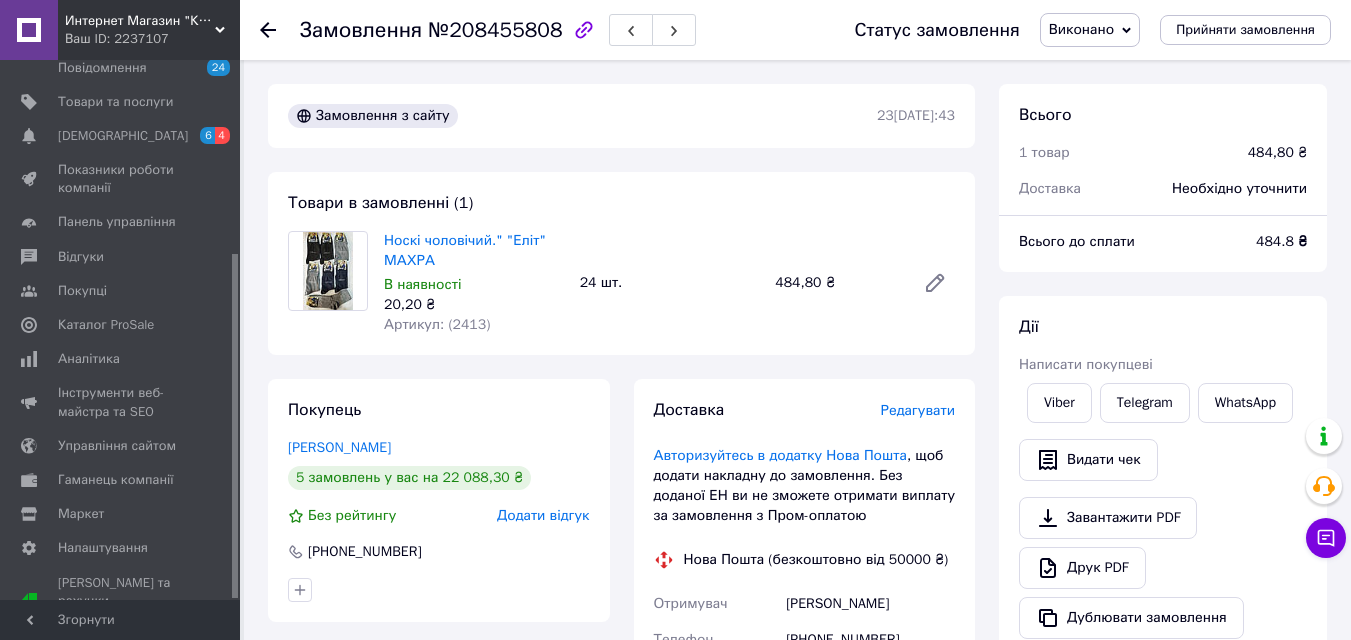 click 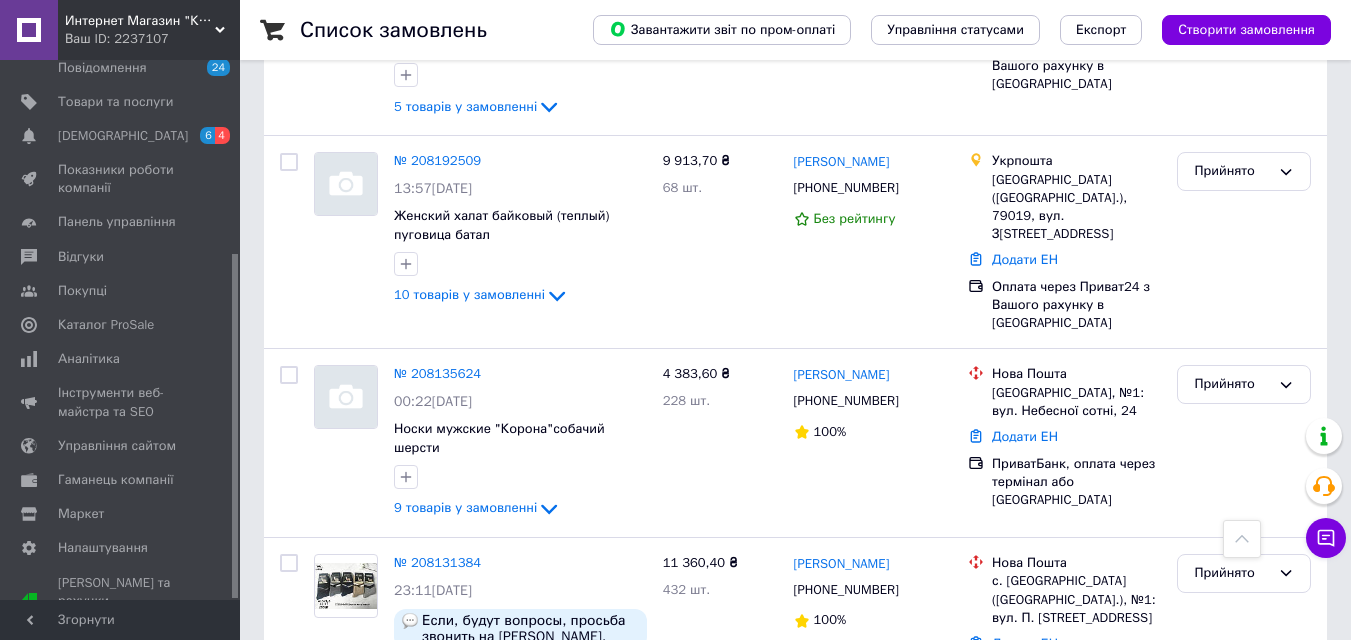 scroll, scrollTop: 3593, scrollLeft: 0, axis: vertical 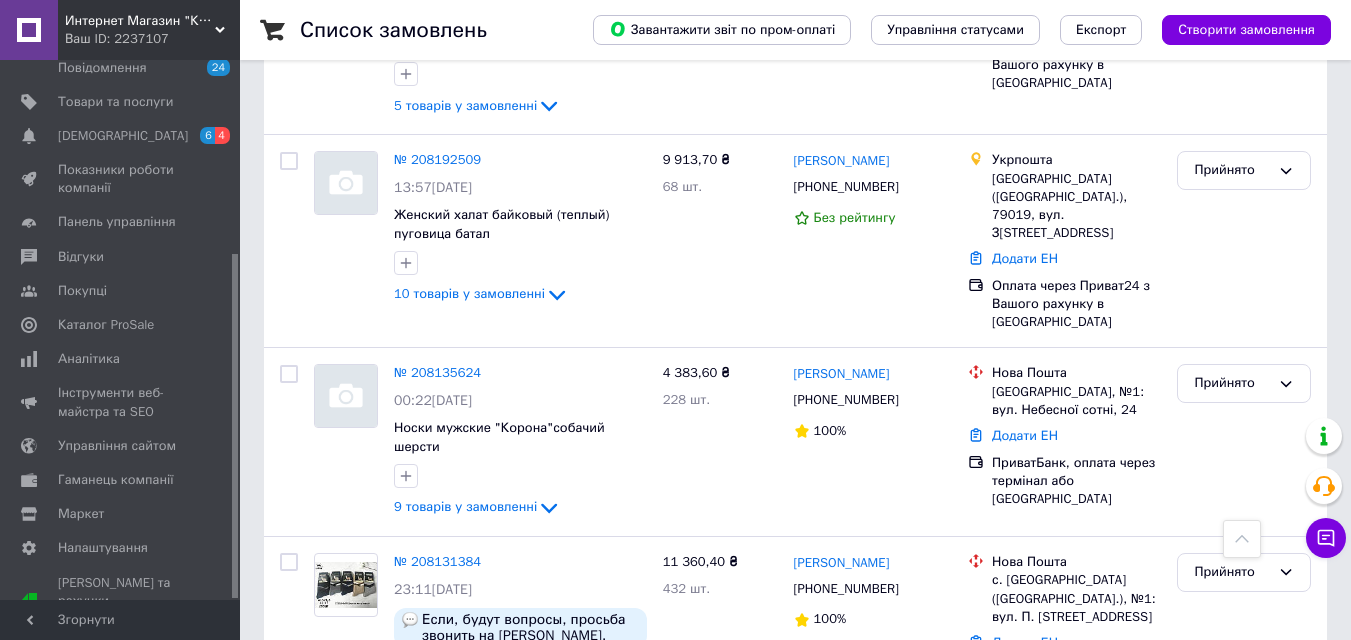 click on "145" at bounding box center (496, 818) 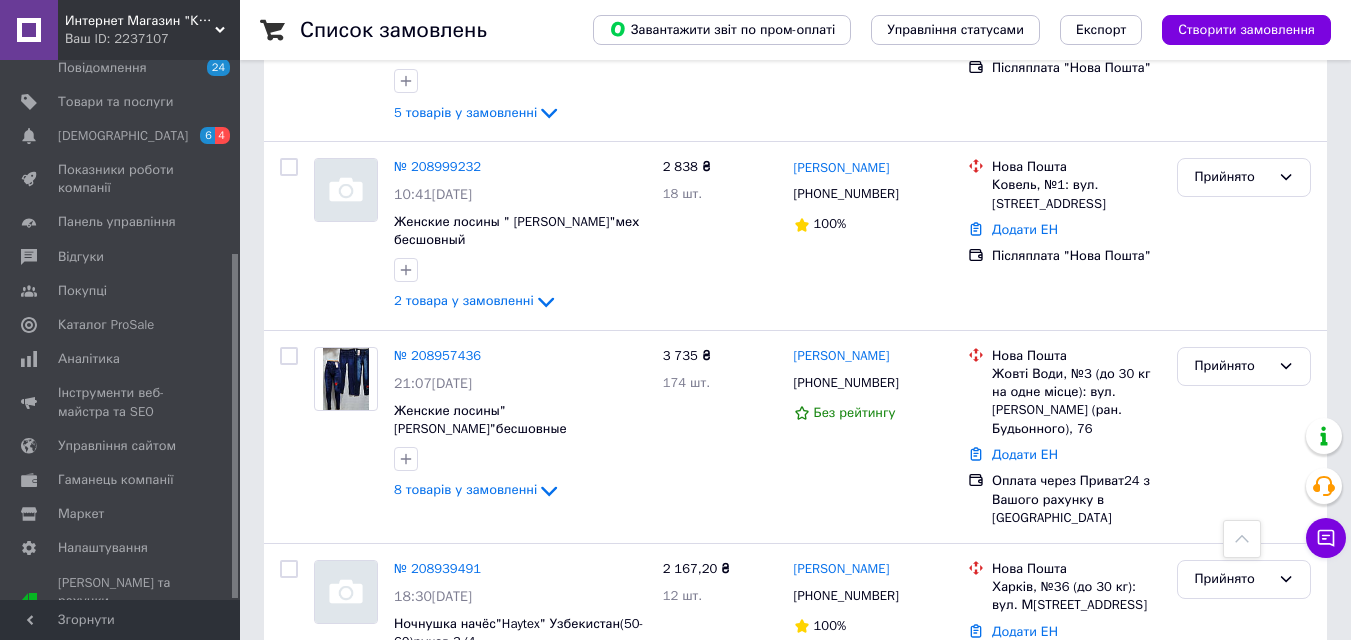 scroll, scrollTop: 3470, scrollLeft: 0, axis: vertical 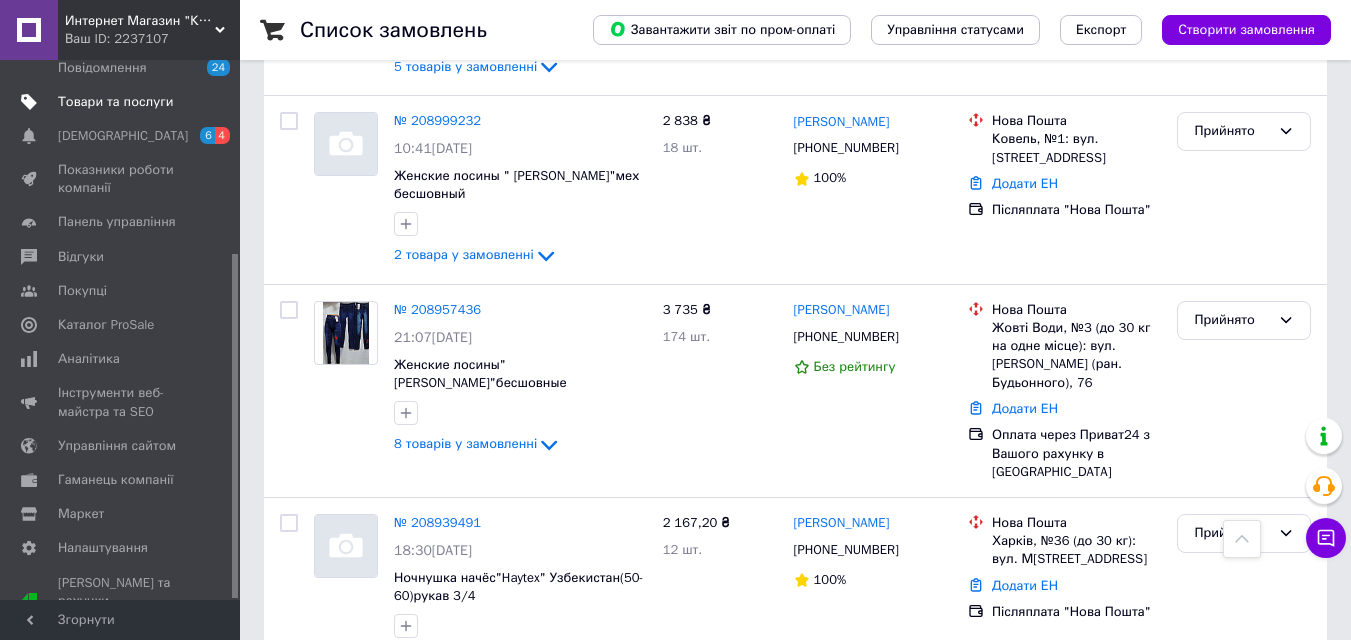 click on "Товари та послуги" at bounding box center [115, 102] 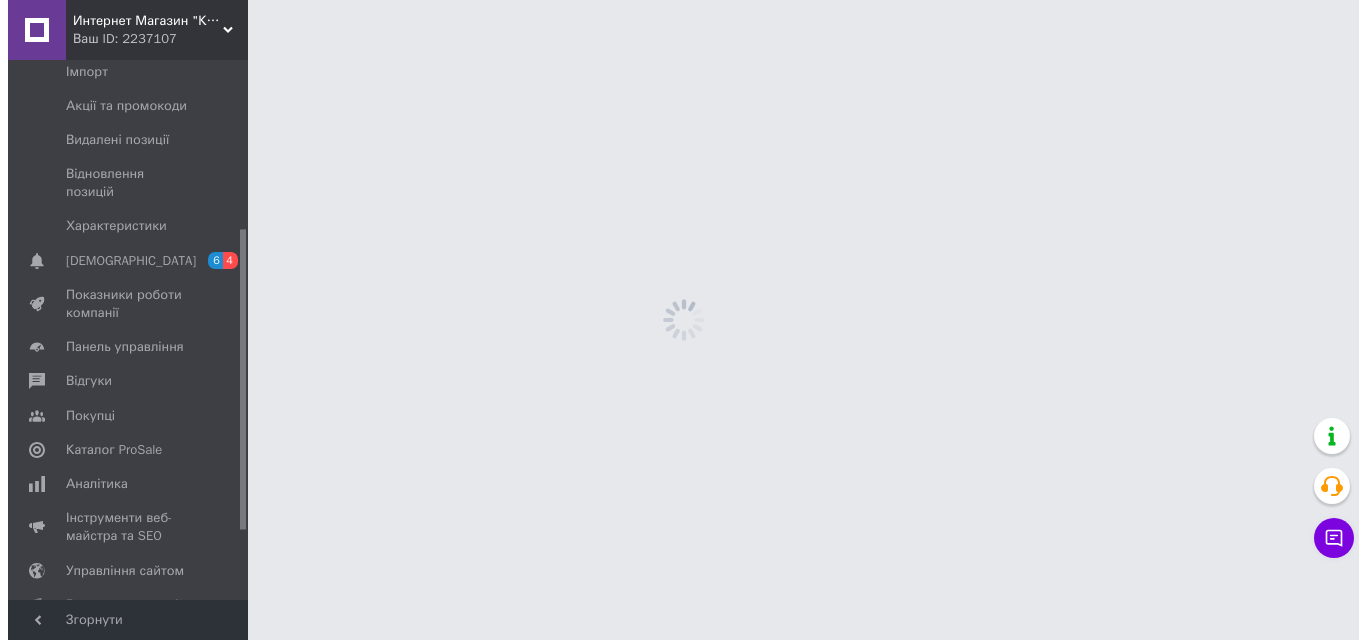 scroll, scrollTop: 0, scrollLeft: 0, axis: both 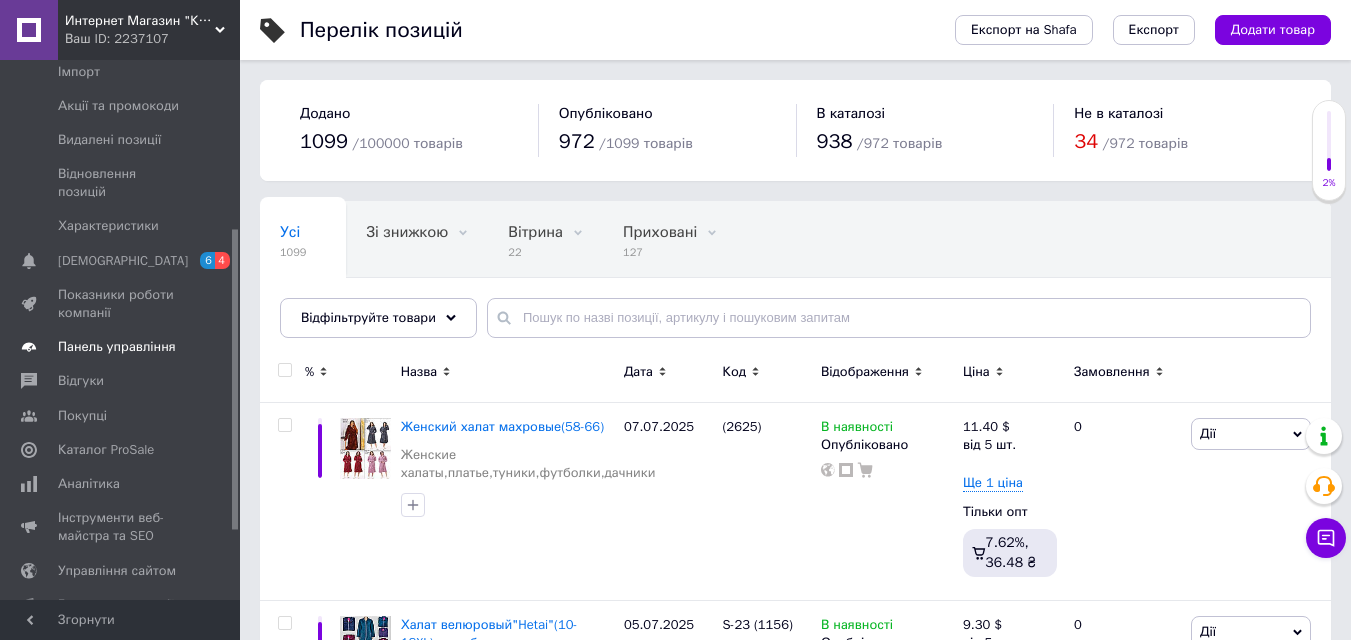 click on "Панель управління" at bounding box center [117, 347] 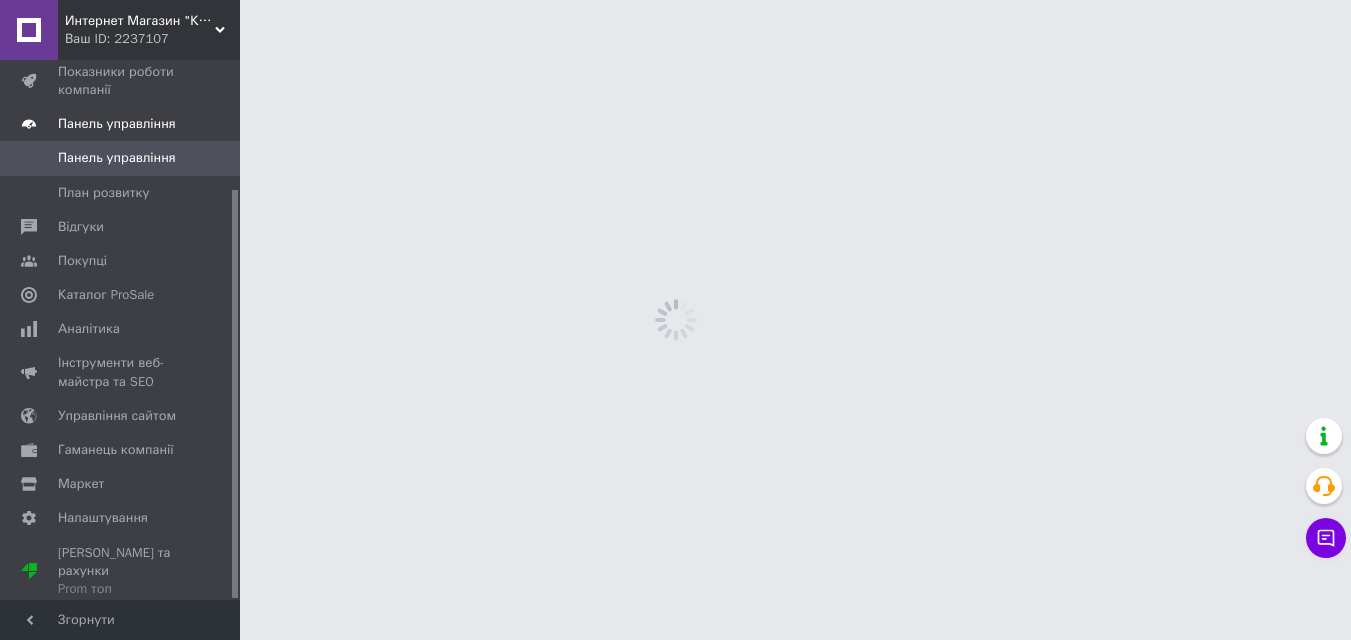 scroll, scrollTop: 170, scrollLeft: 0, axis: vertical 